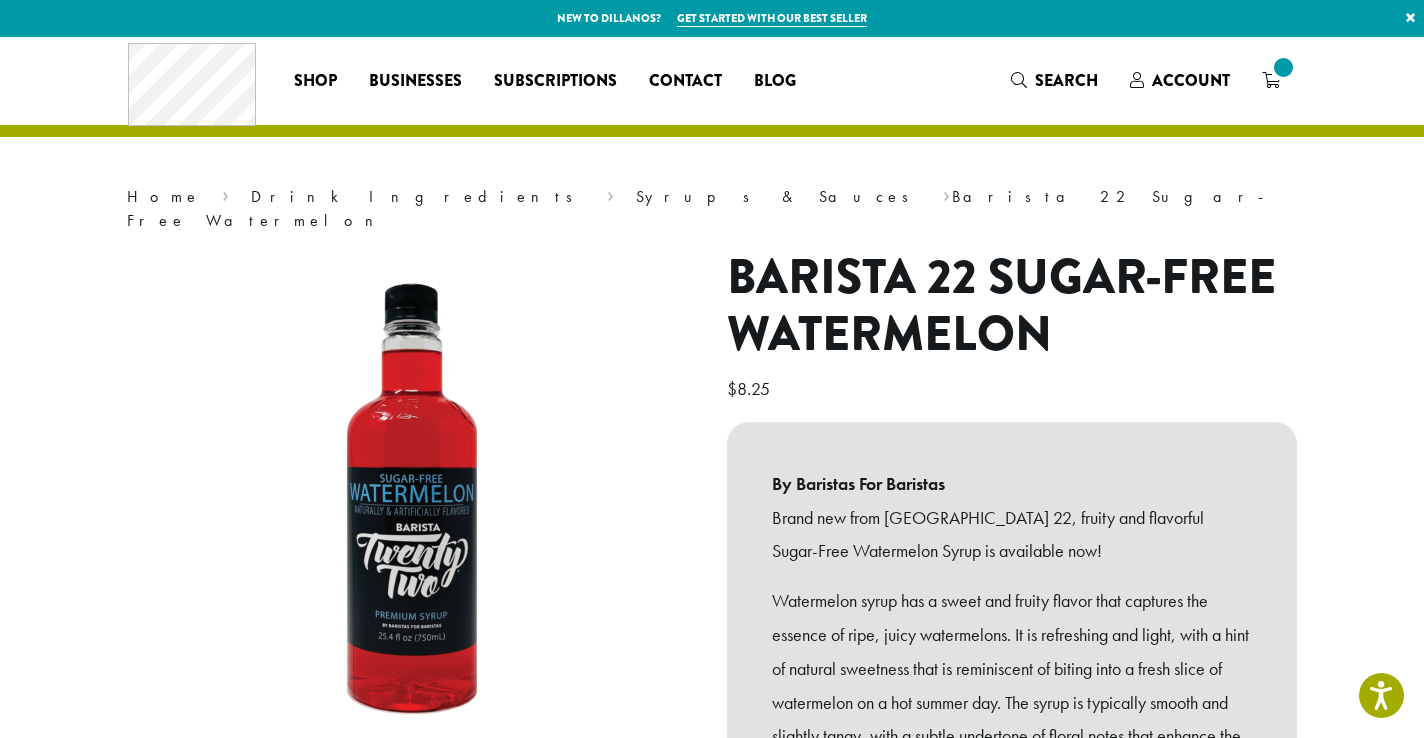 scroll, scrollTop: 0, scrollLeft: 0, axis: both 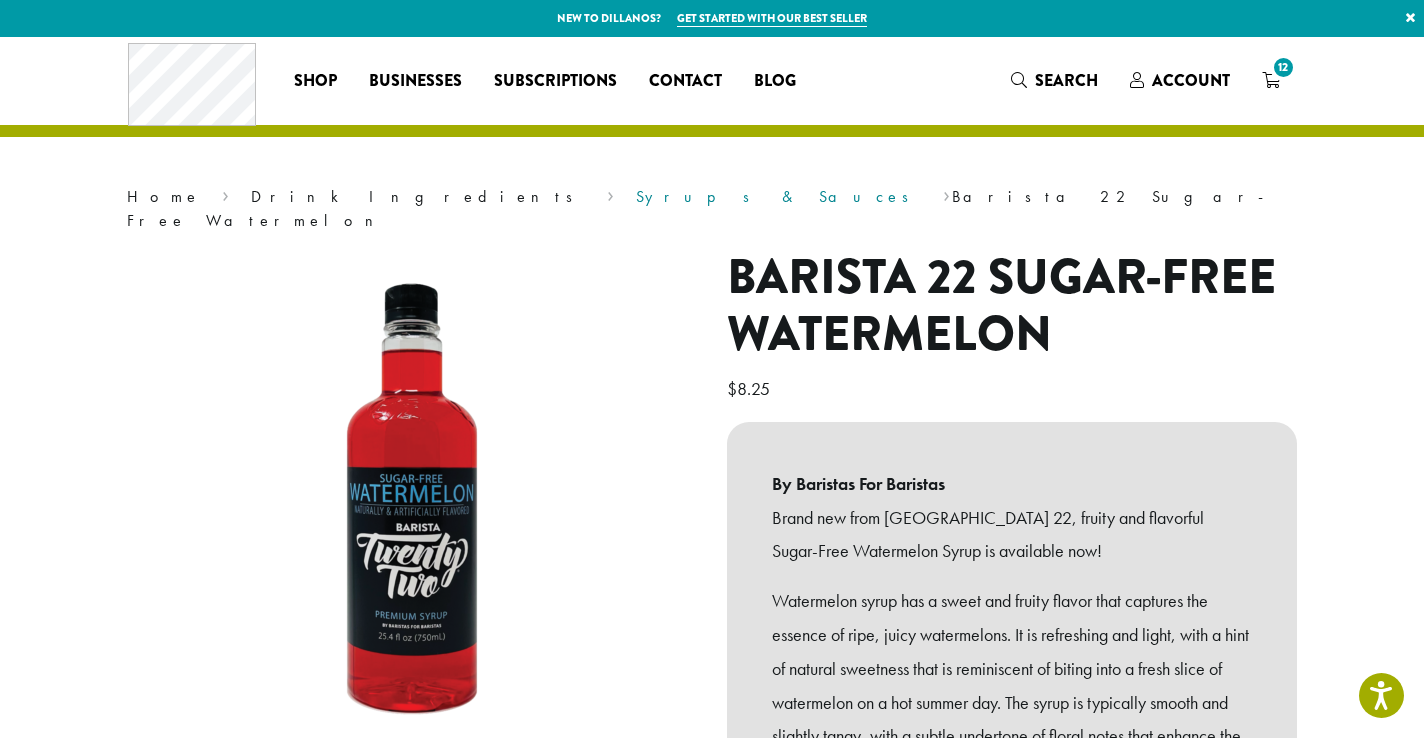 click on "Syrups & Sauces" at bounding box center [779, 196] 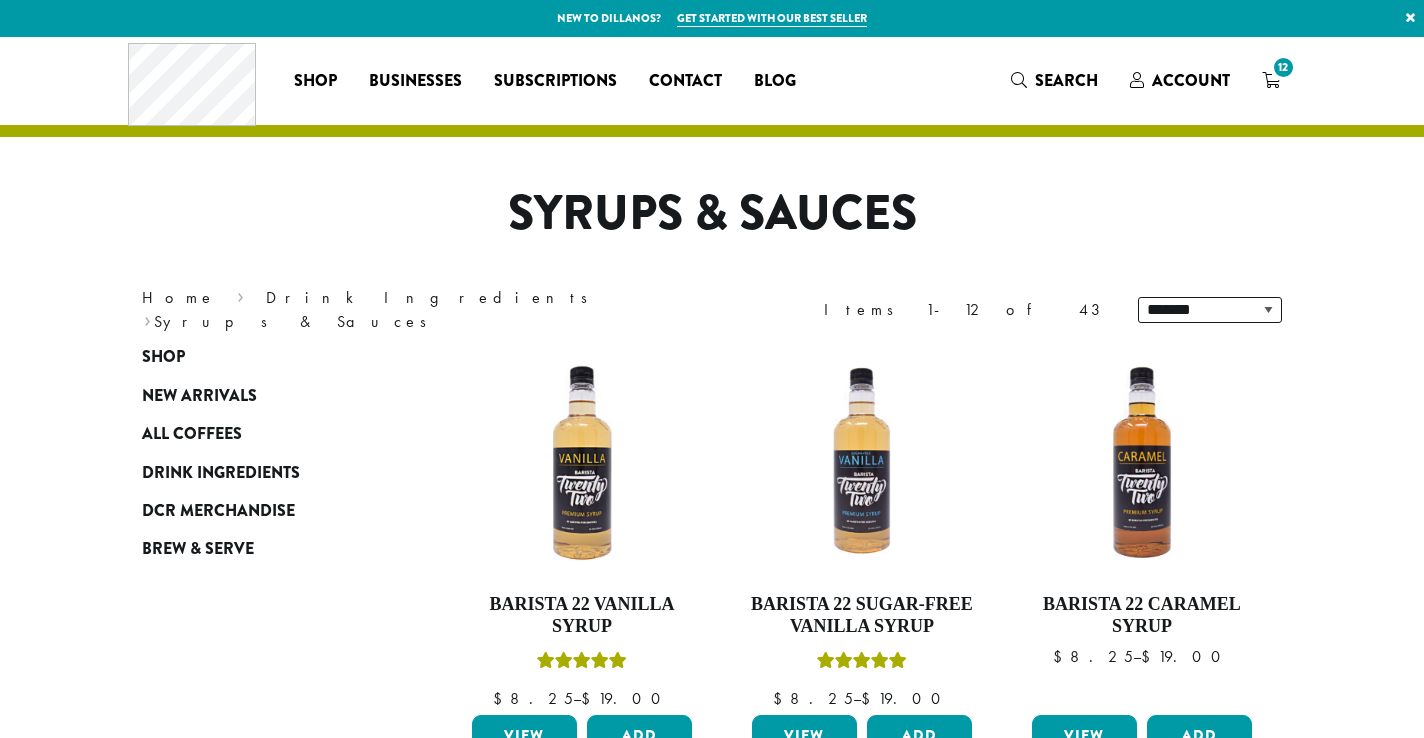 scroll, scrollTop: 0, scrollLeft: 0, axis: both 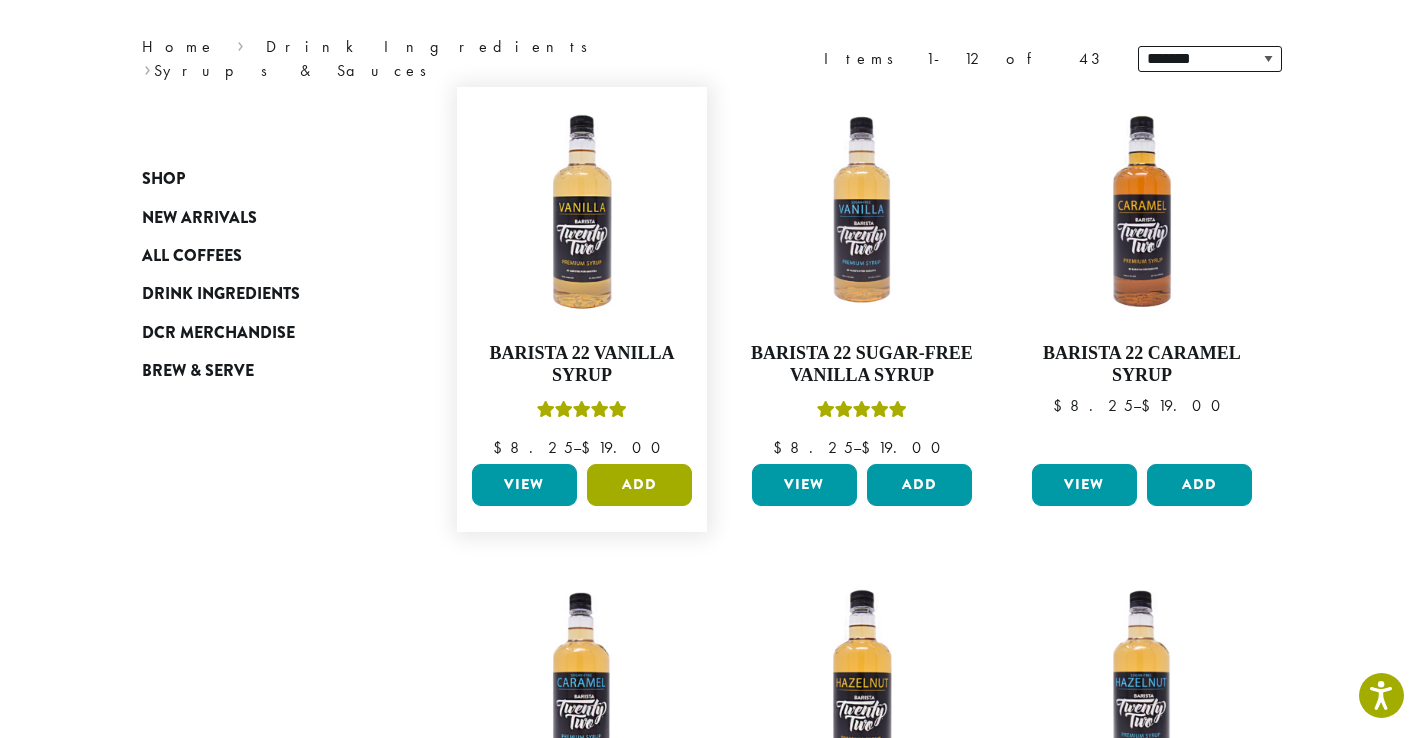 click on "Add" at bounding box center [639, 485] 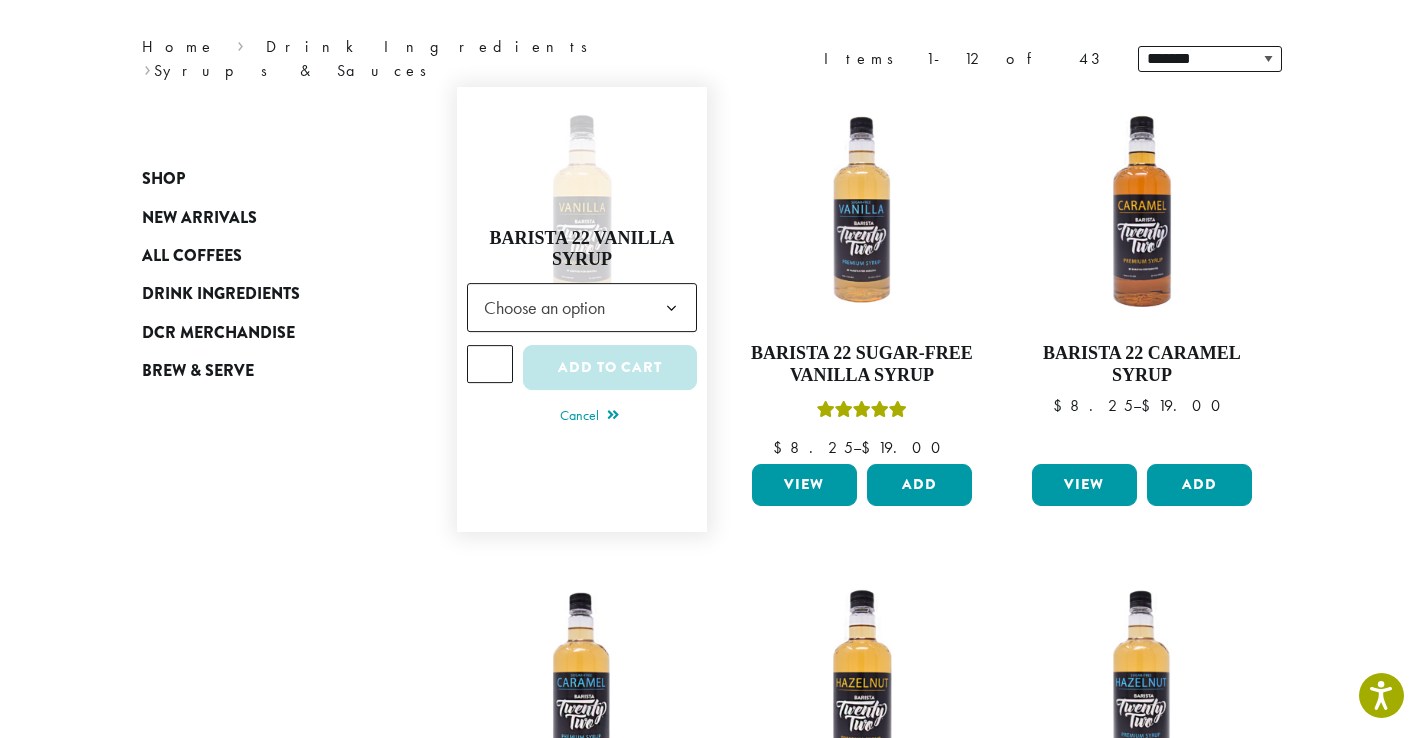 click on "Choose an option" 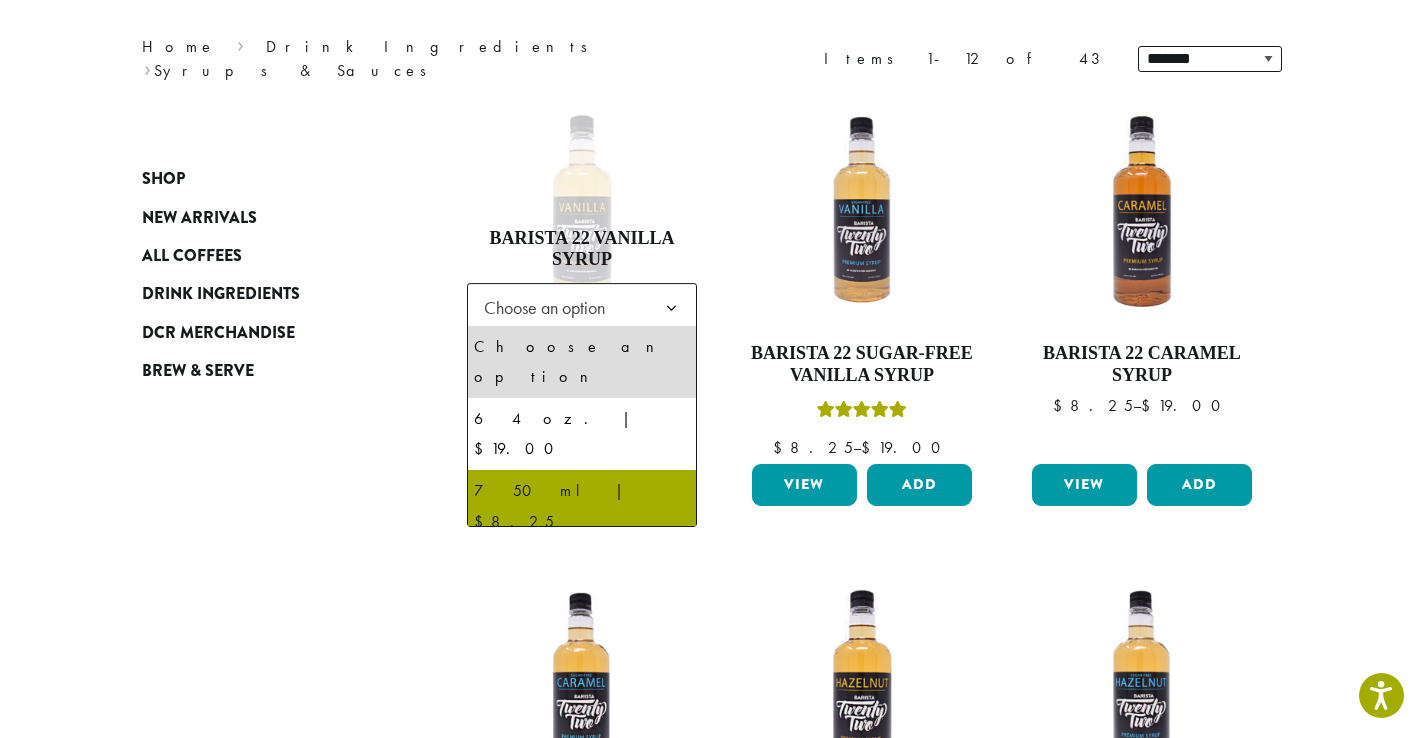 select on "******" 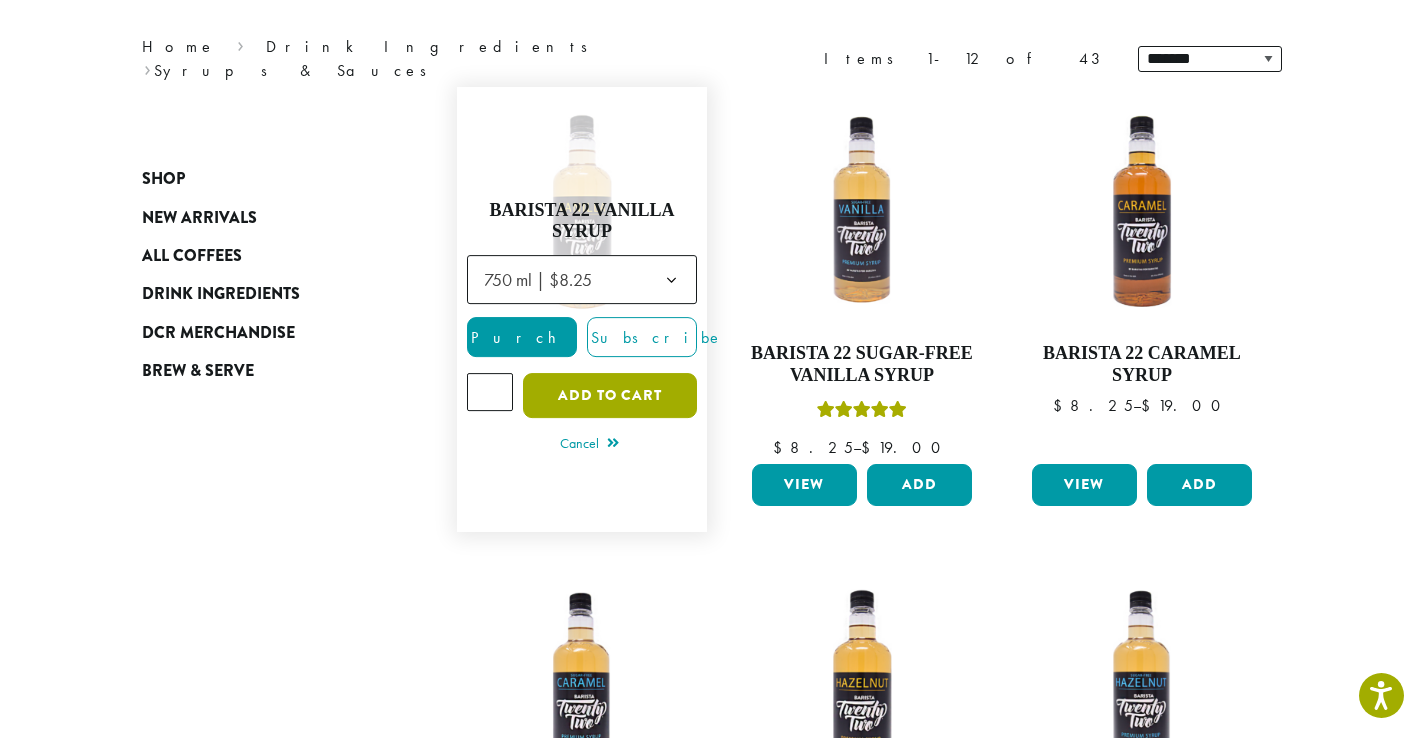 click on "Add to cart" 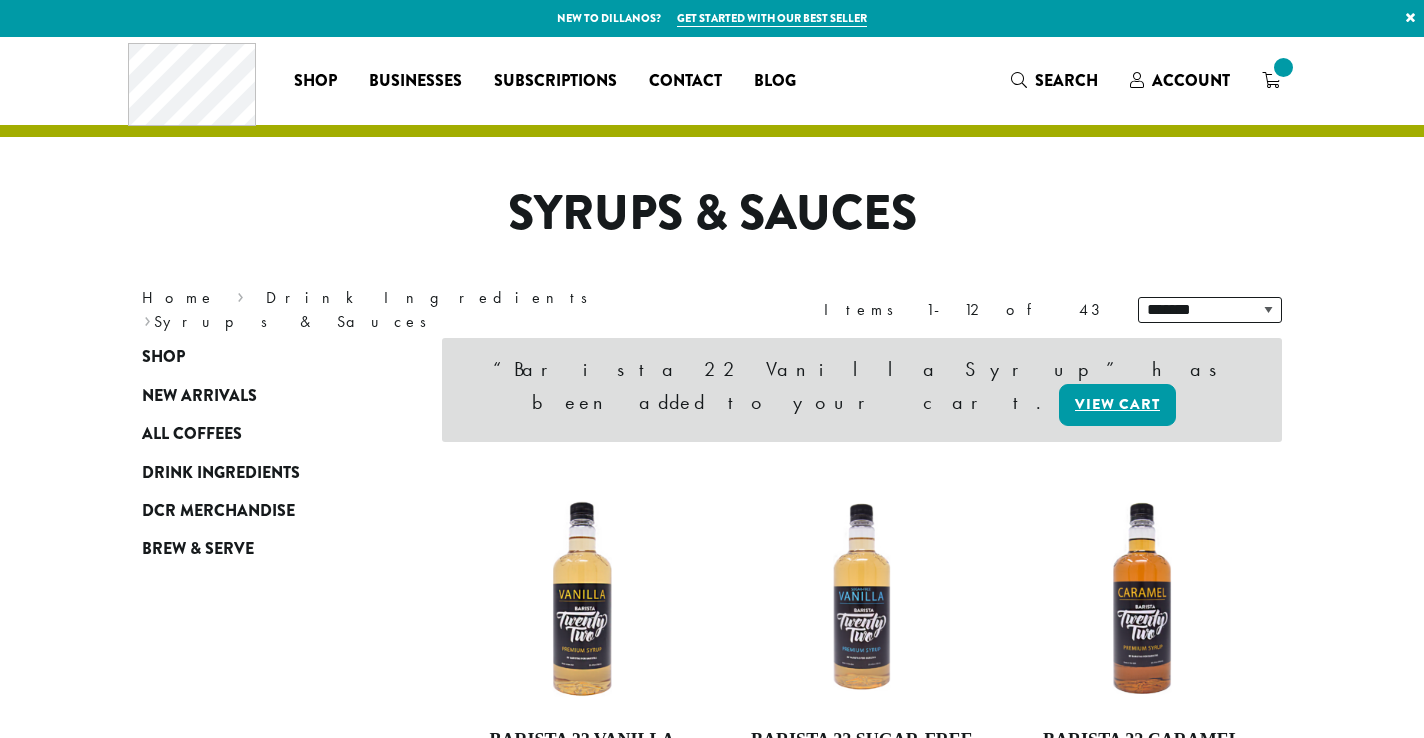 scroll, scrollTop: 0, scrollLeft: 0, axis: both 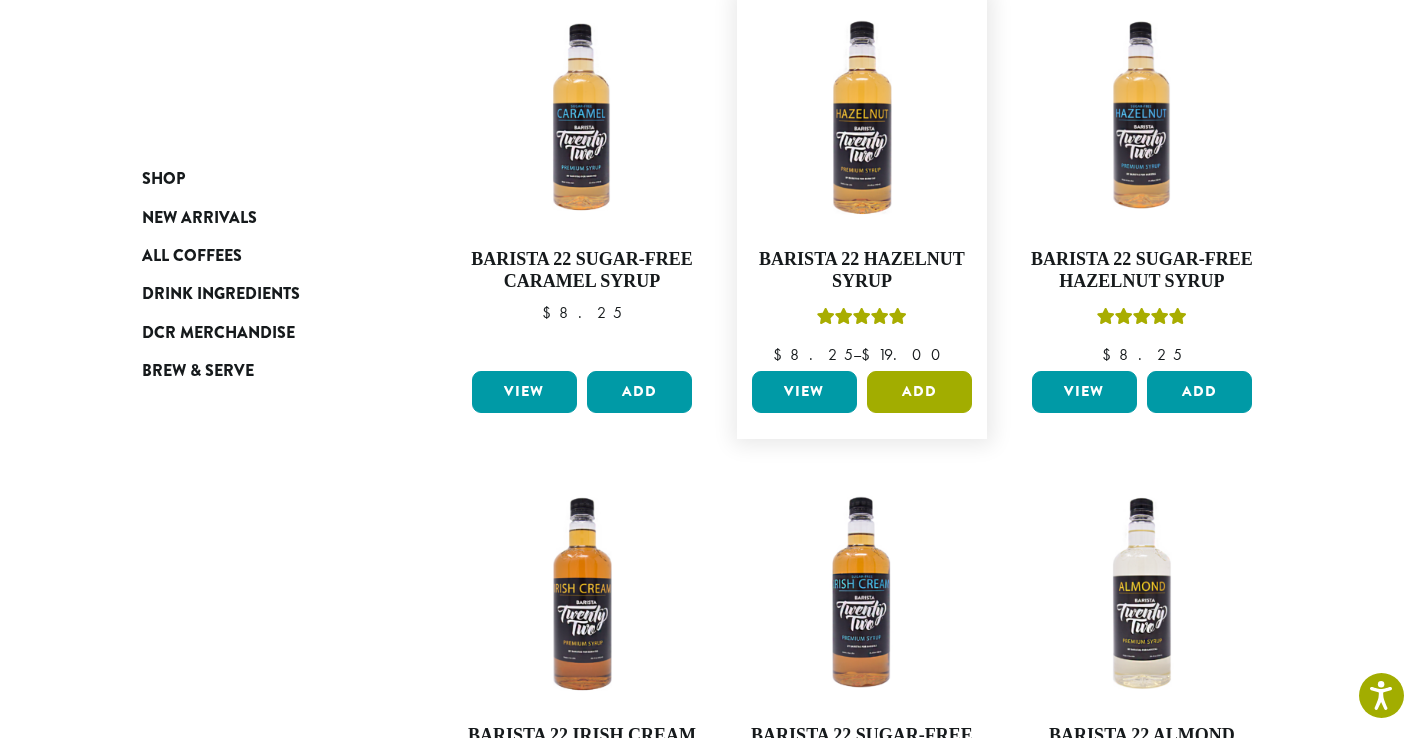 click on "Add" at bounding box center [919, 392] 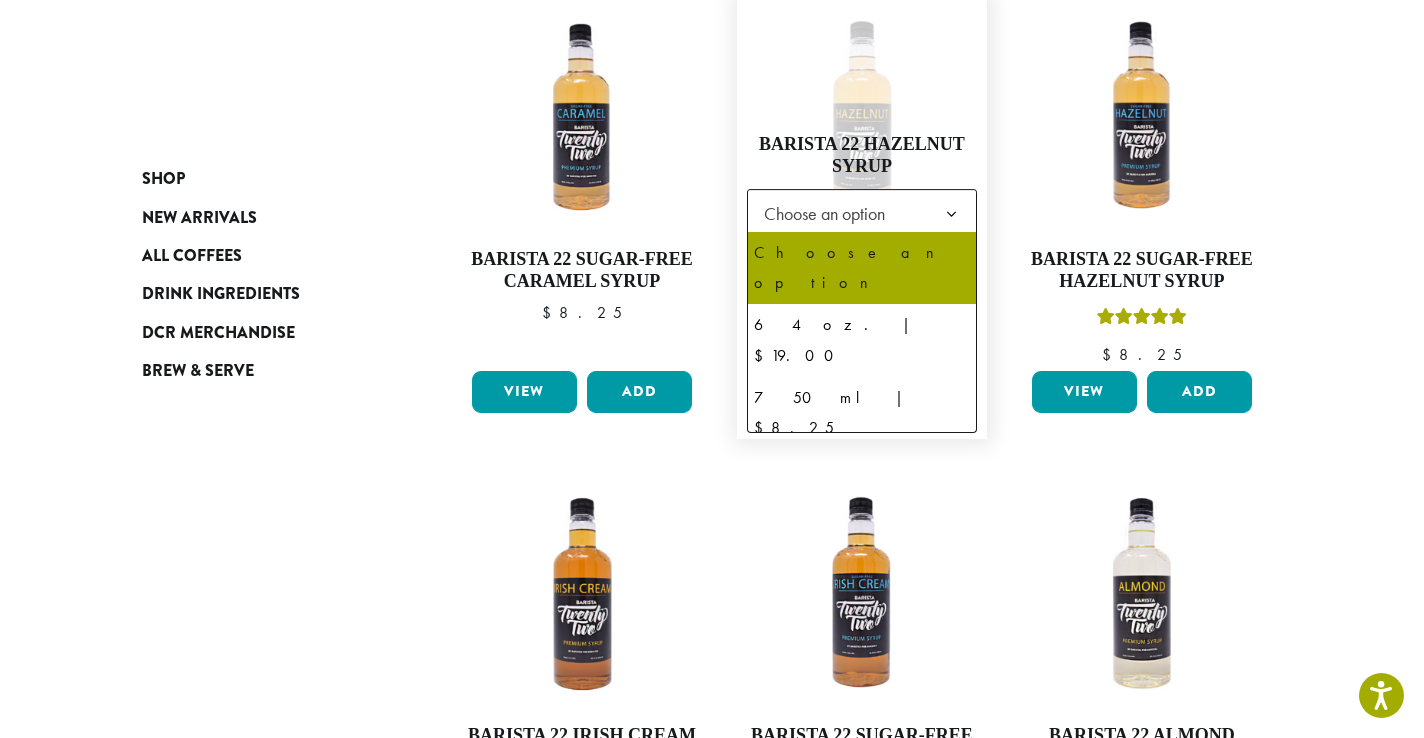 click on "Choose an option" 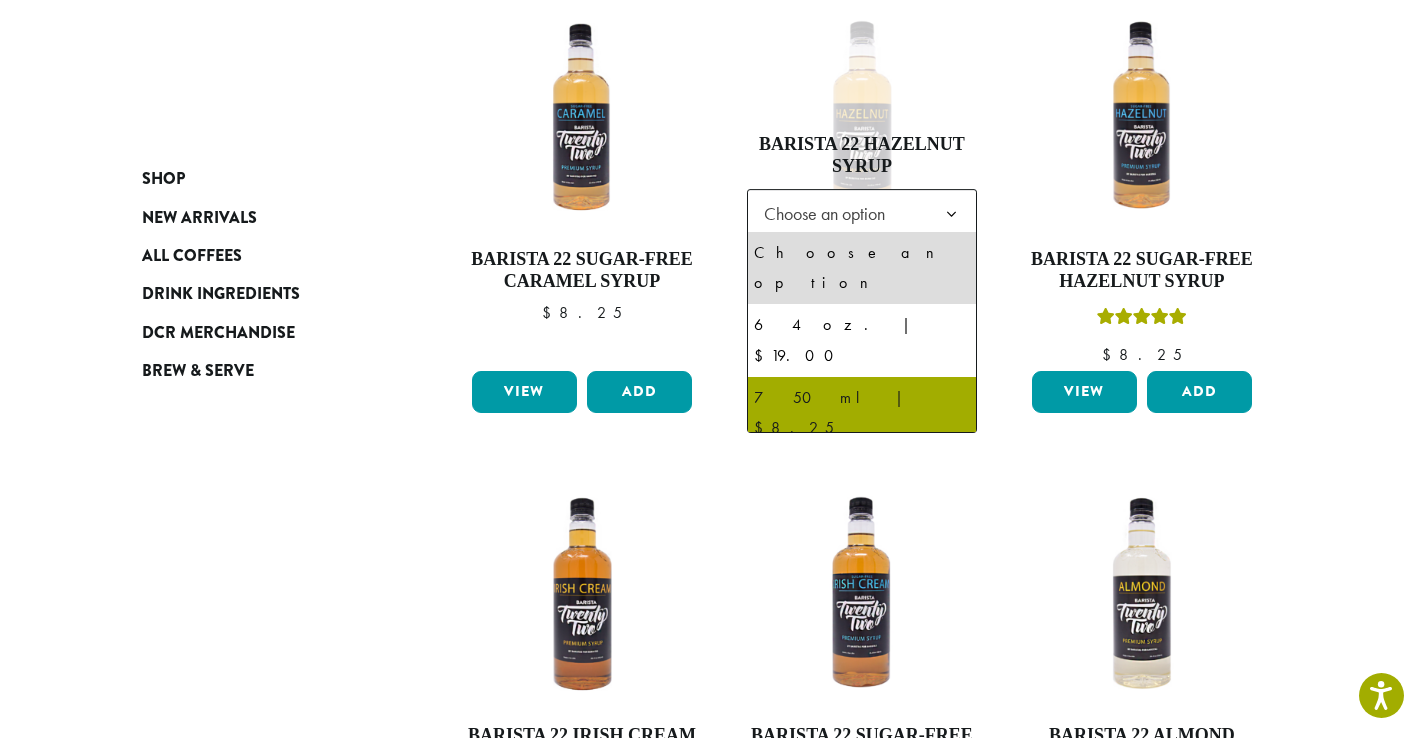 select on "******" 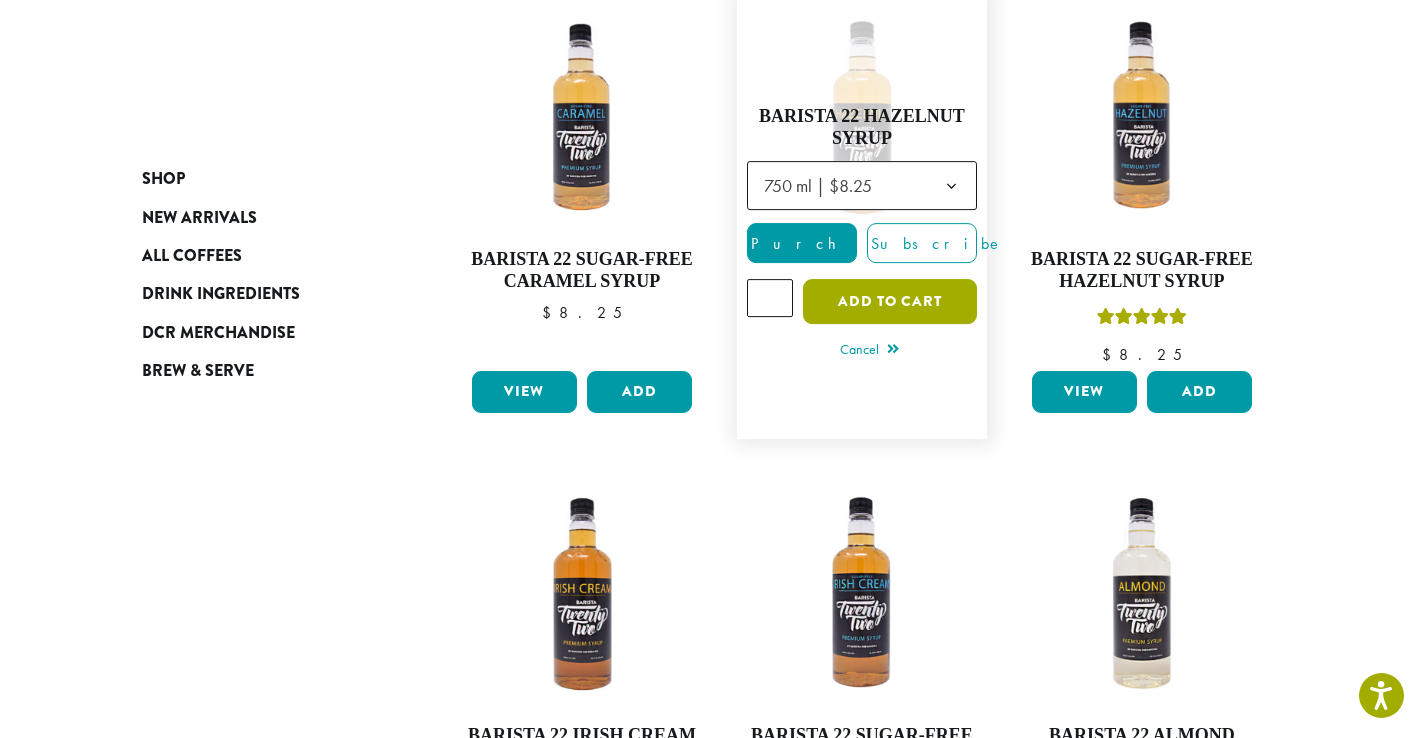 click on "Add to cart" 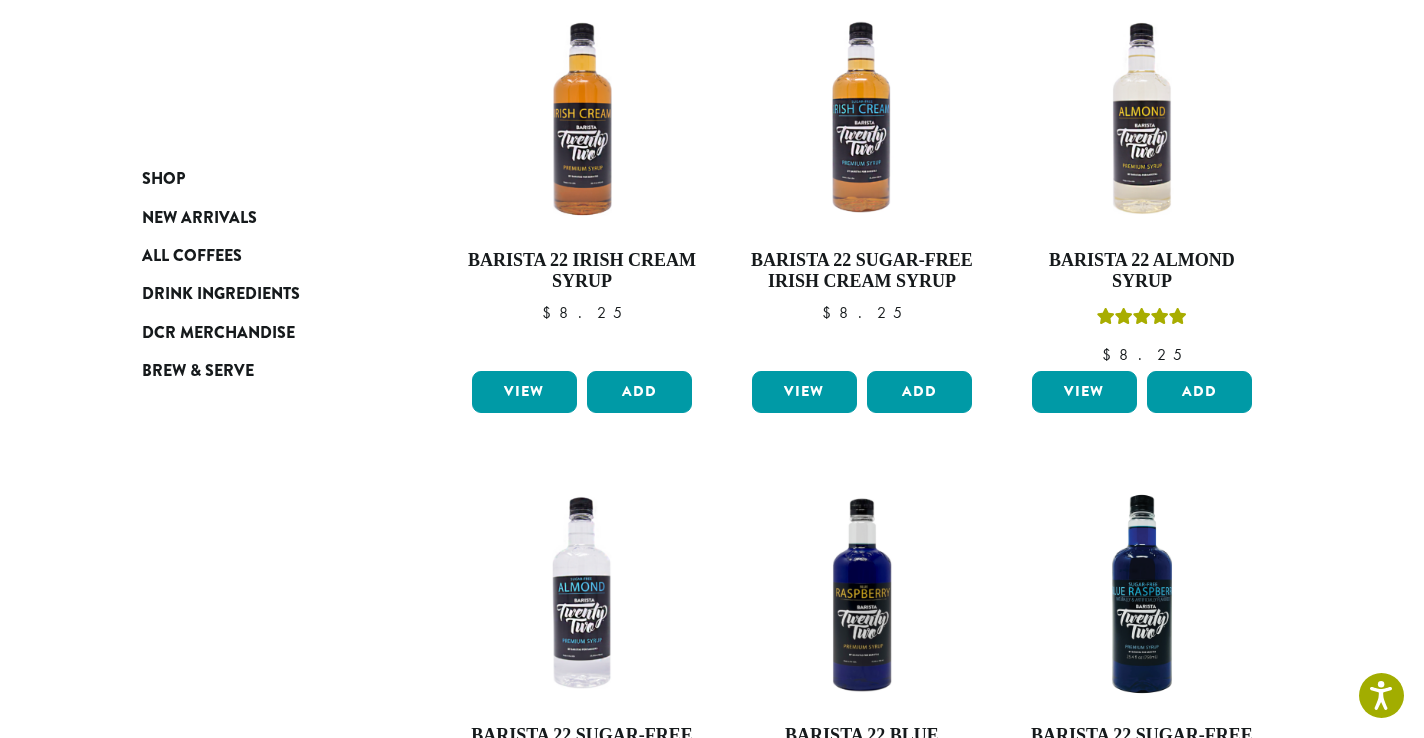 scroll, scrollTop: 1297, scrollLeft: 0, axis: vertical 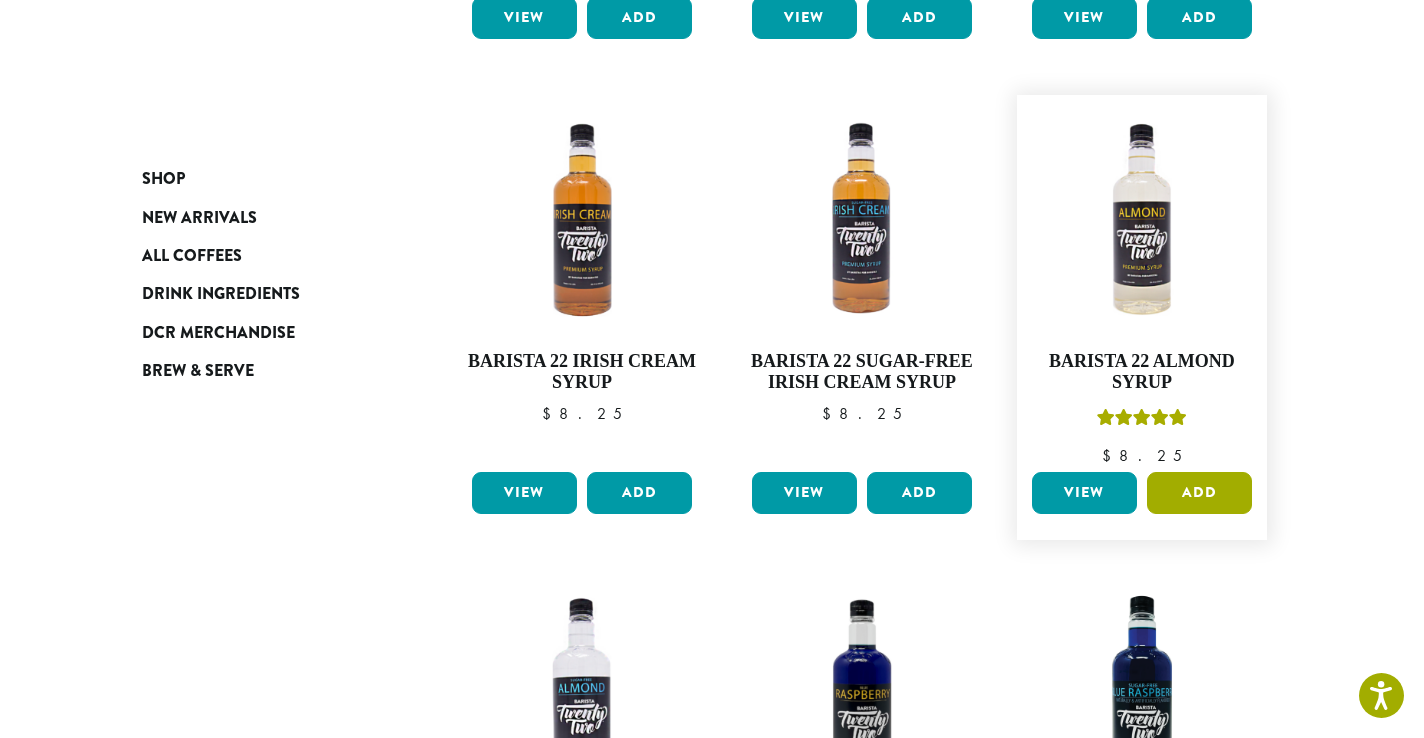 click on "Add" at bounding box center [1199, 493] 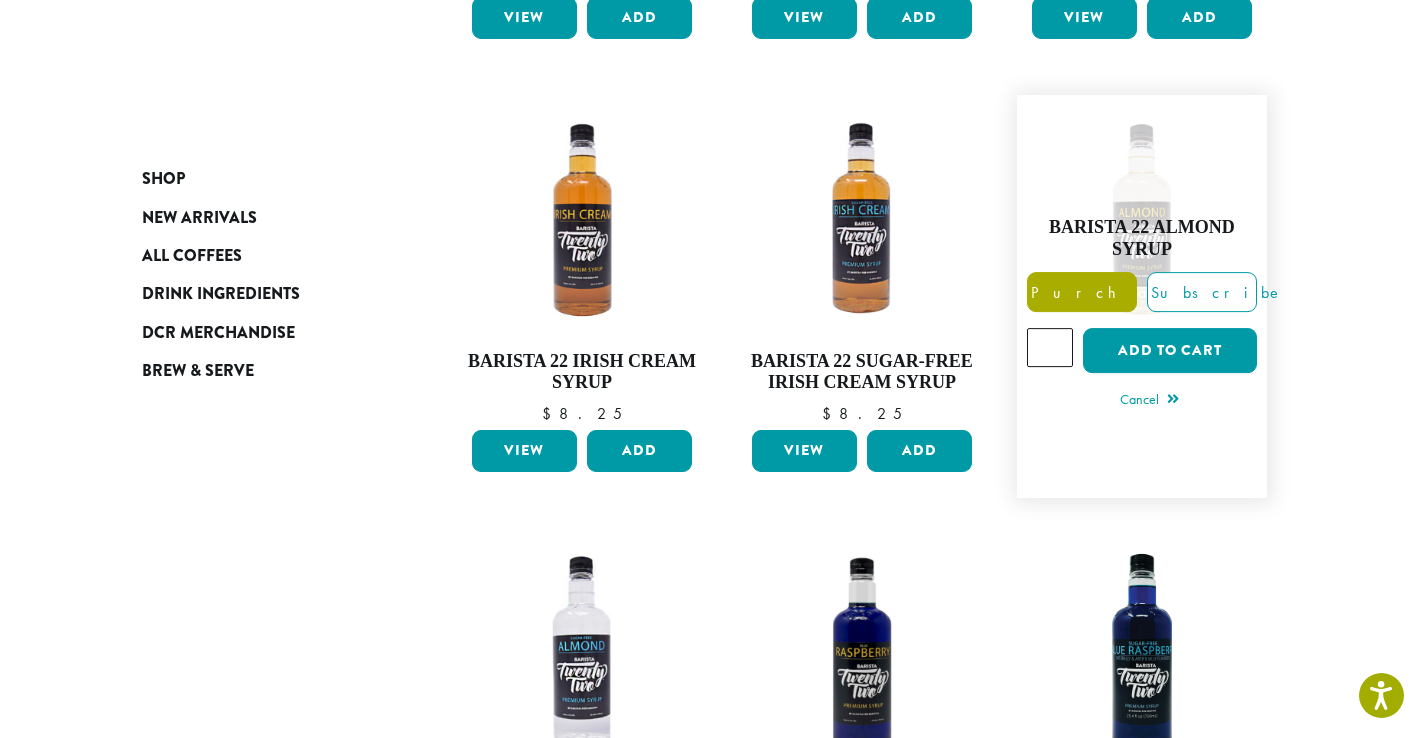click on "Purchase" at bounding box center (1112, 292) 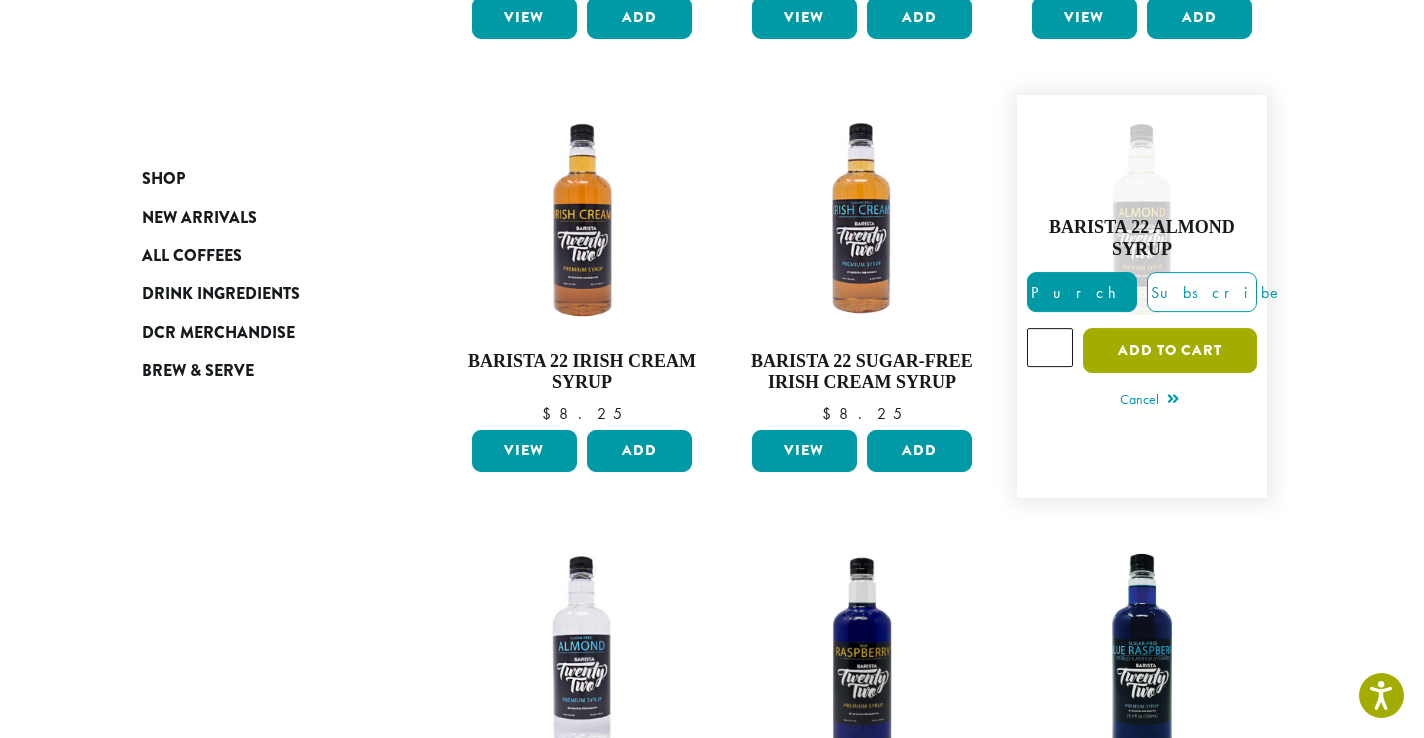click on "Add to cart" at bounding box center [1170, 350] 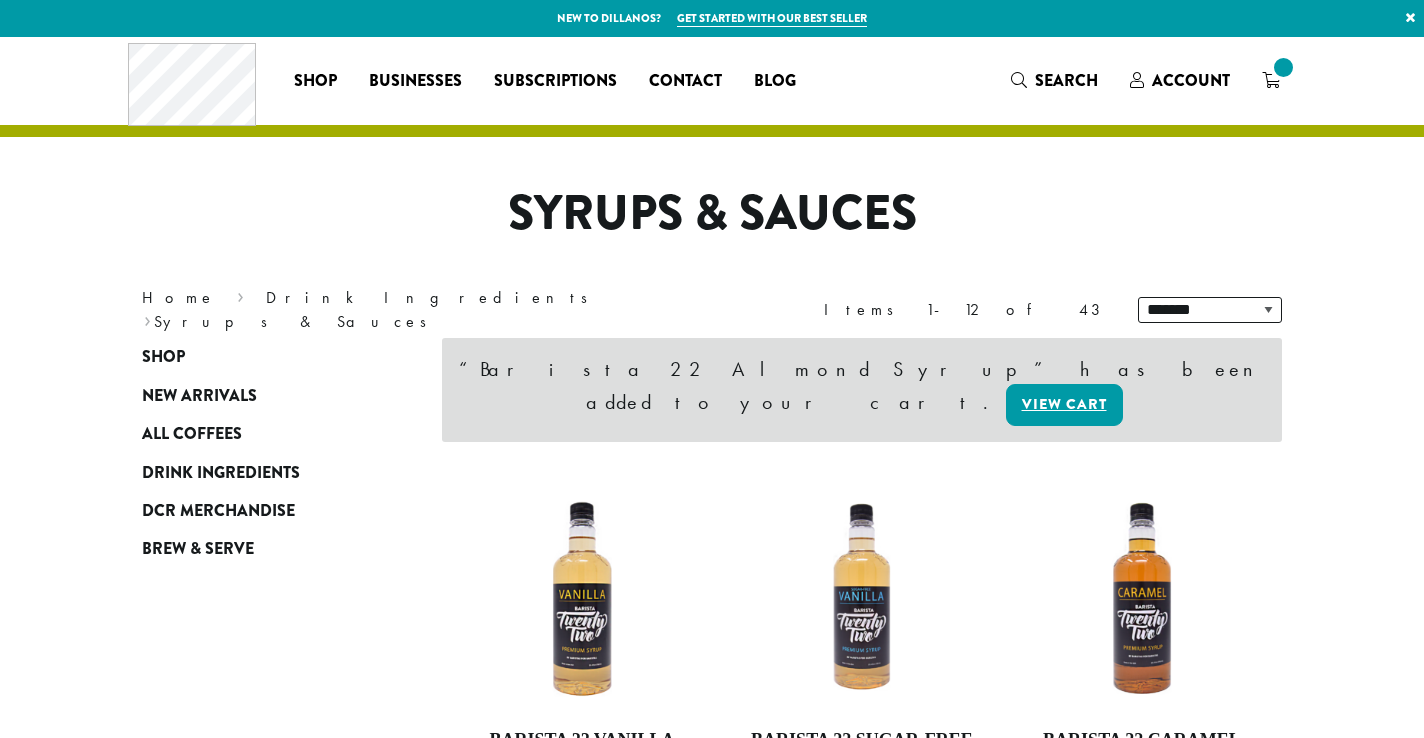 scroll, scrollTop: 0, scrollLeft: 0, axis: both 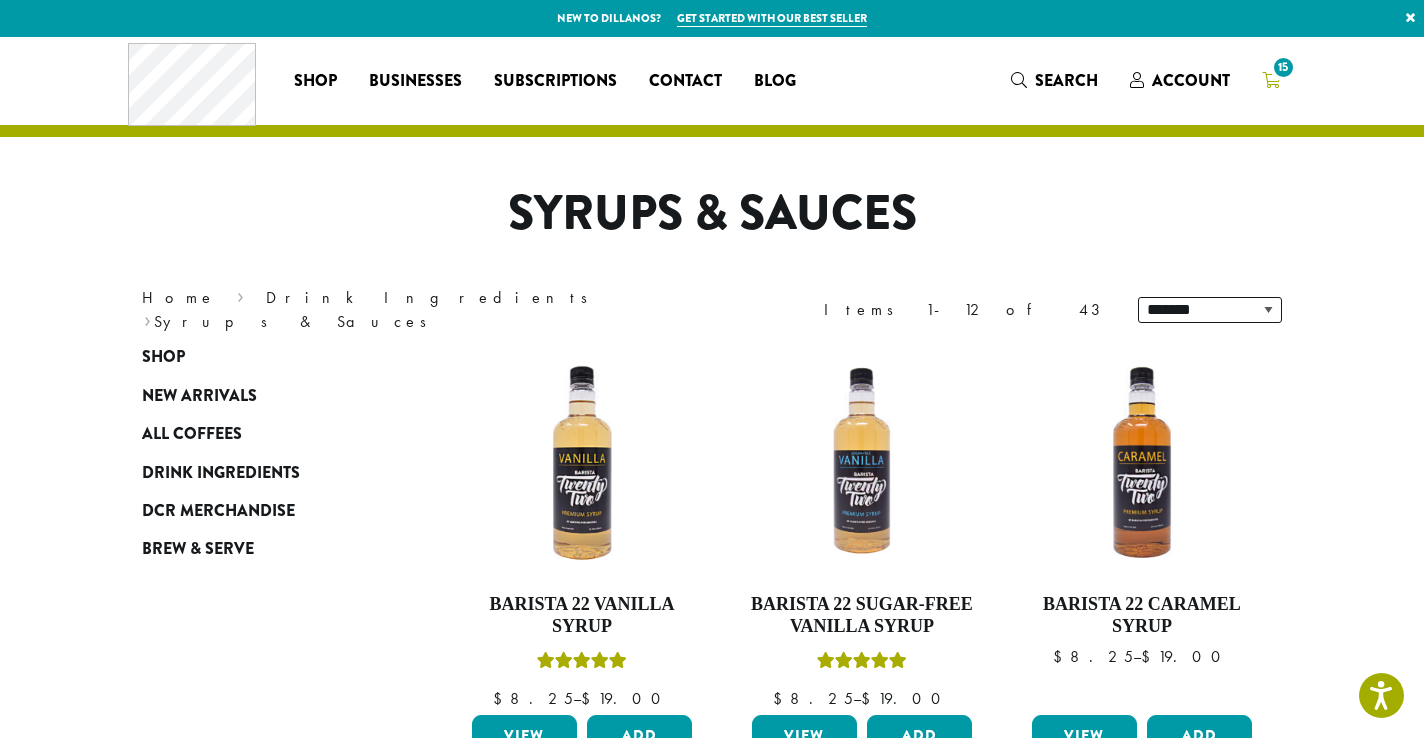 click on "15" at bounding box center (1271, 80) 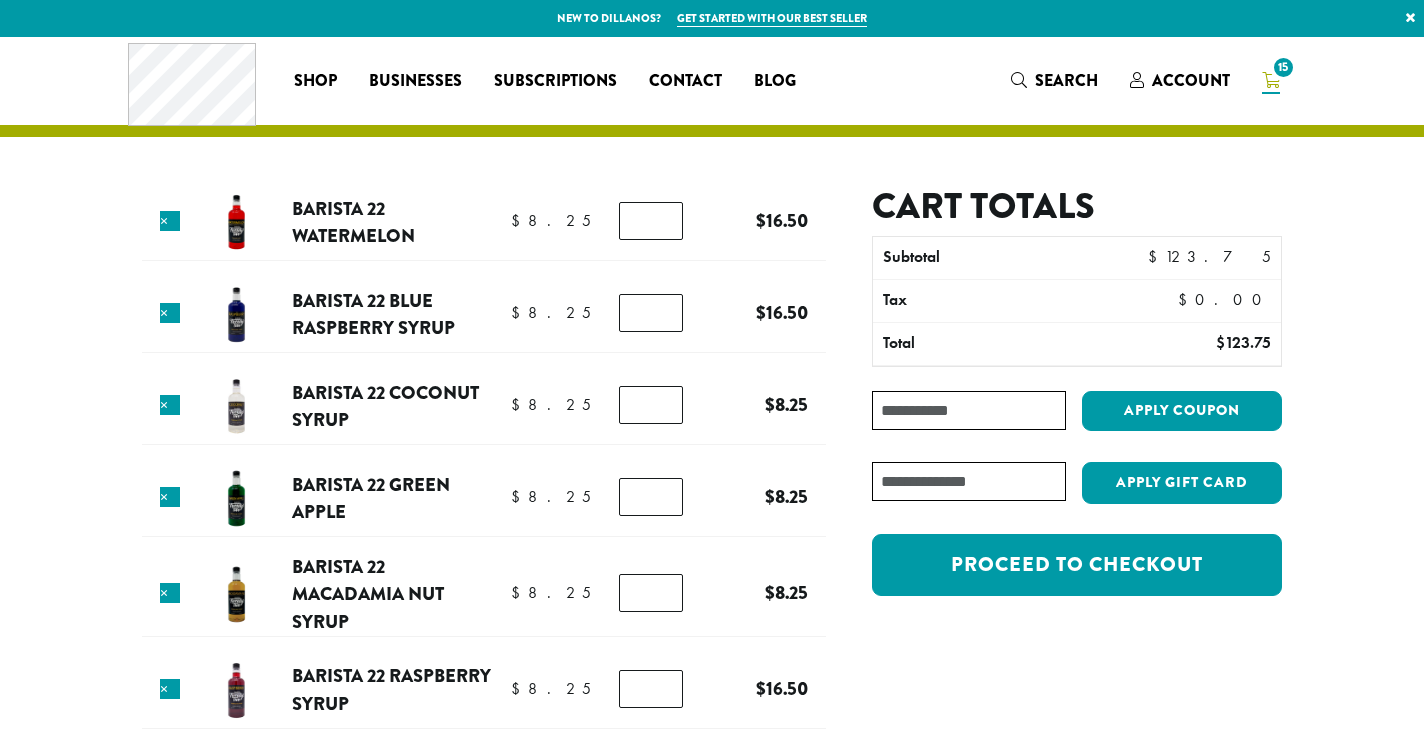 scroll, scrollTop: 0, scrollLeft: 0, axis: both 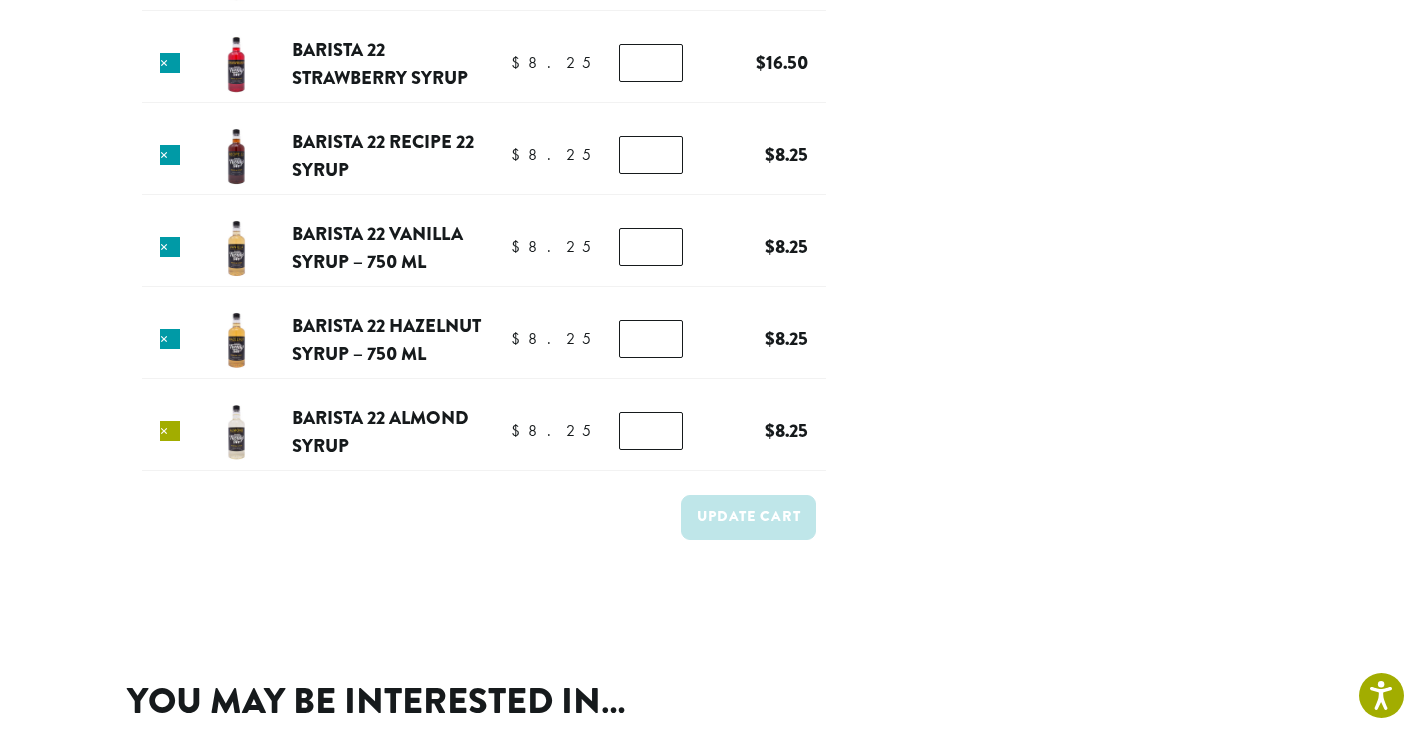 click on "×" at bounding box center [170, 431] 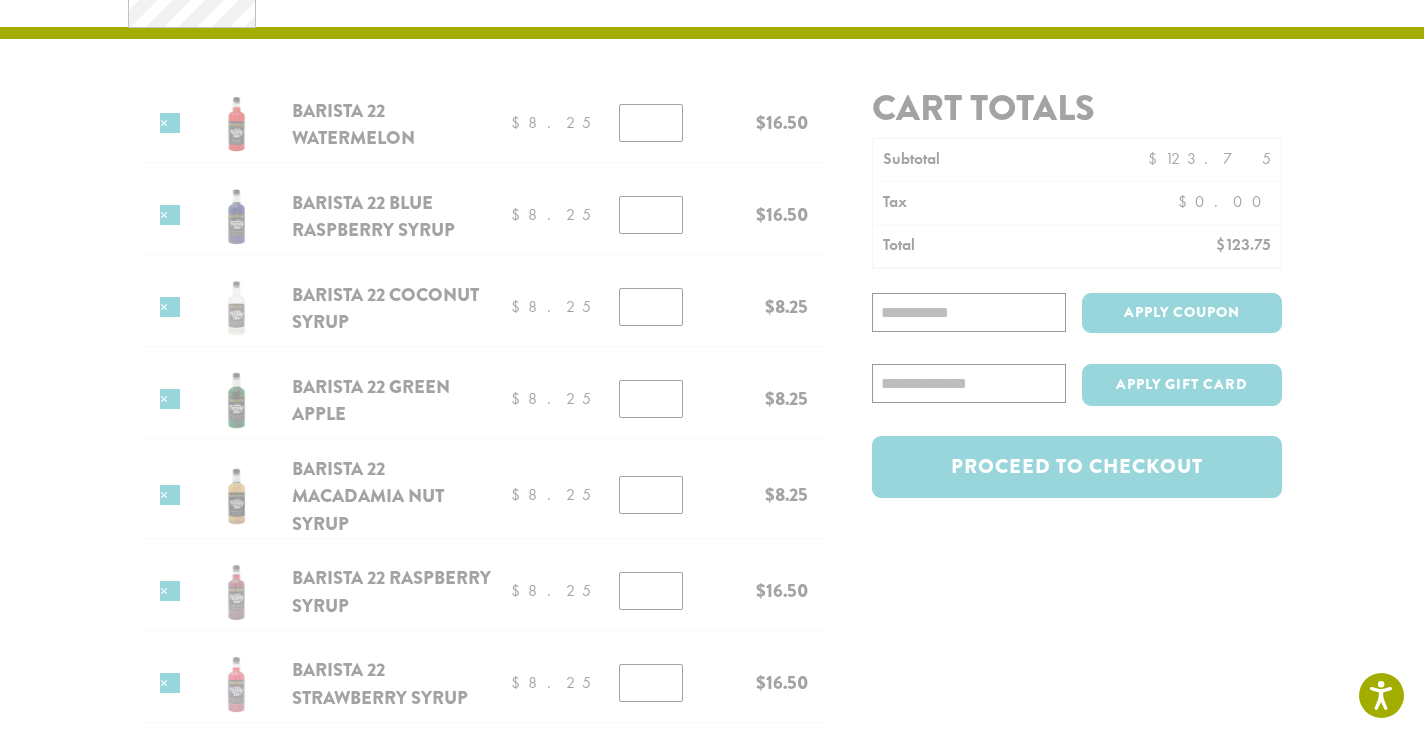 scroll, scrollTop: 0, scrollLeft: 0, axis: both 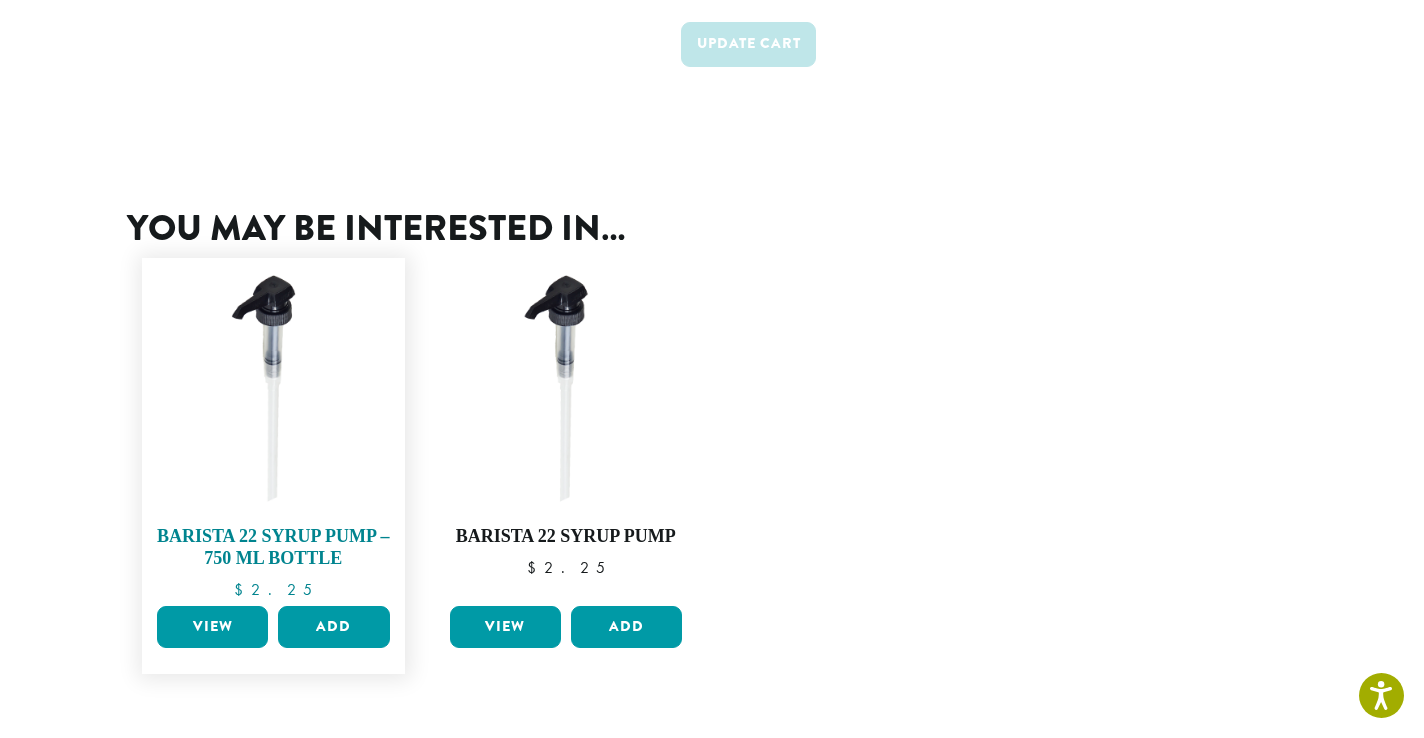 click at bounding box center (273, 389) 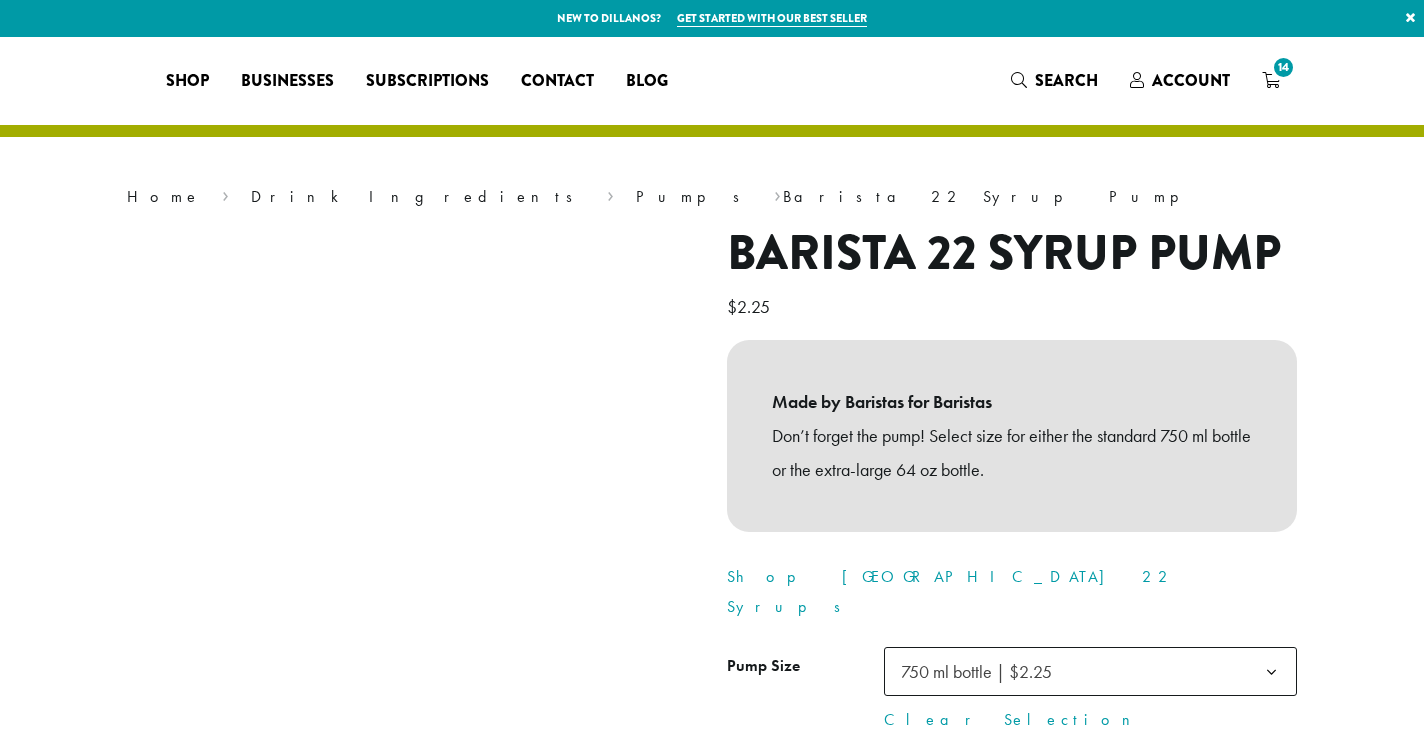 scroll, scrollTop: 0, scrollLeft: 0, axis: both 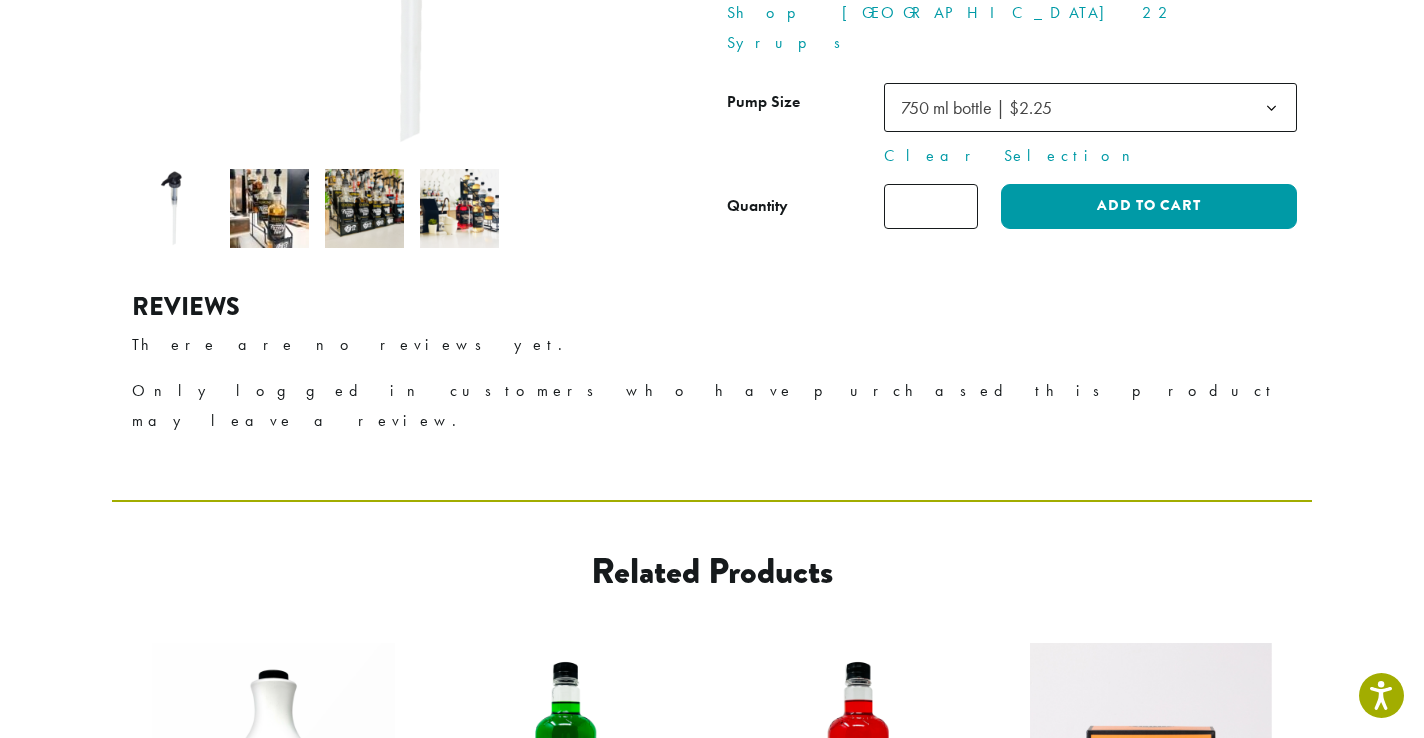 click at bounding box center (269, 208) 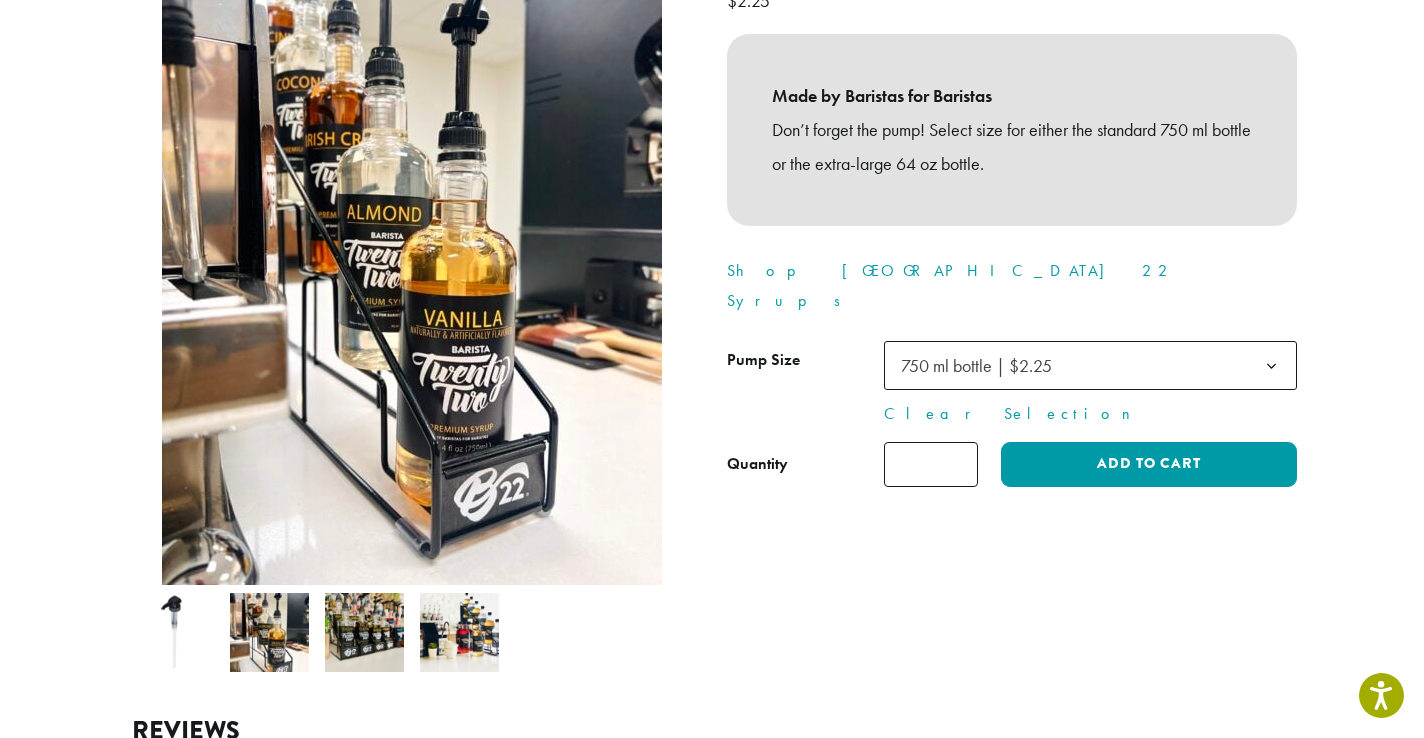 scroll, scrollTop: 337, scrollLeft: 0, axis: vertical 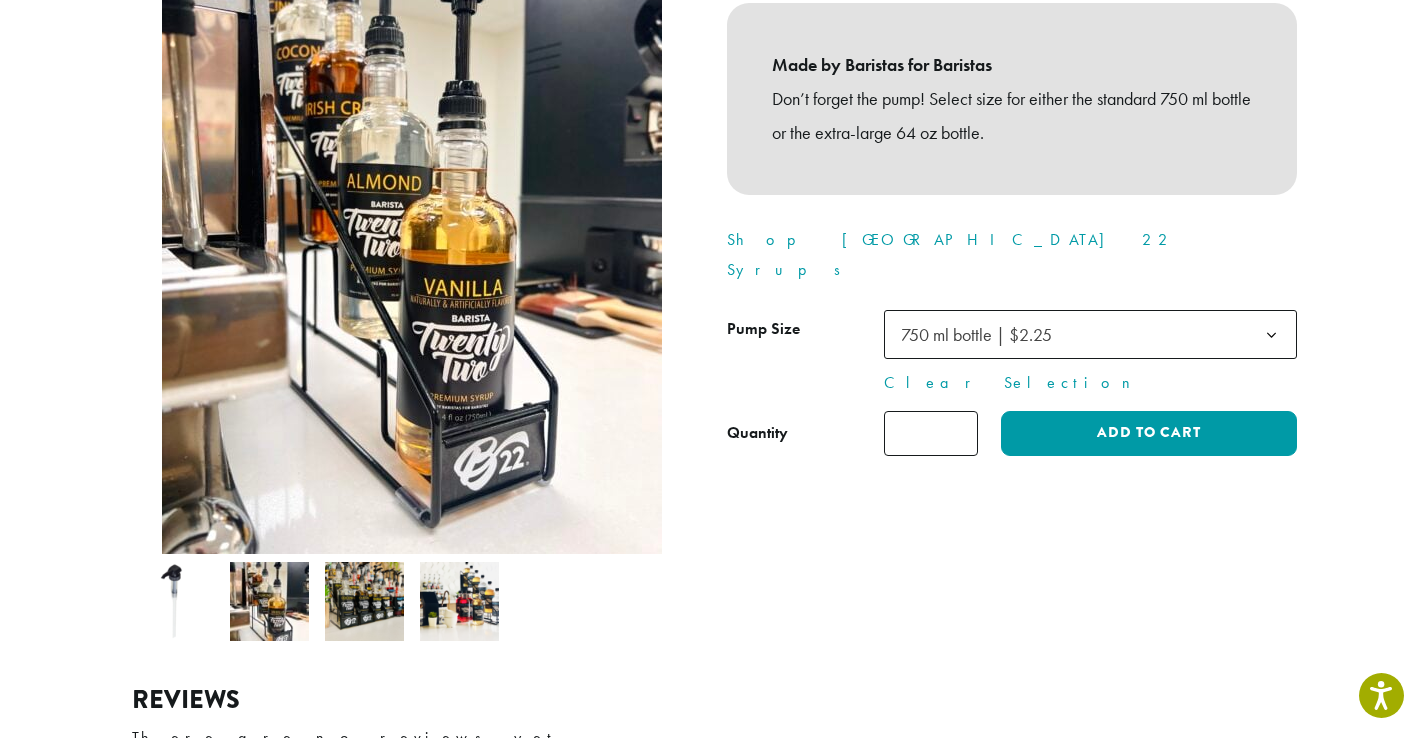 click at bounding box center (364, 601) 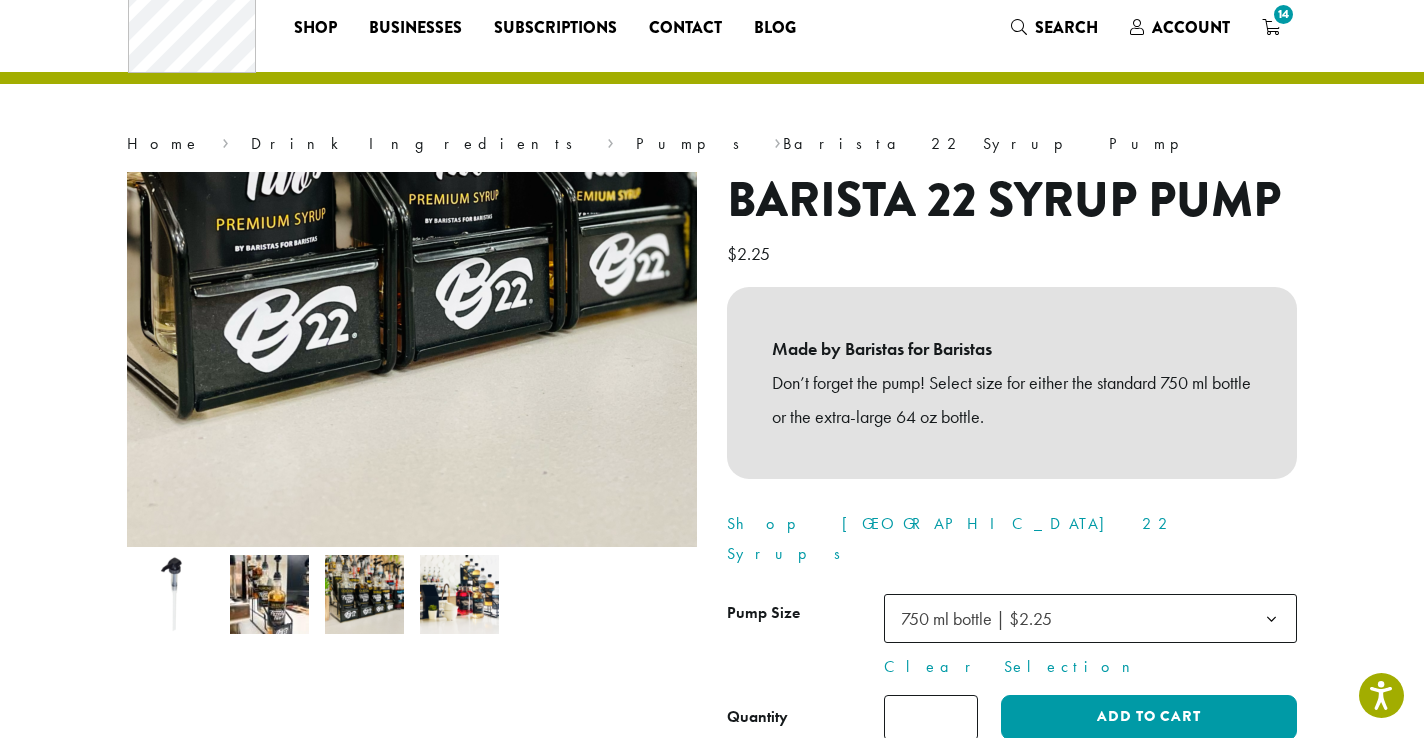 scroll, scrollTop: 0, scrollLeft: 0, axis: both 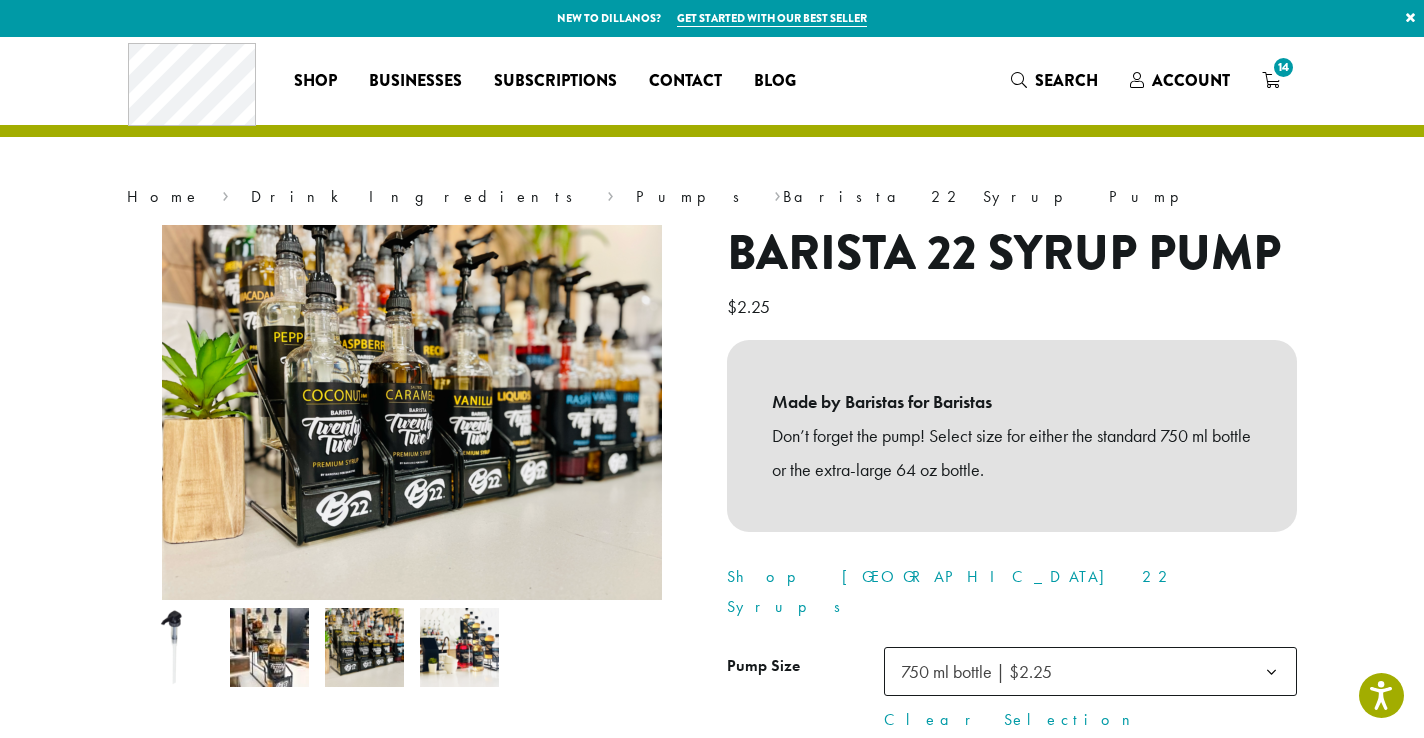 click at bounding box center [459, 647] 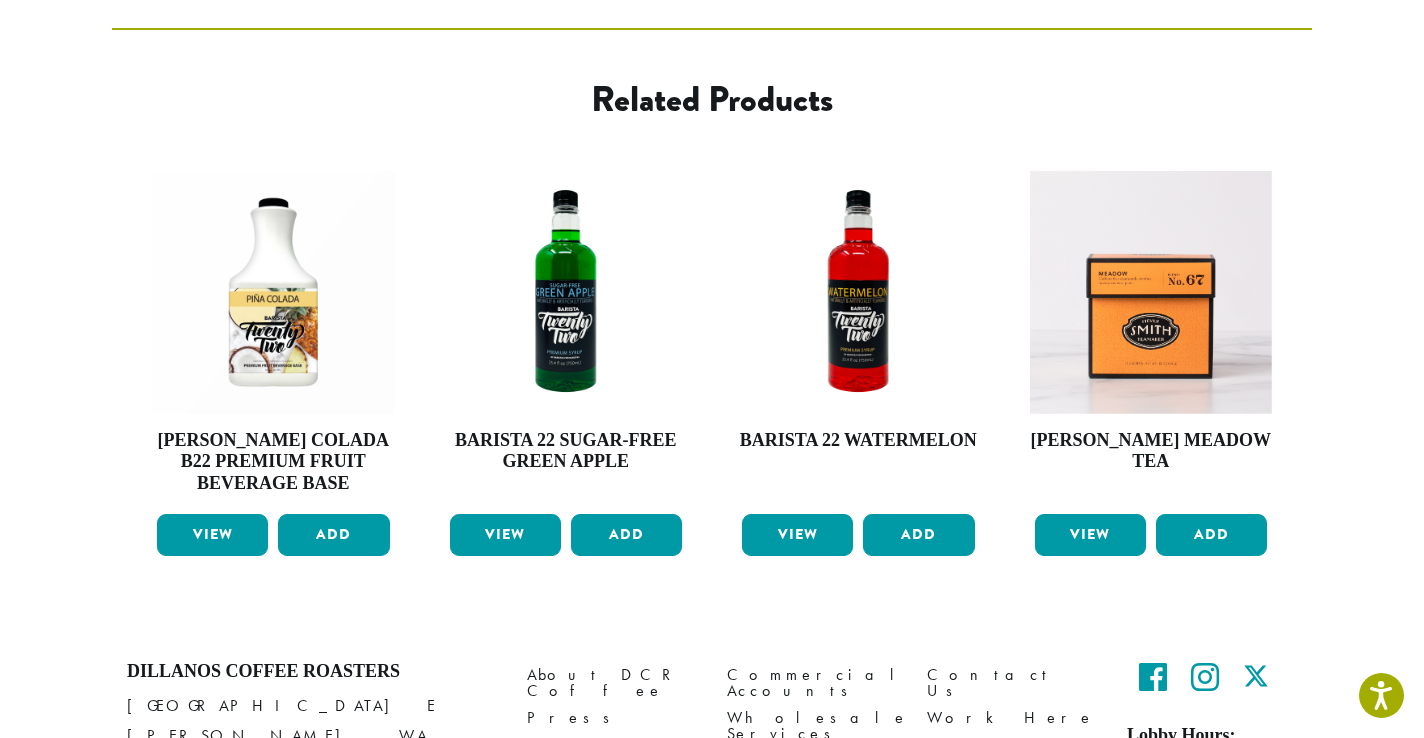 scroll, scrollTop: 1297, scrollLeft: 0, axis: vertical 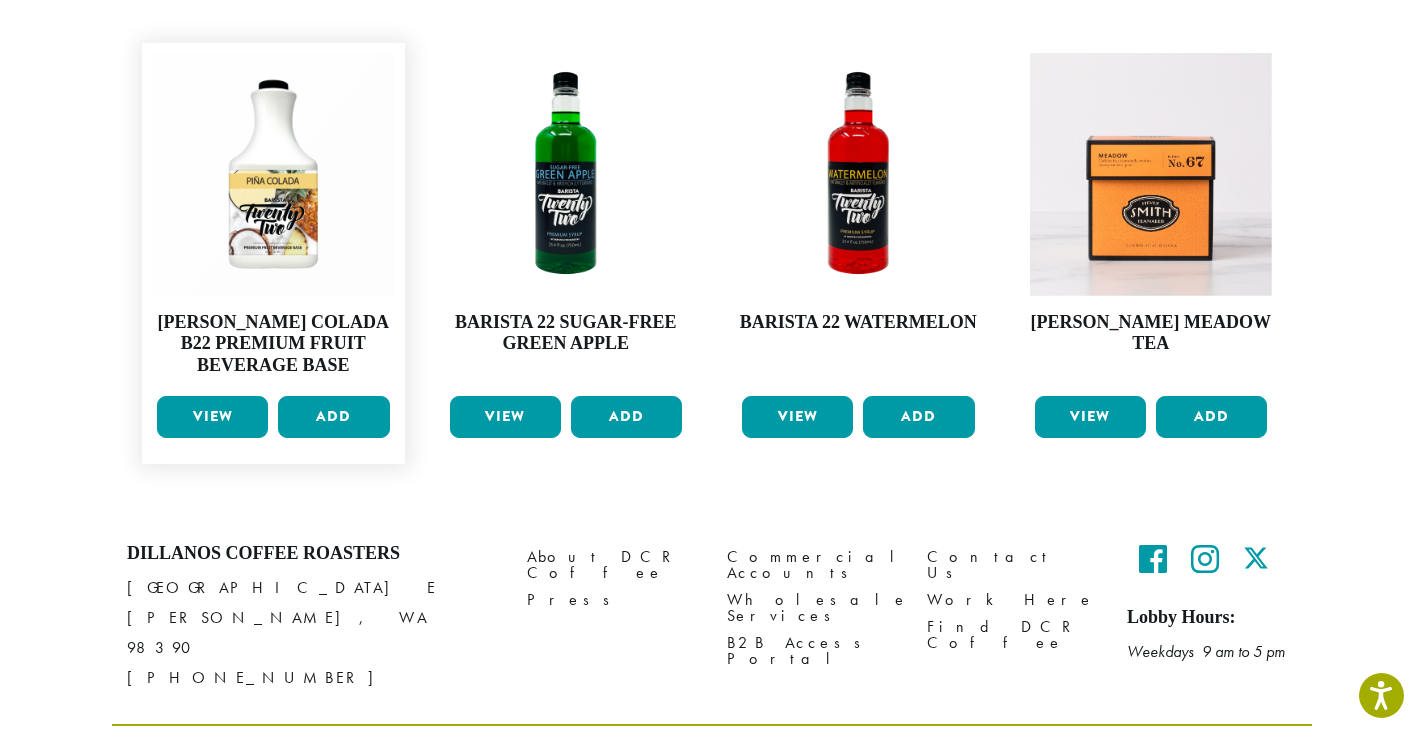 click on "View" at bounding box center (212, 417) 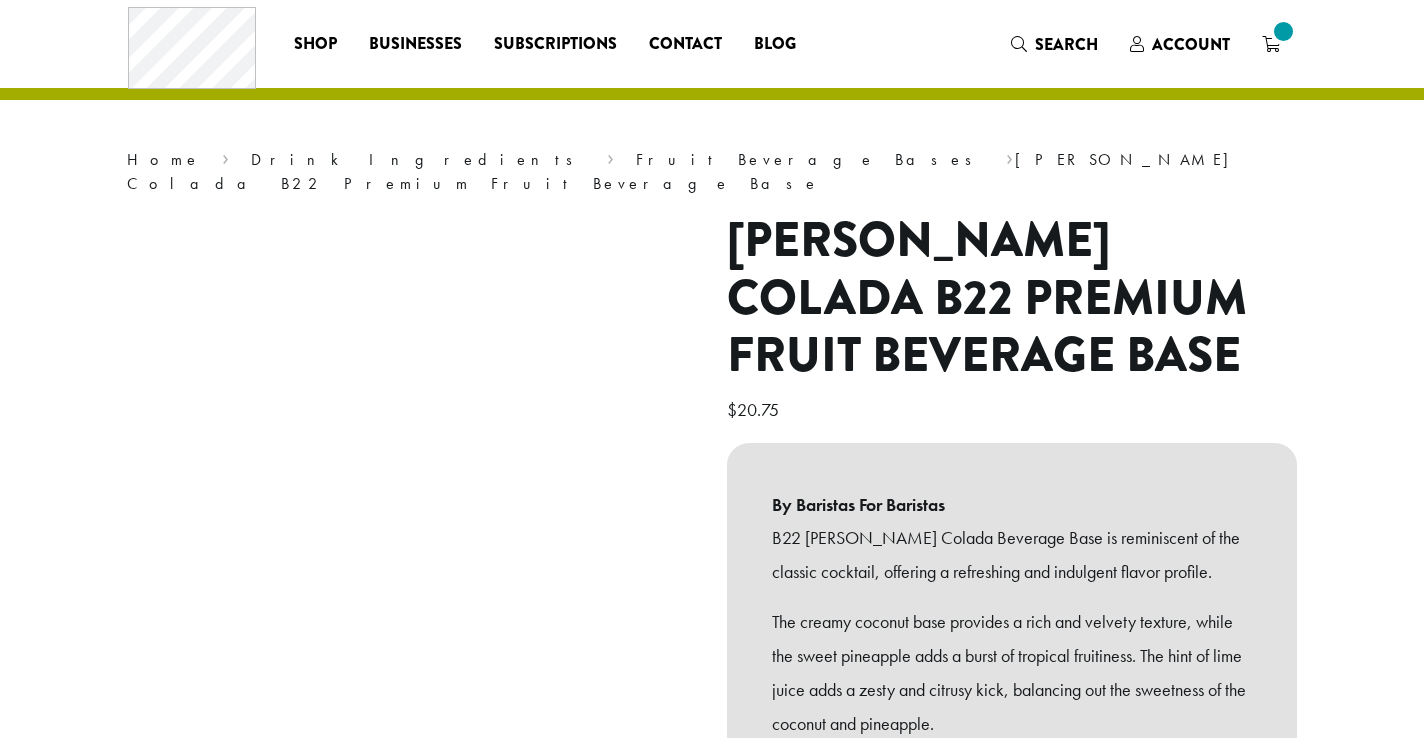 scroll, scrollTop: 0, scrollLeft: 0, axis: both 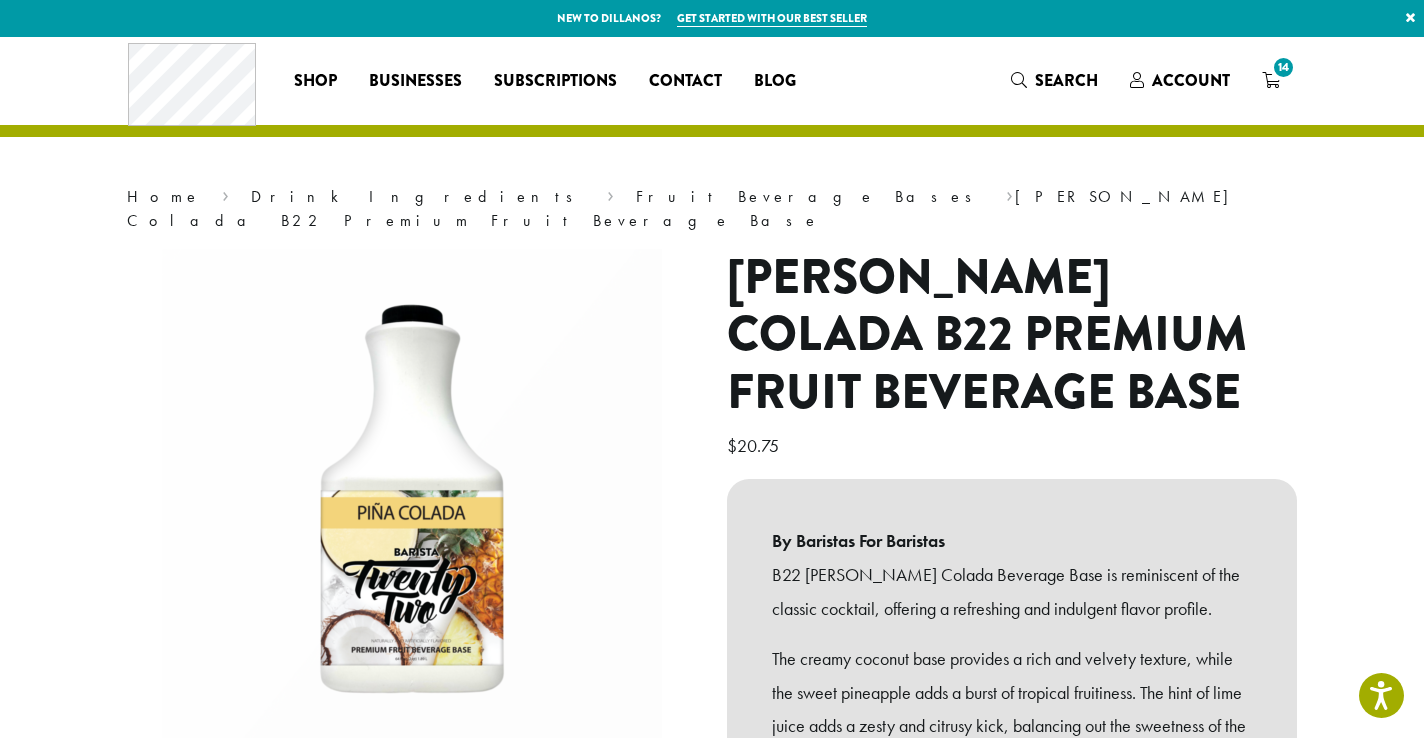 click on "Home   ›   Drink Ingredients   ›   Fruit Beverage Bases   ›  [PERSON_NAME] Colada B22 Premium Fruit Beverage Base" at bounding box center (712, 209) 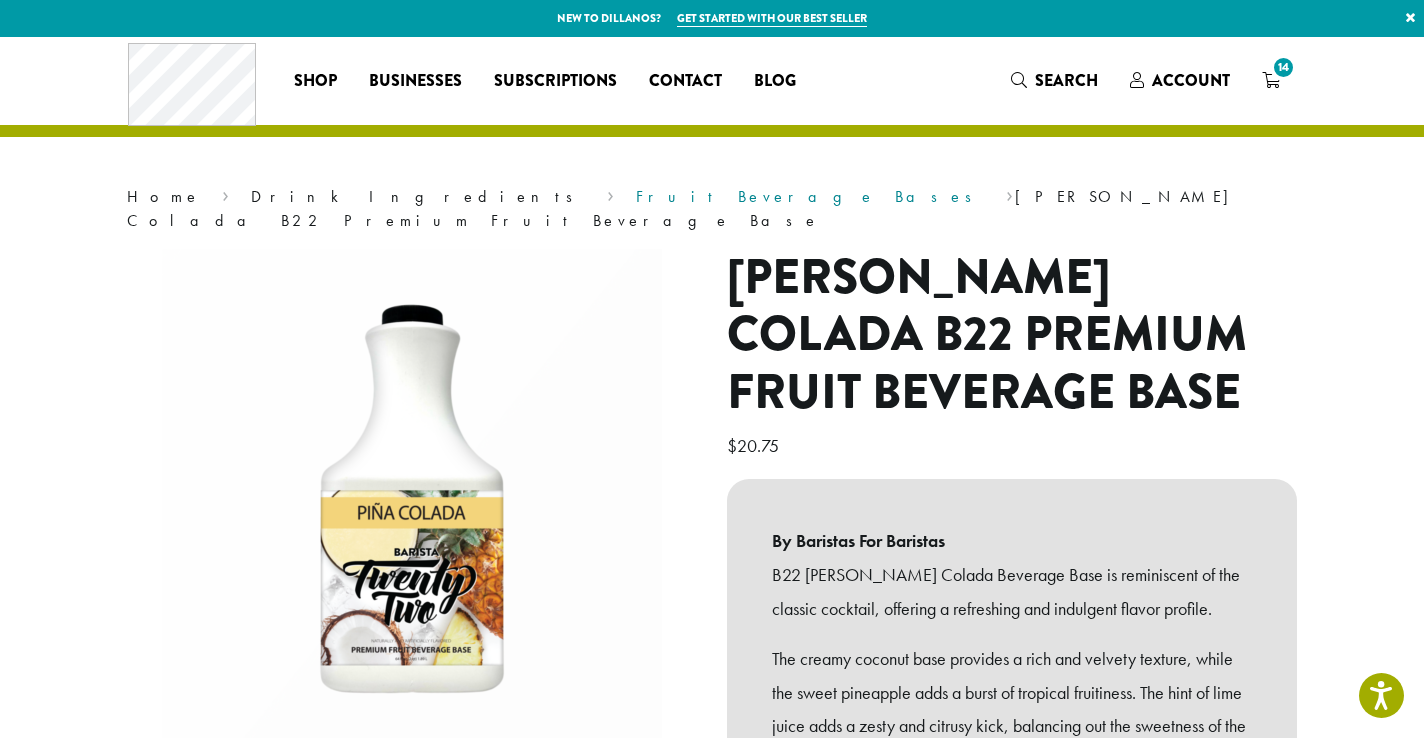 click on "Fruit Beverage Bases" at bounding box center (810, 196) 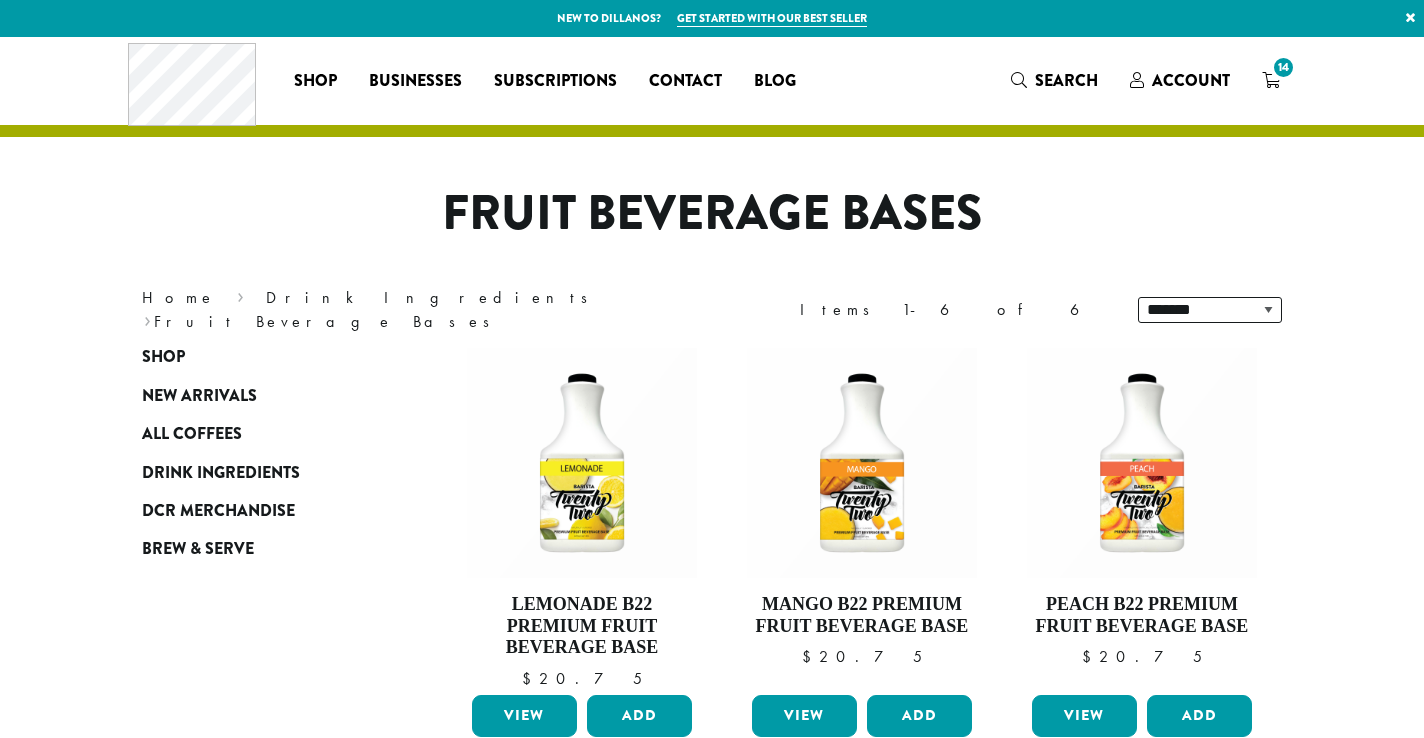 scroll, scrollTop: 0, scrollLeft: 0, axis: both 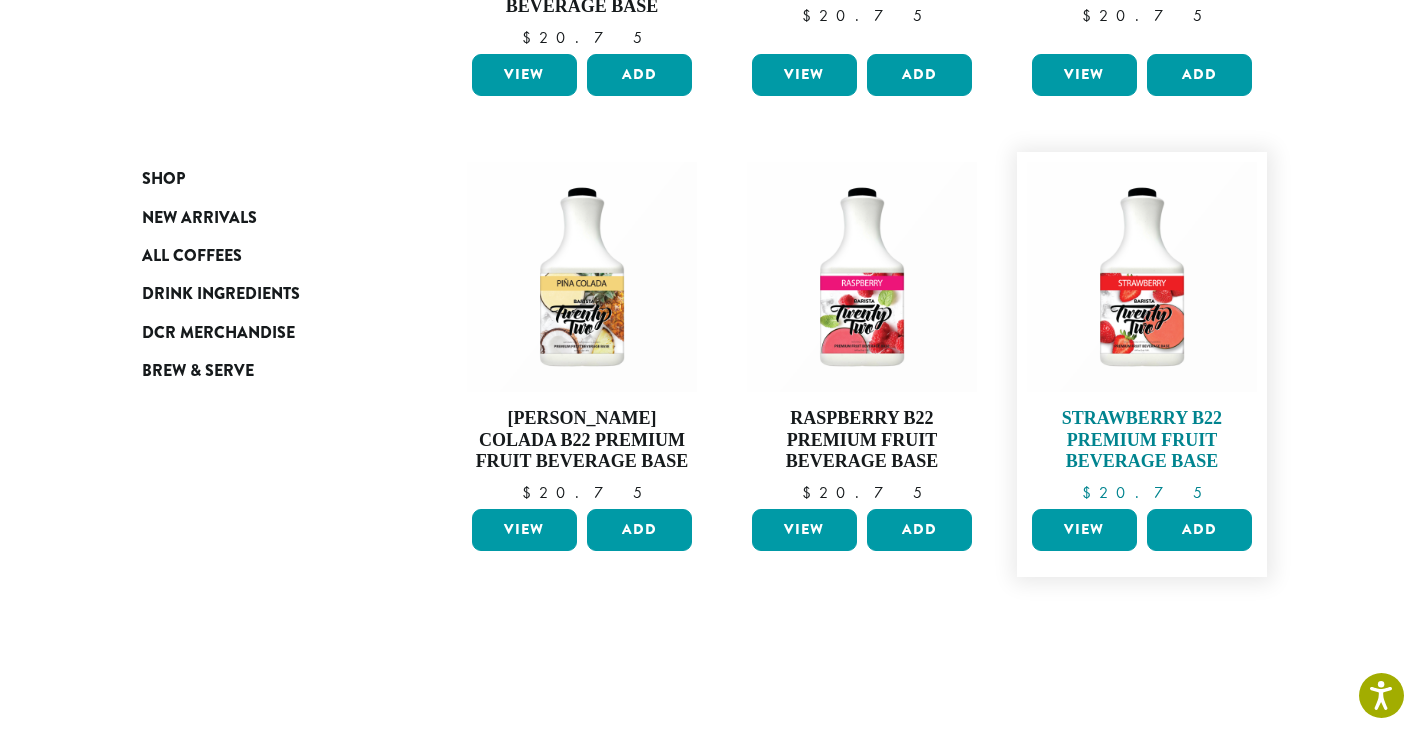click on "Strawberry B22 Premium Fruit Beverage Base" at bounding box center [1142, 440] 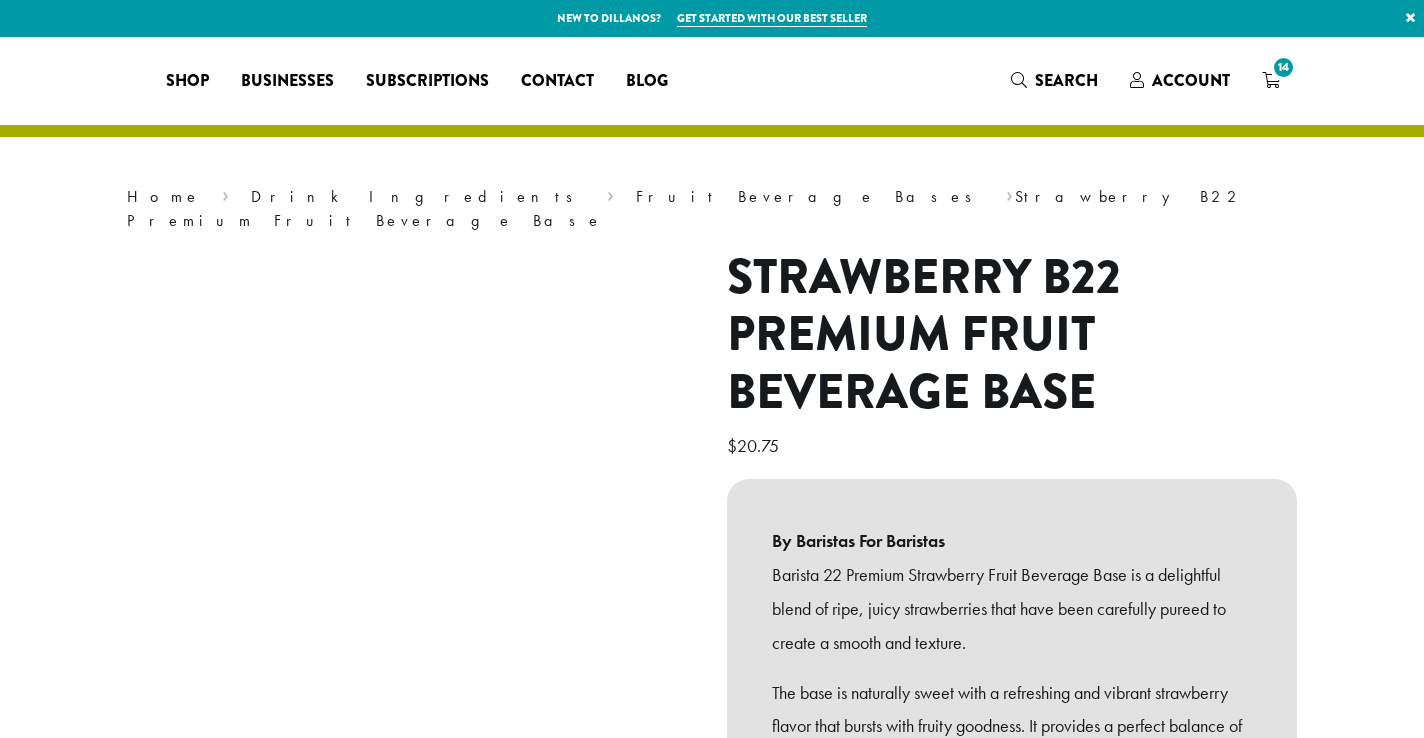 scroll, scrollTop: 0, scrollLeft: 0, axis: both 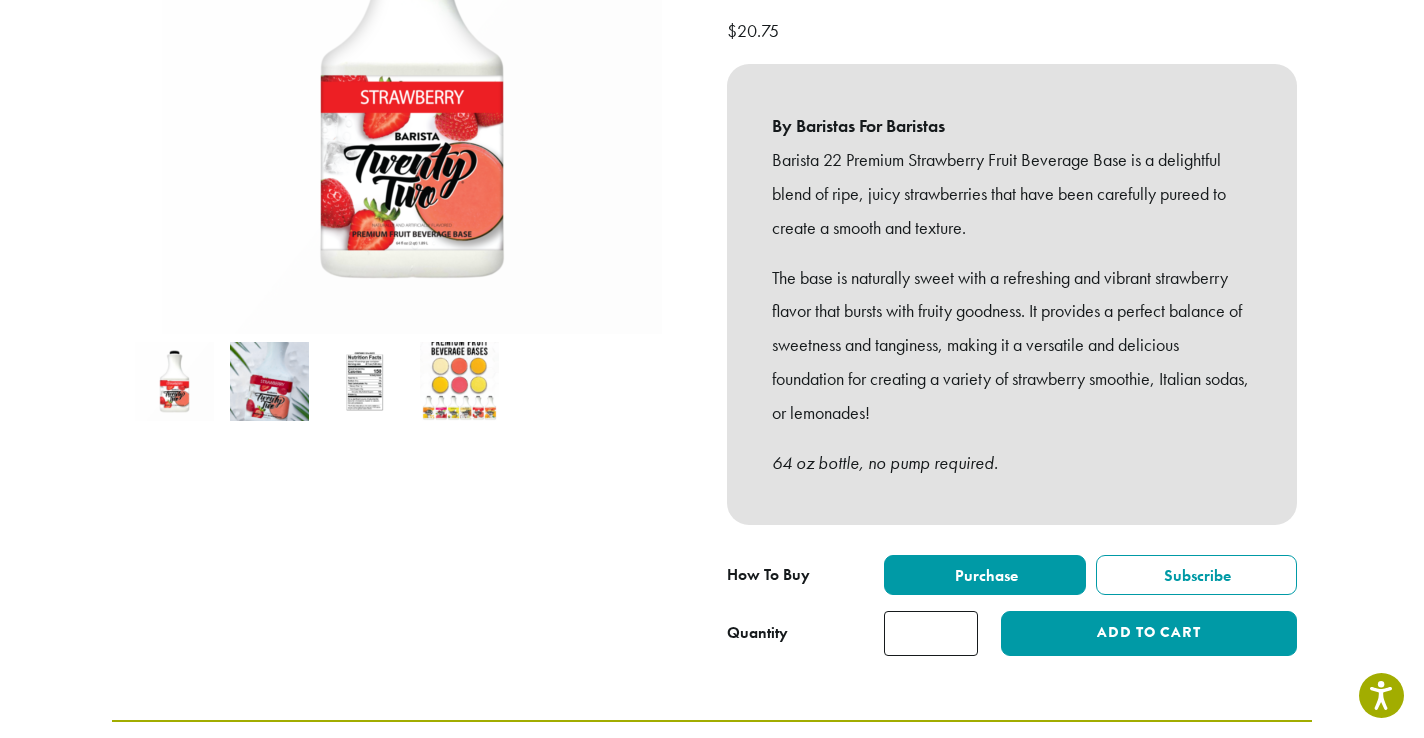 click at bounding box center [364, 381] 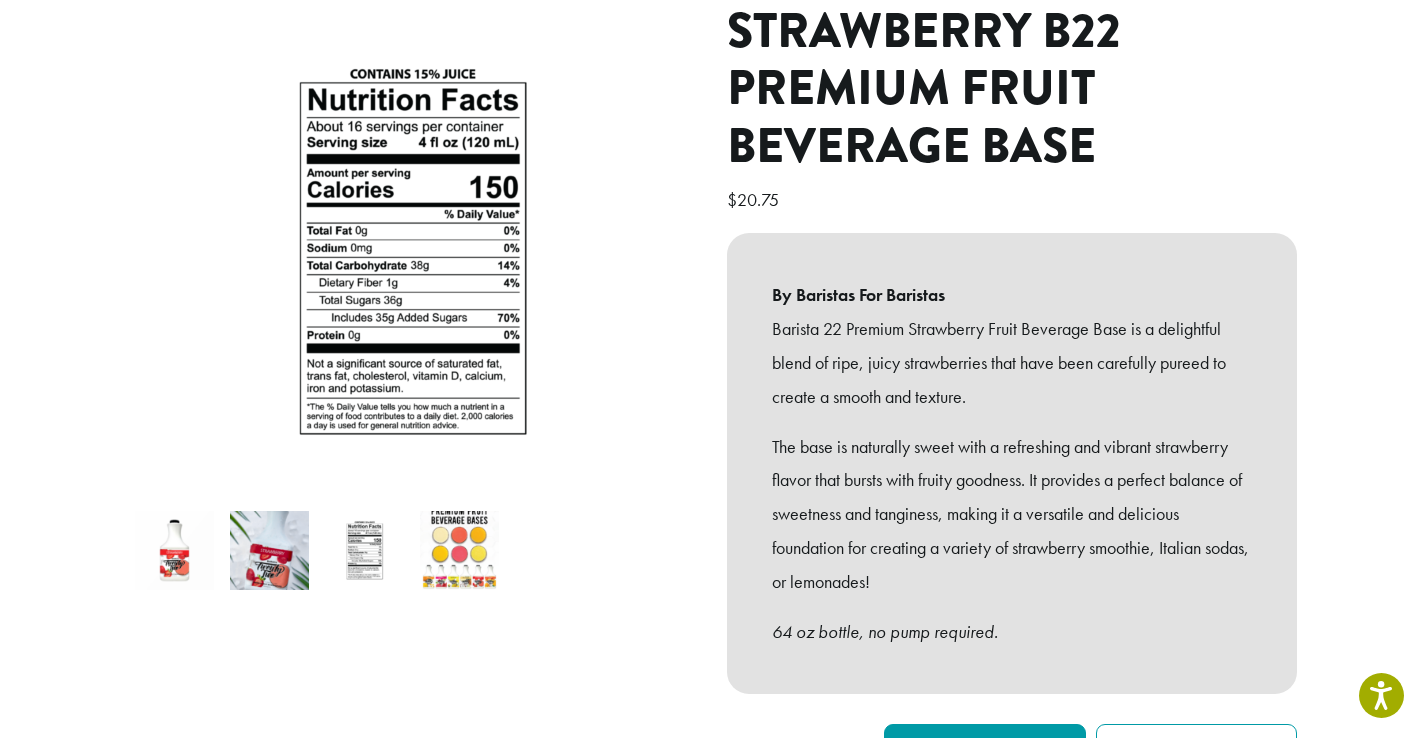 scroll, scrollTop: 233, scrollLeft: 0, axis: vertical 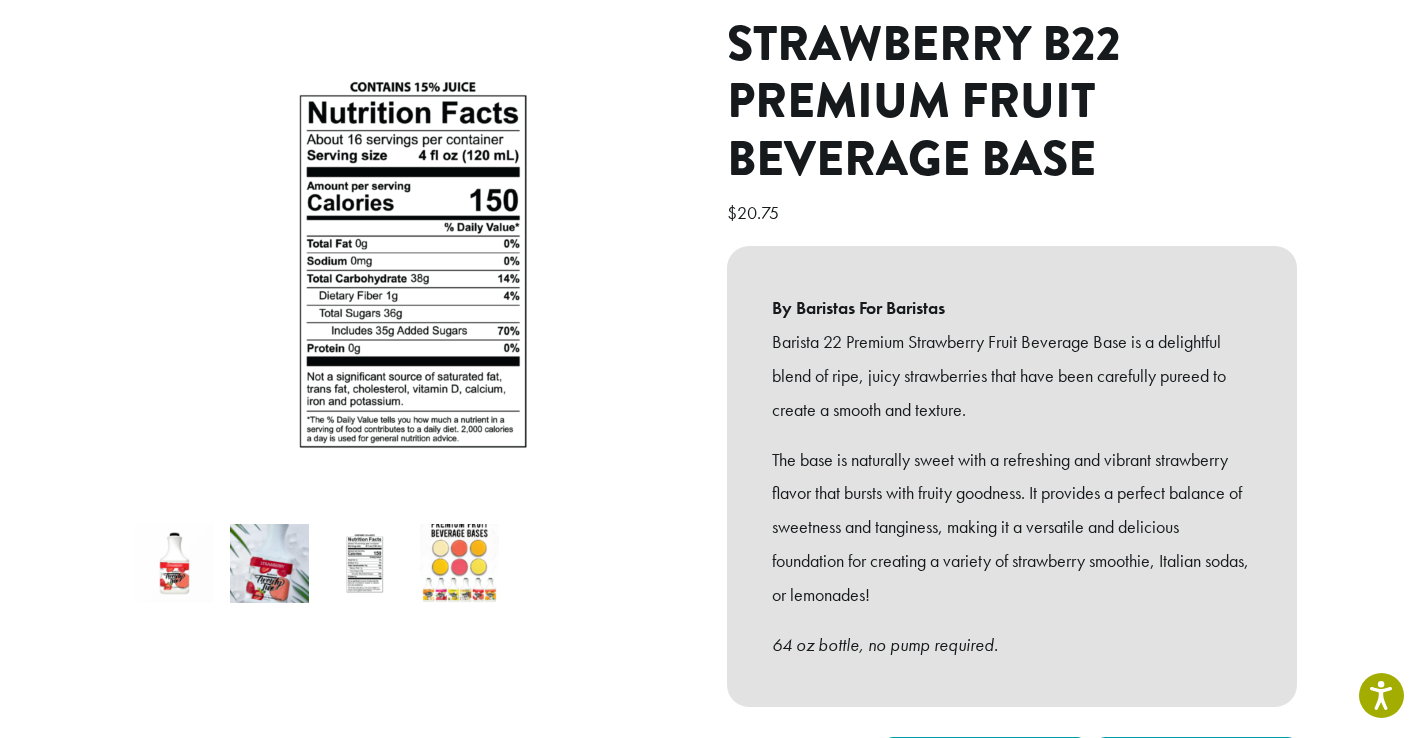click at bounding box center (459, 563) 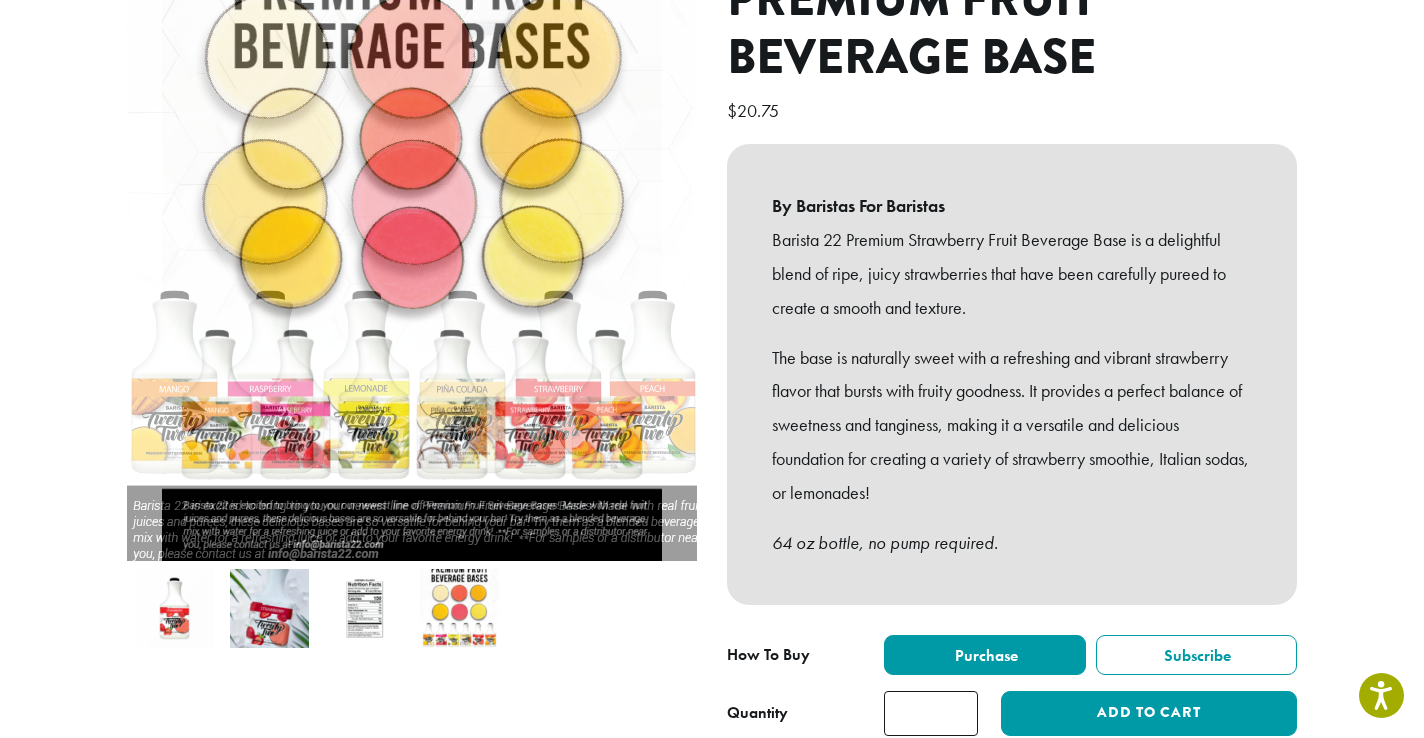 scroll, scrollTop: 387, scrollLeft: 0, axis: vertical 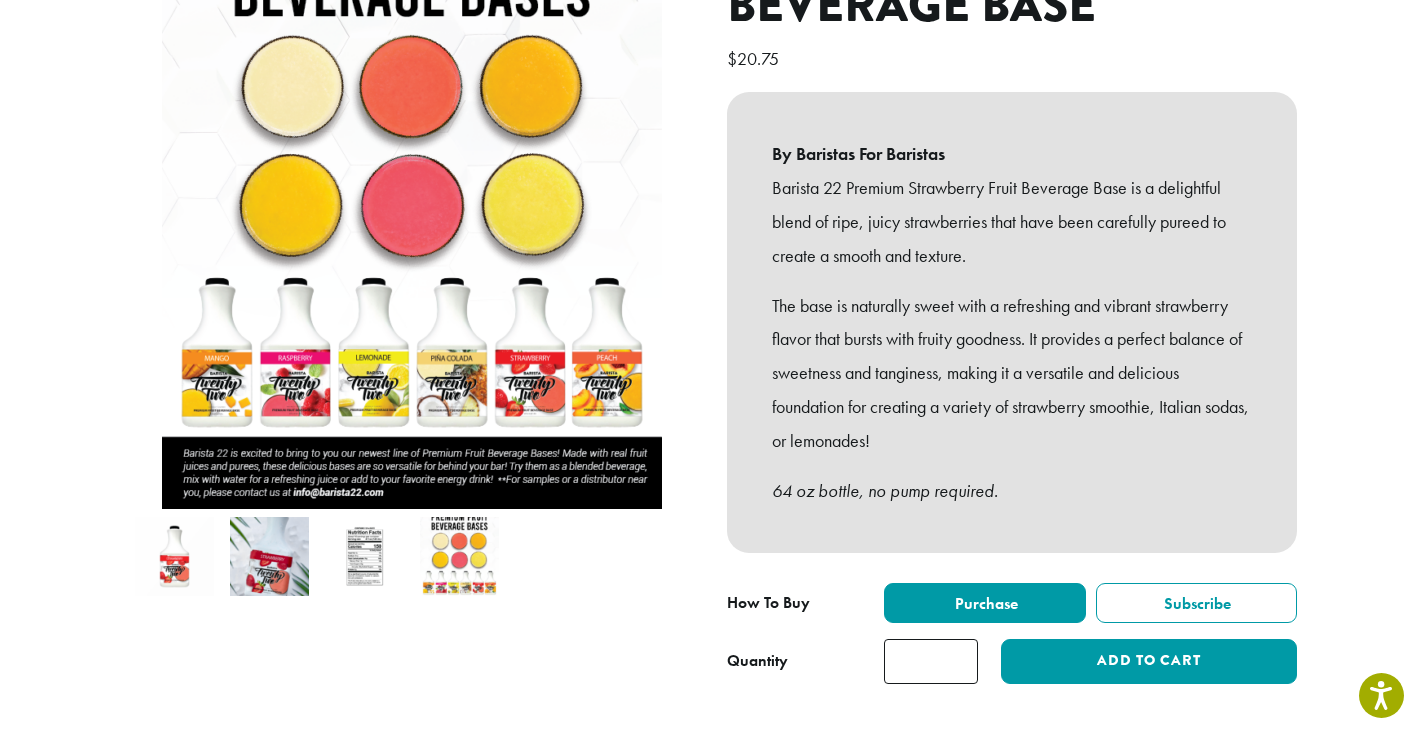click at bounding box center [269, 556] 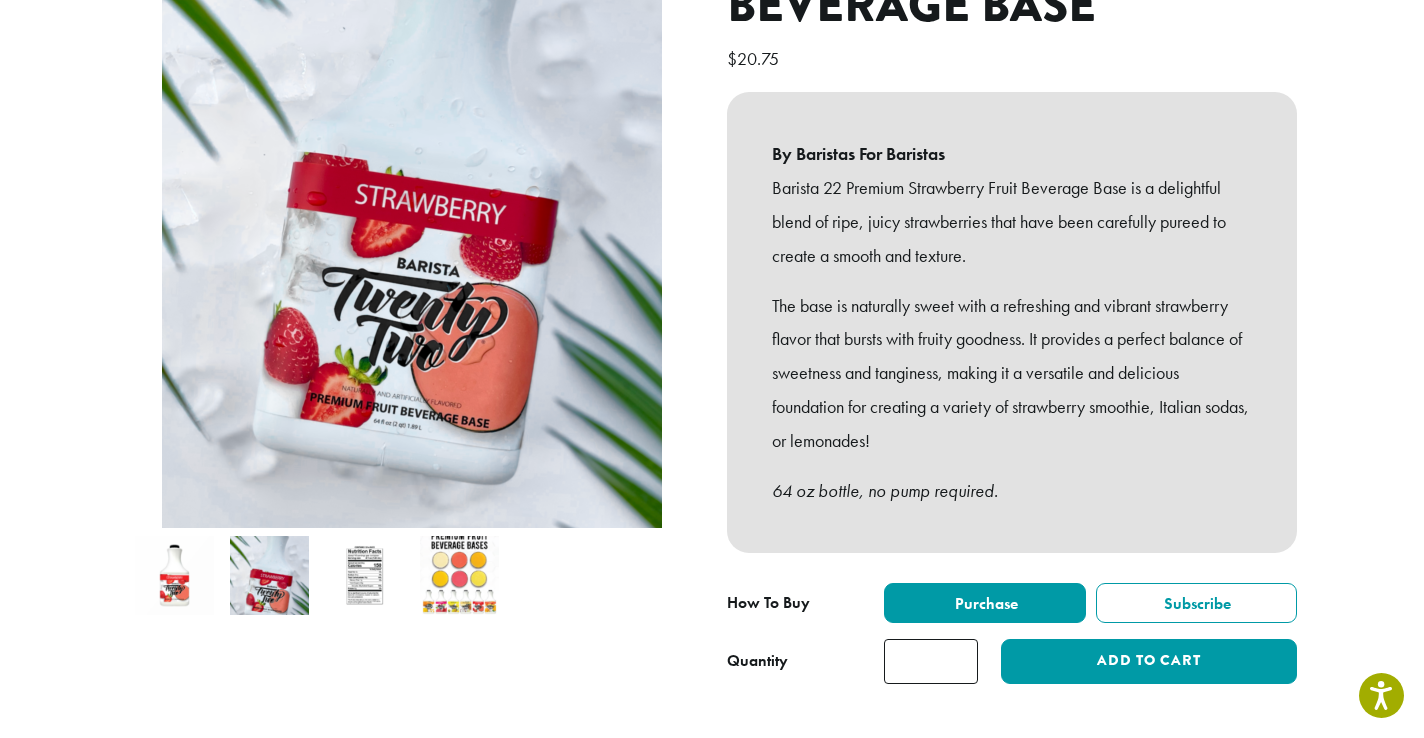 click at bounding box center [174, 575] 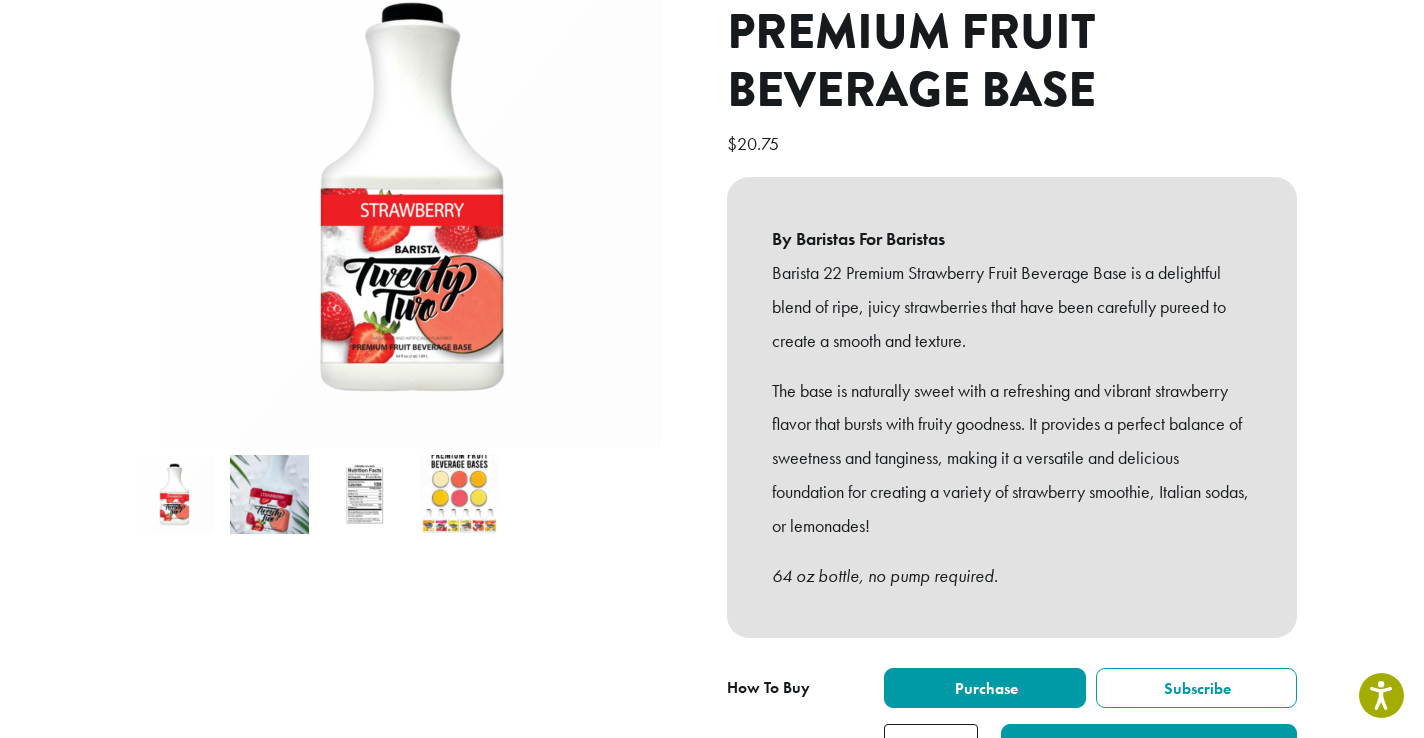 scroll, scrollTop: 447, scrollLeft: 0, axis: vertical 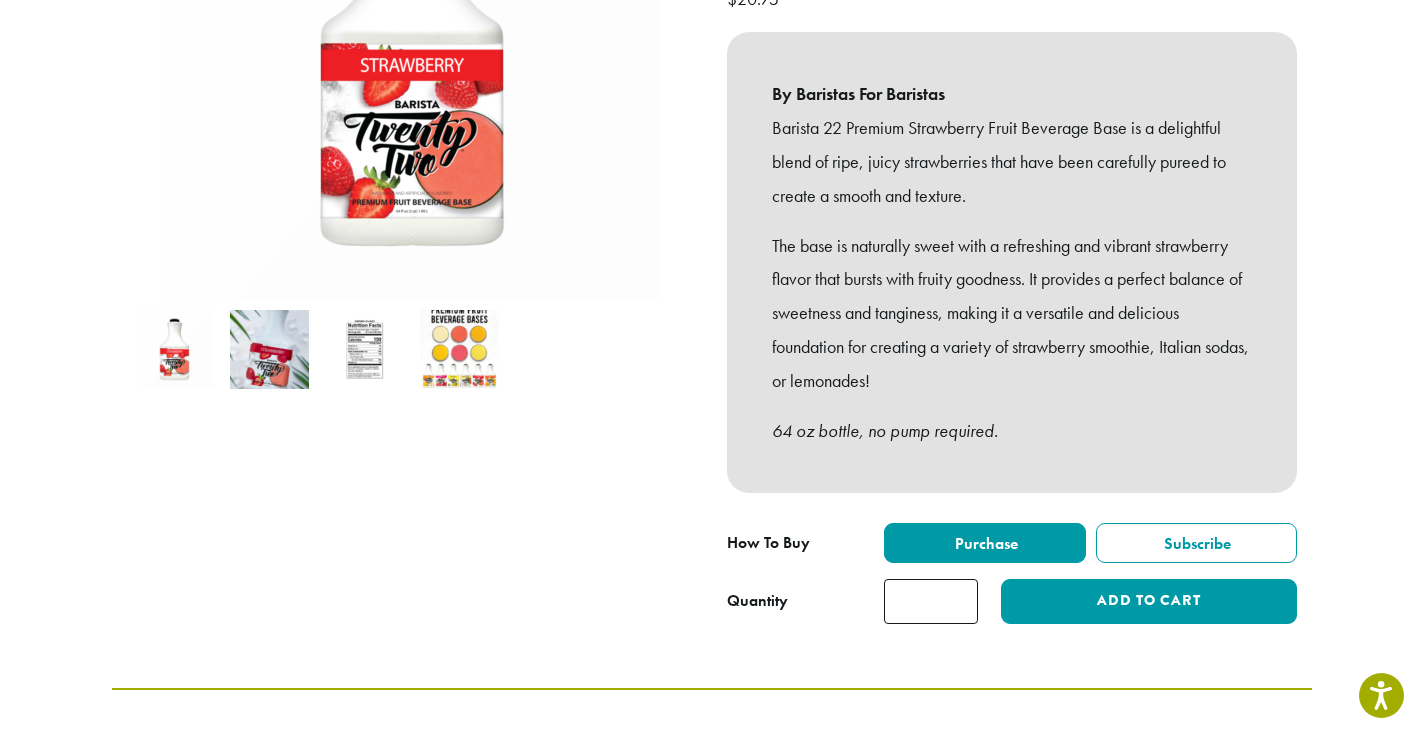 click at bounding box center (174, 349) 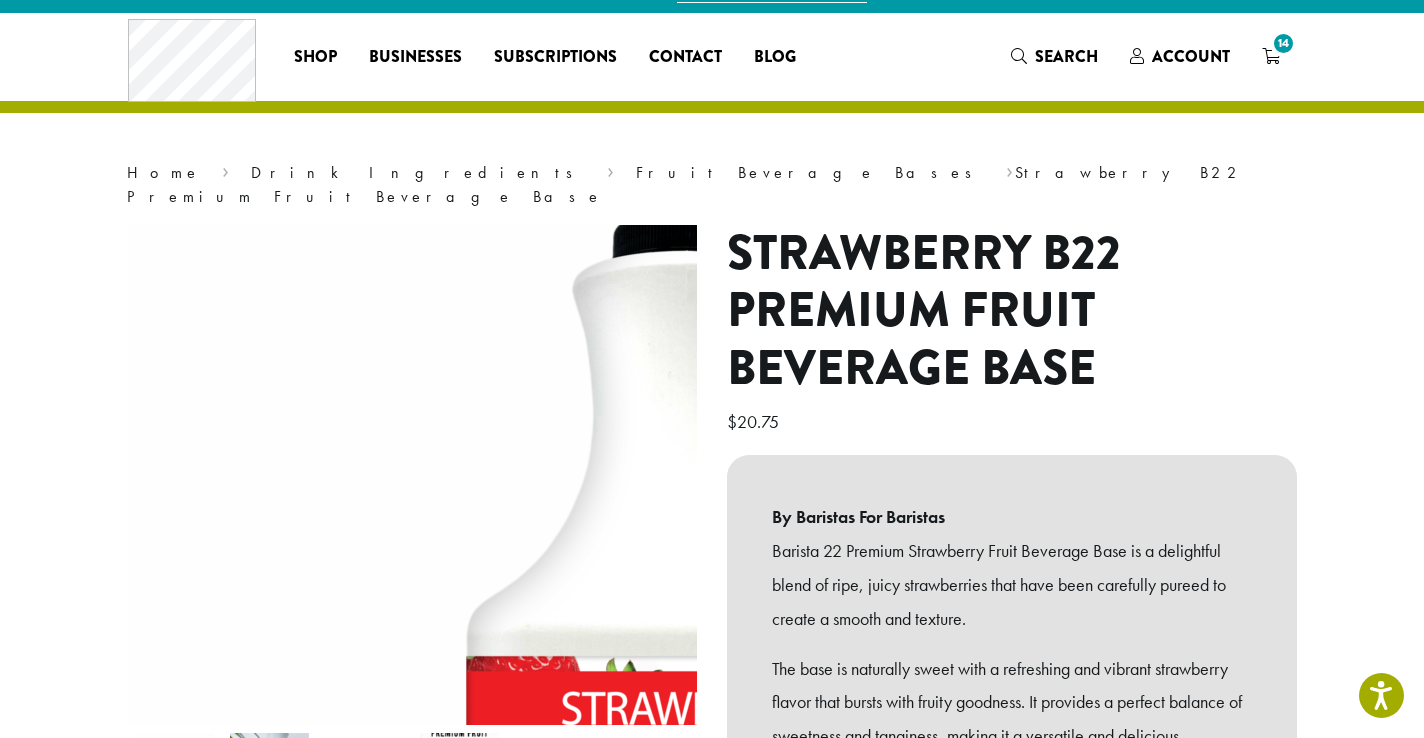 scroll, scrollTop: 0, scrollLeft: 0, axis: both 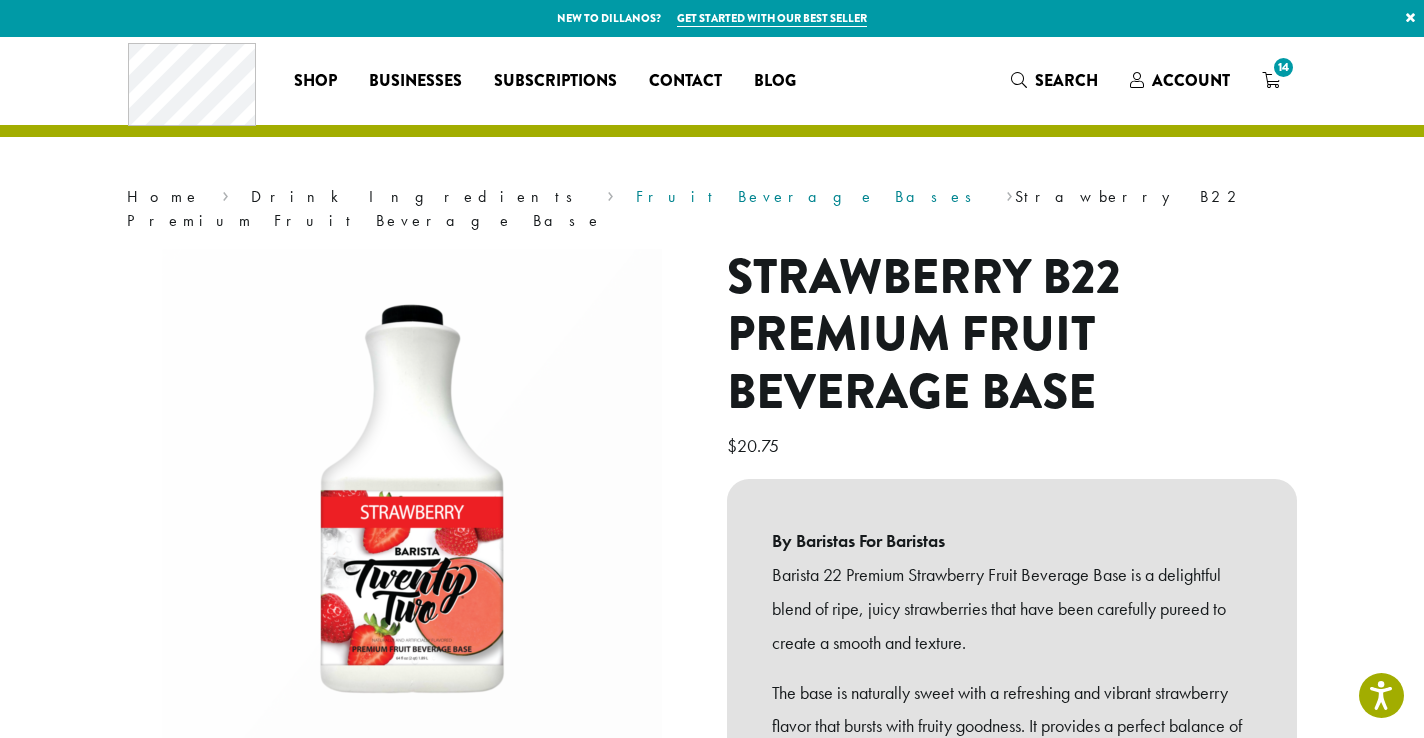 click on "Fruit Beverage Bases" at bounding box center (810, 196) 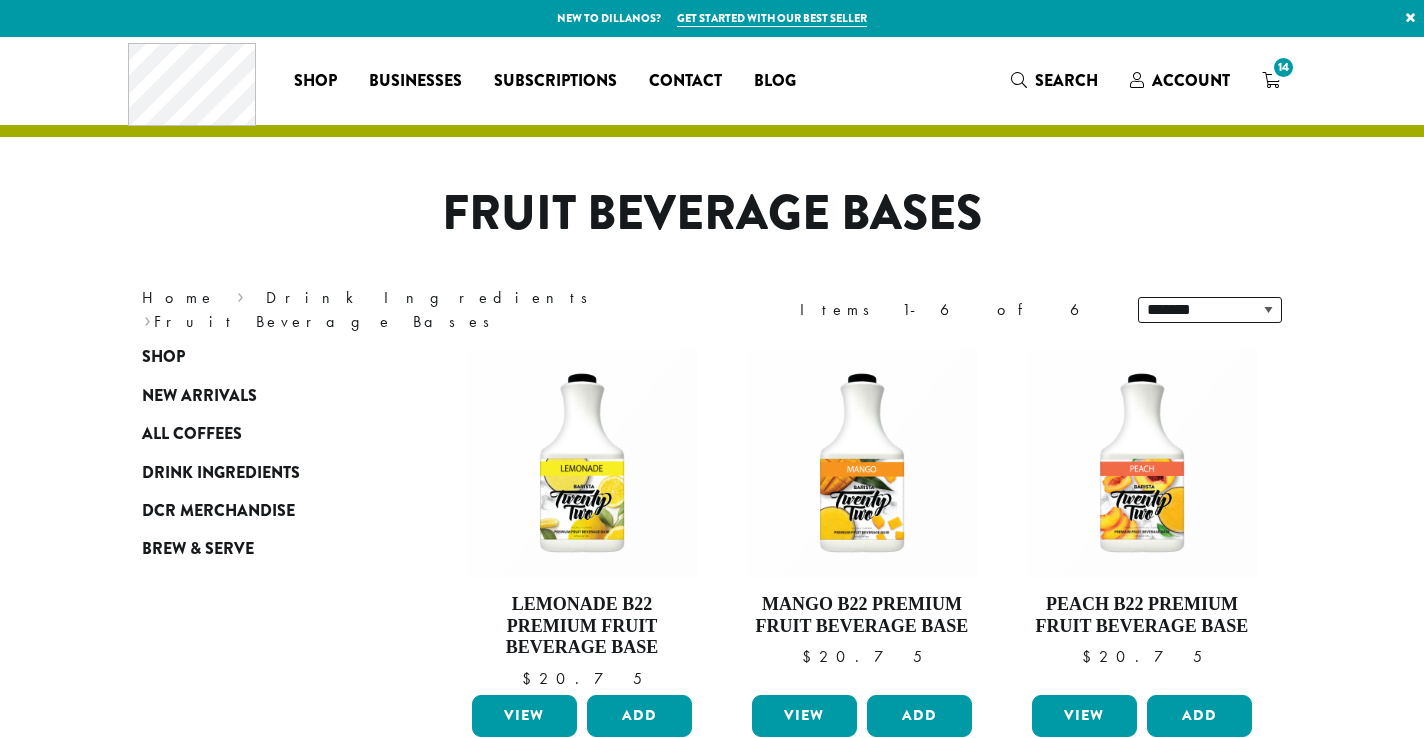 scroll, scrollTop: 0, scrollLeft: 0, axis: both 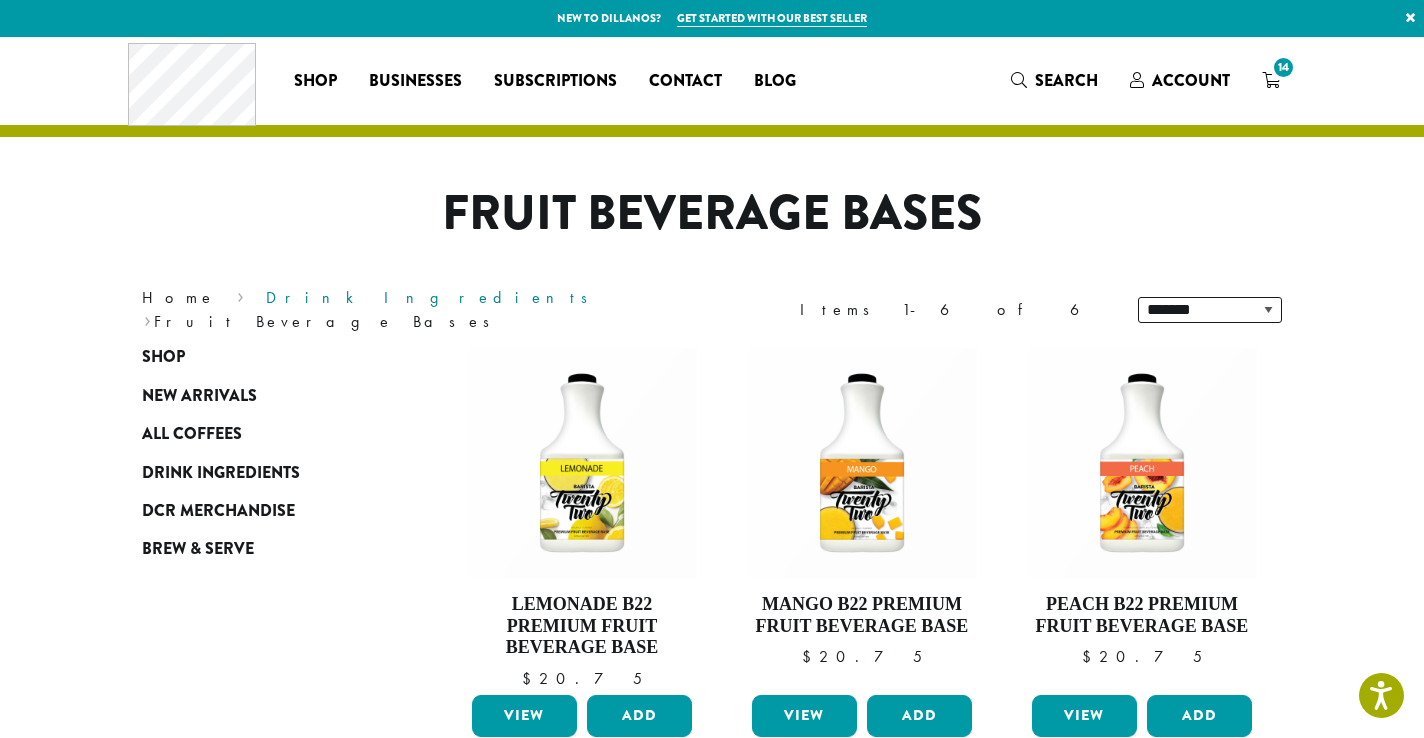 click on "Drink Ingredients" at bounding box center (433, 297) 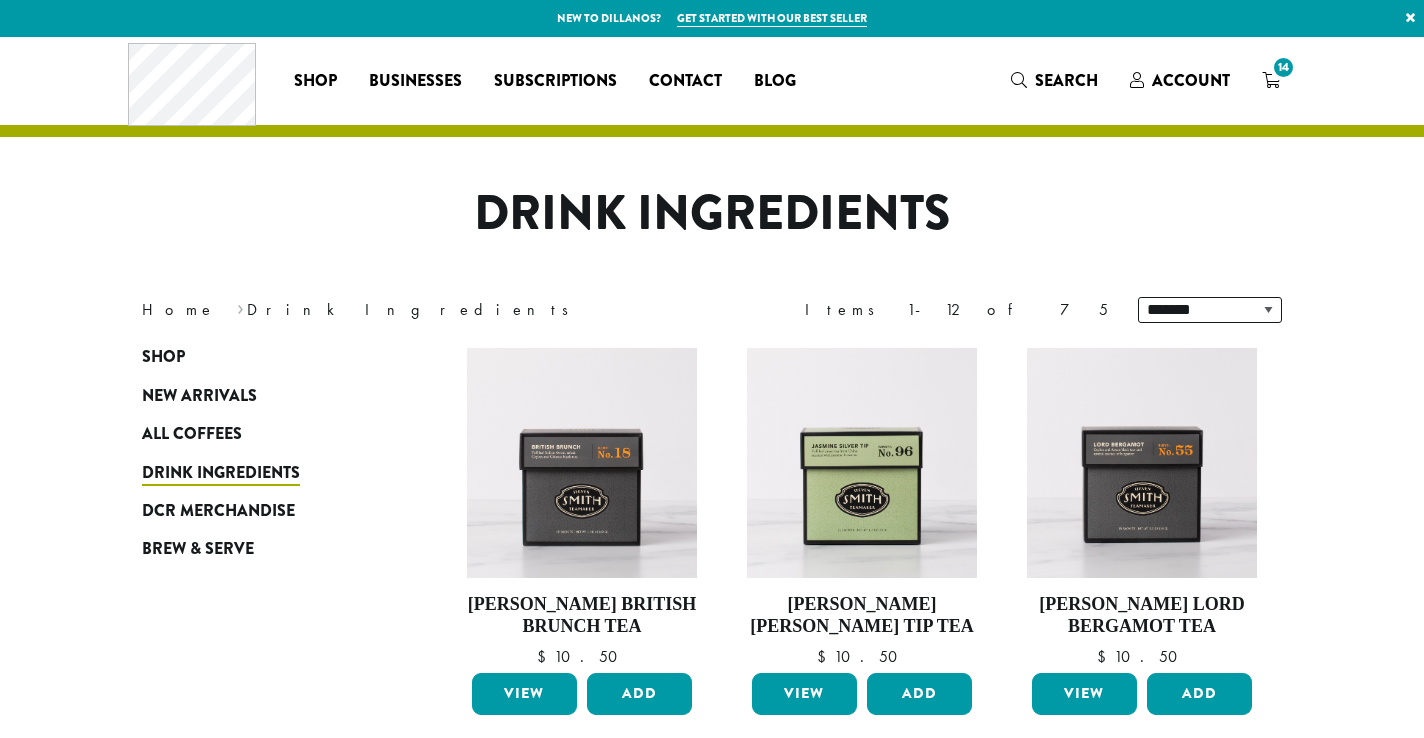 scroll, scrollTop: 0, scrollLeft: 0, axis: both 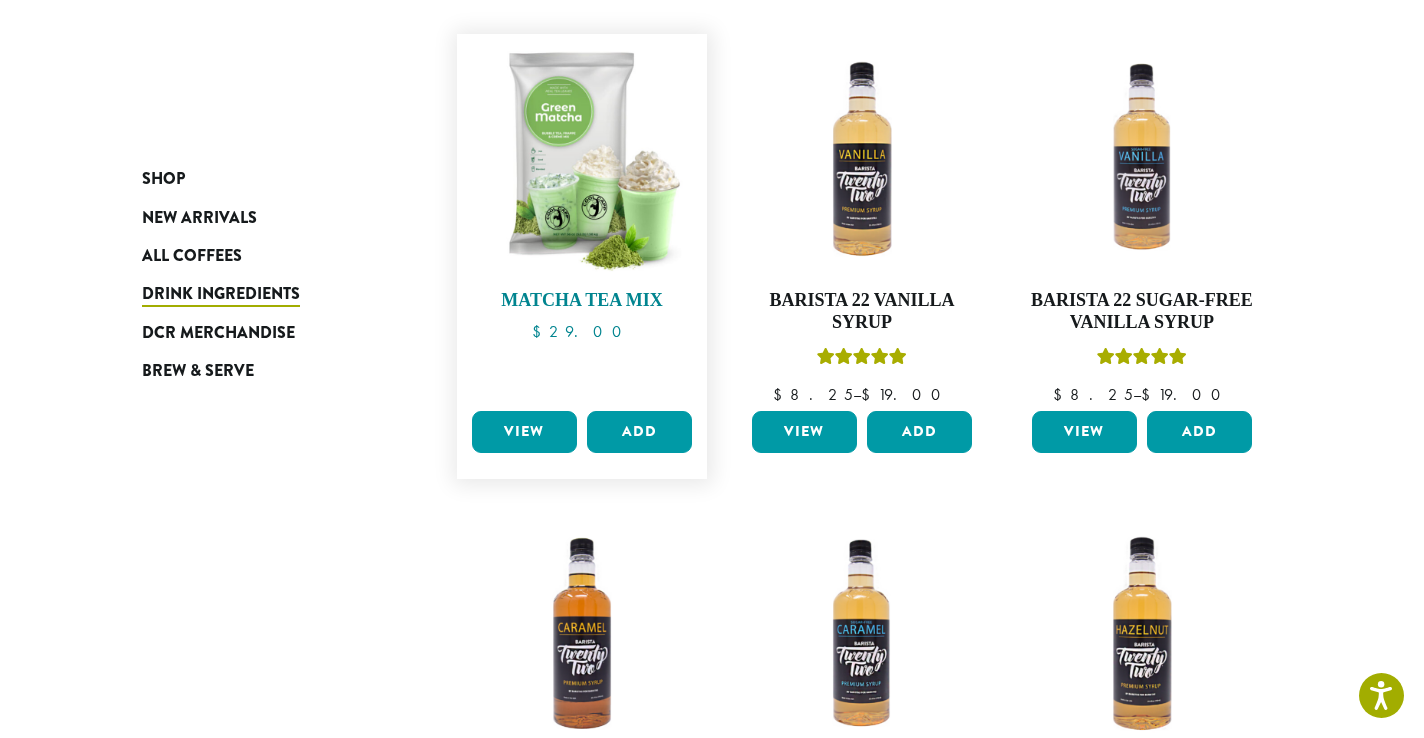 click at bounding box center [582, 159] 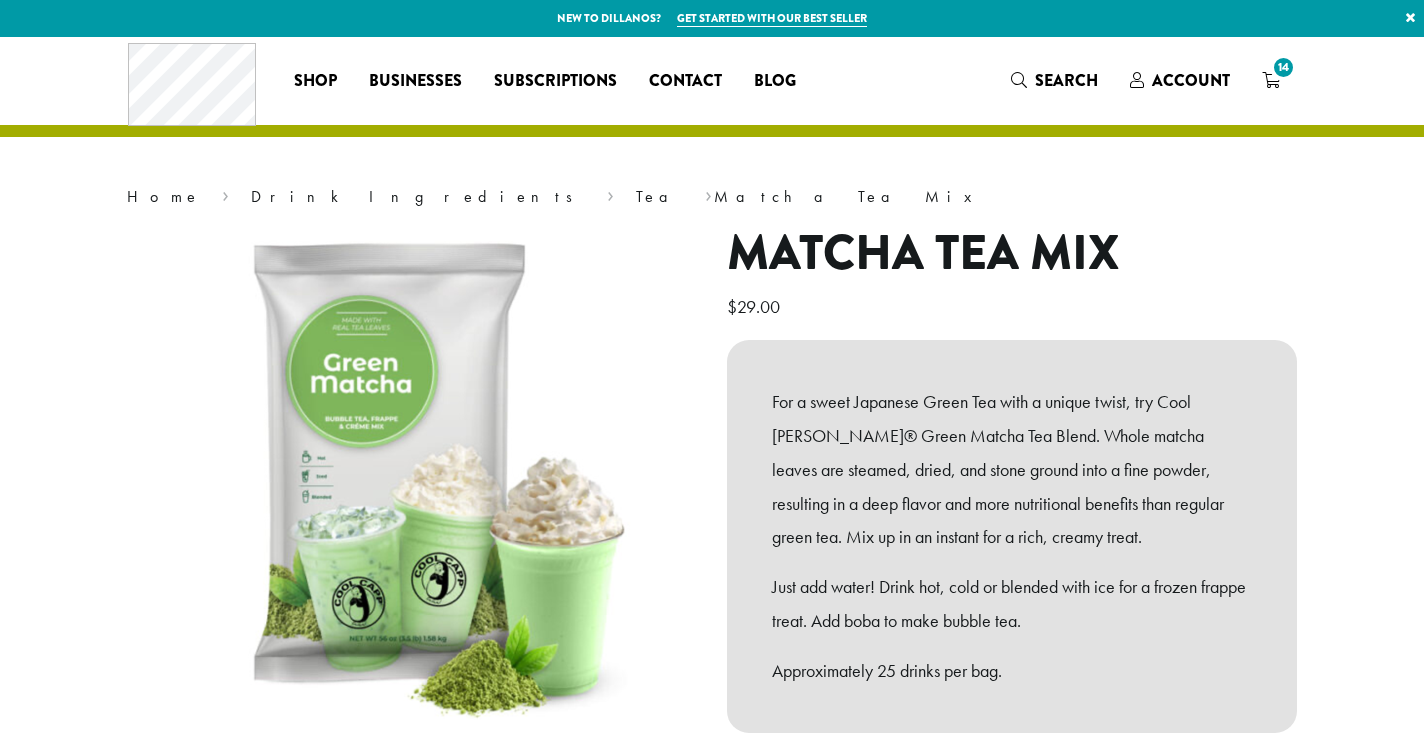 scroll, scrollTop: 0, scrollLeft: 0, axis: both 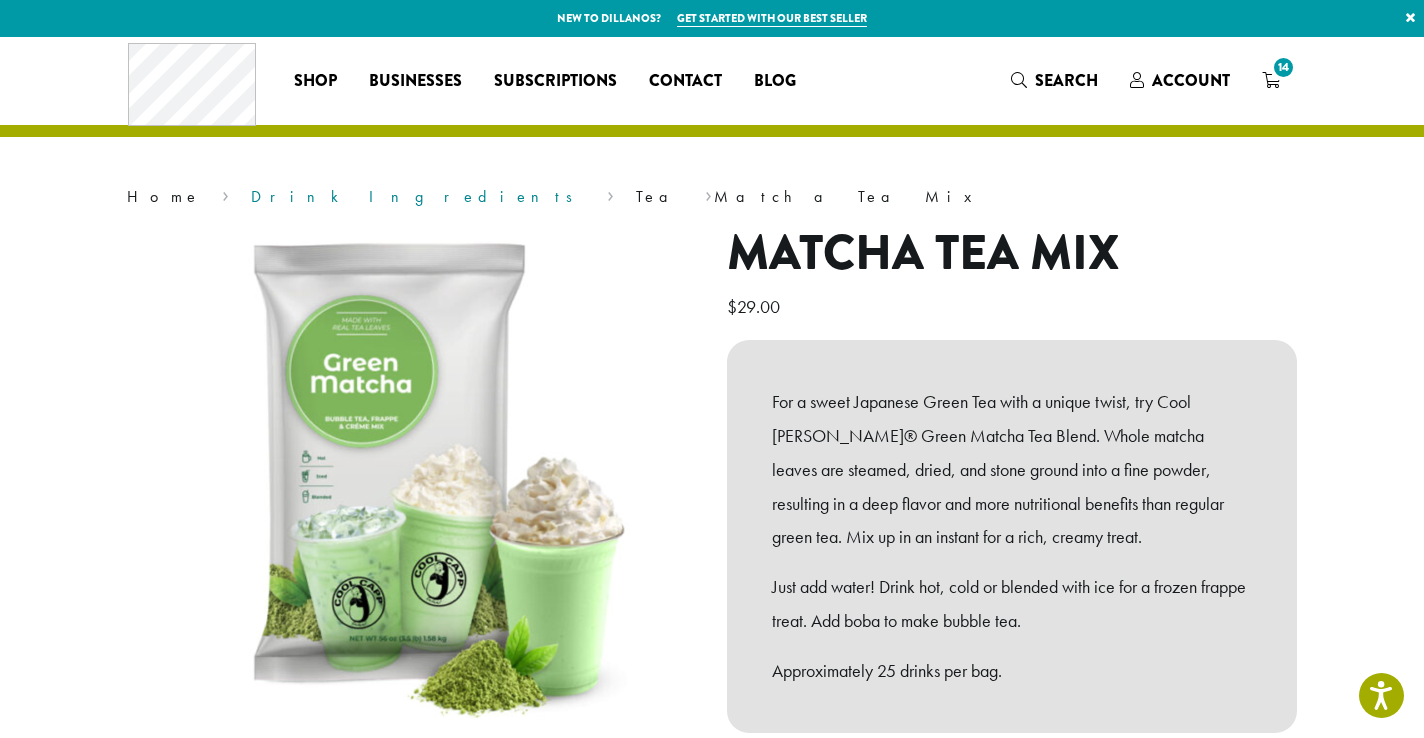 click on "Drink Ingredients" at bounding box center [418, 196] 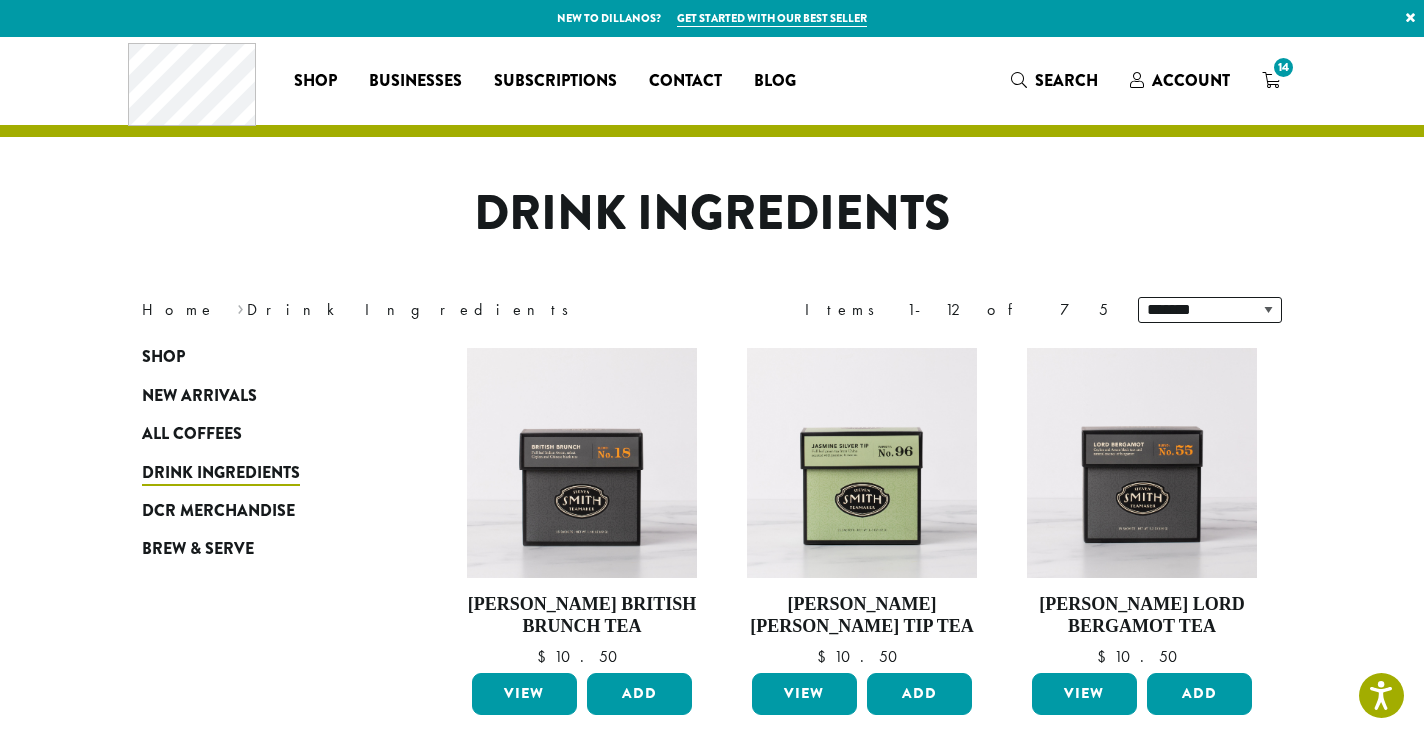 scroll, scrollTop: 145, scrollLeft: 0, axis: vertical 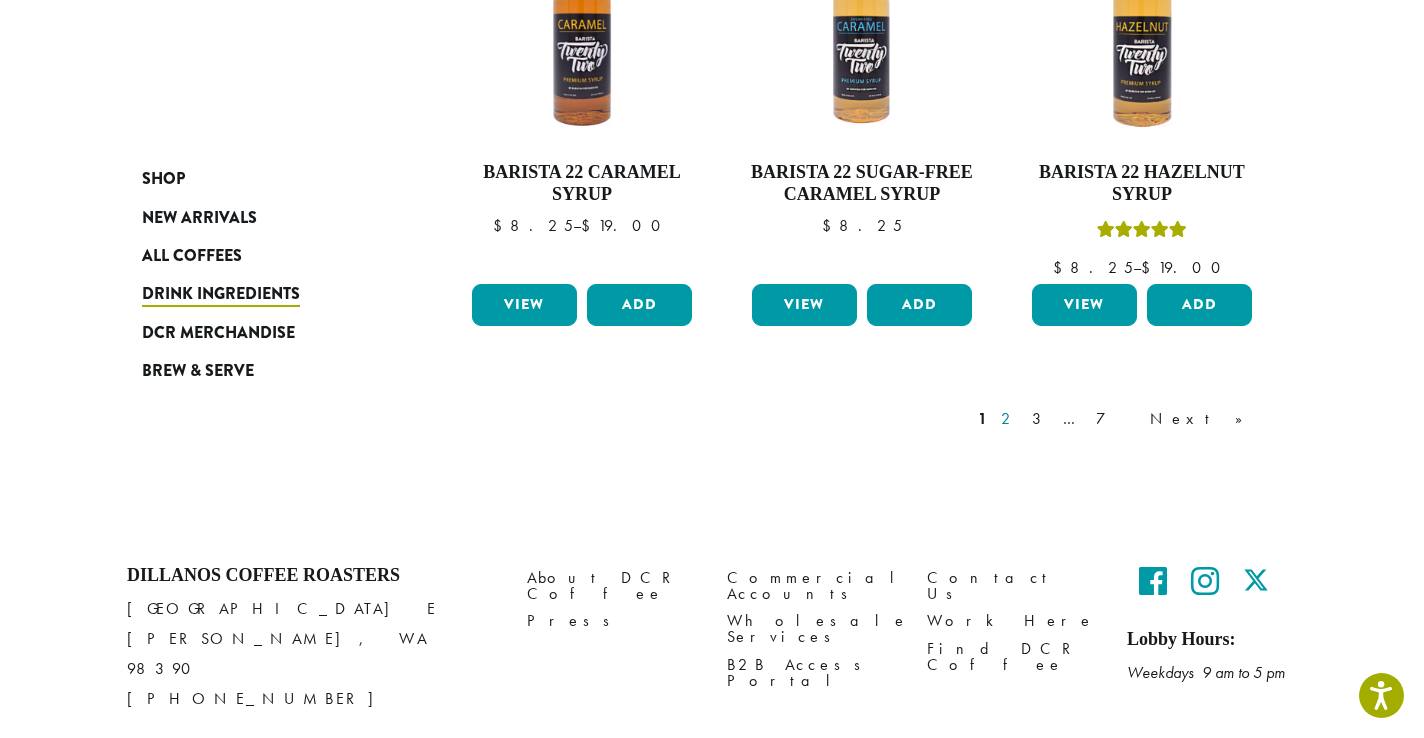 click on "2" at bounding box center (1009, 419) 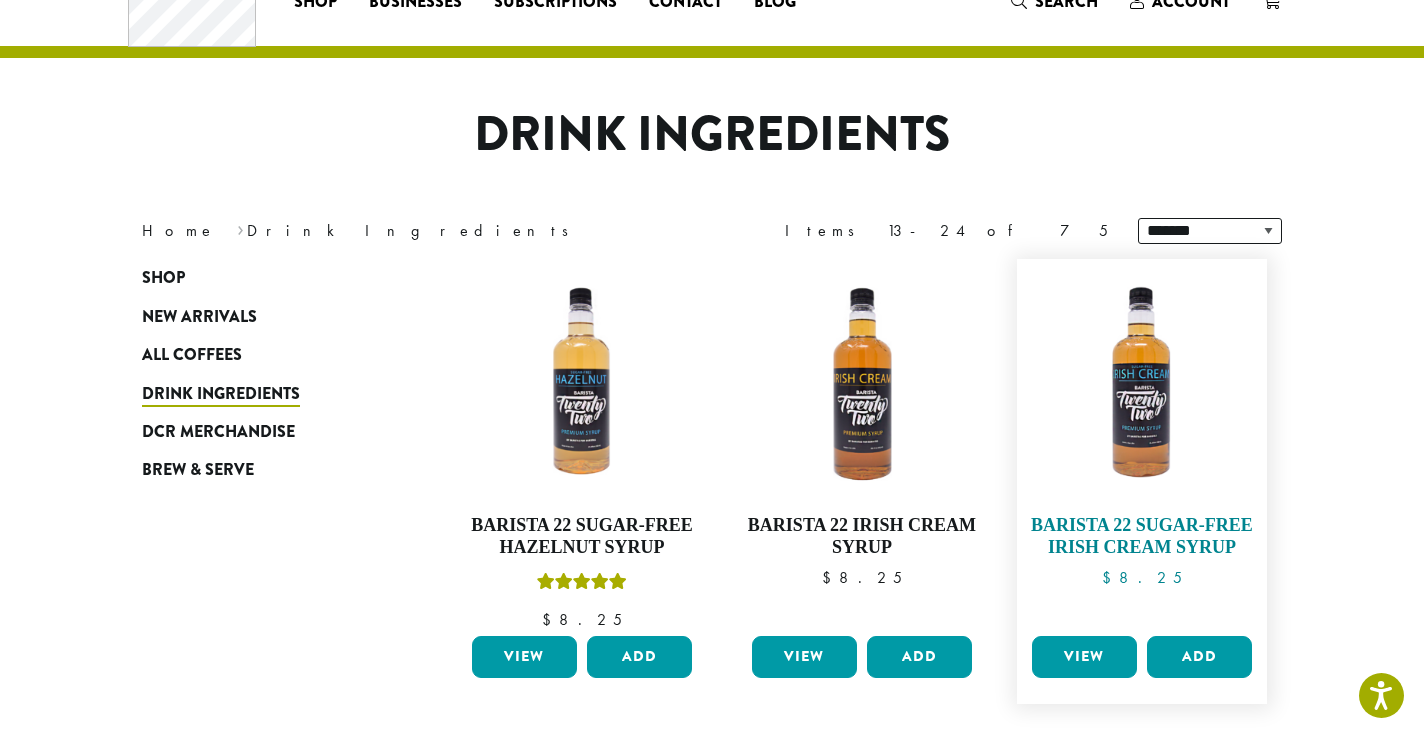scroll, scrollTop: 0, scrollLeft: 0, axis: both 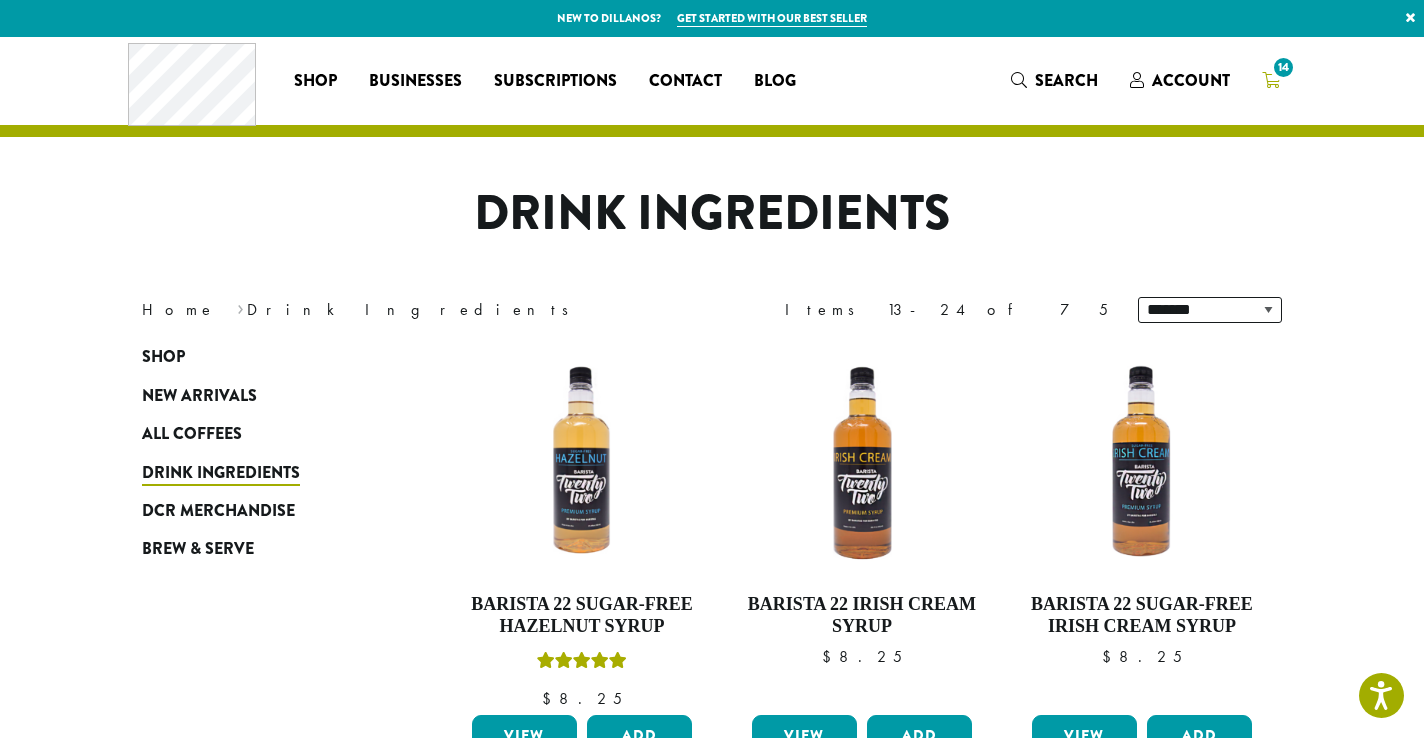 click on "14" at bounding box center (1271, 80) 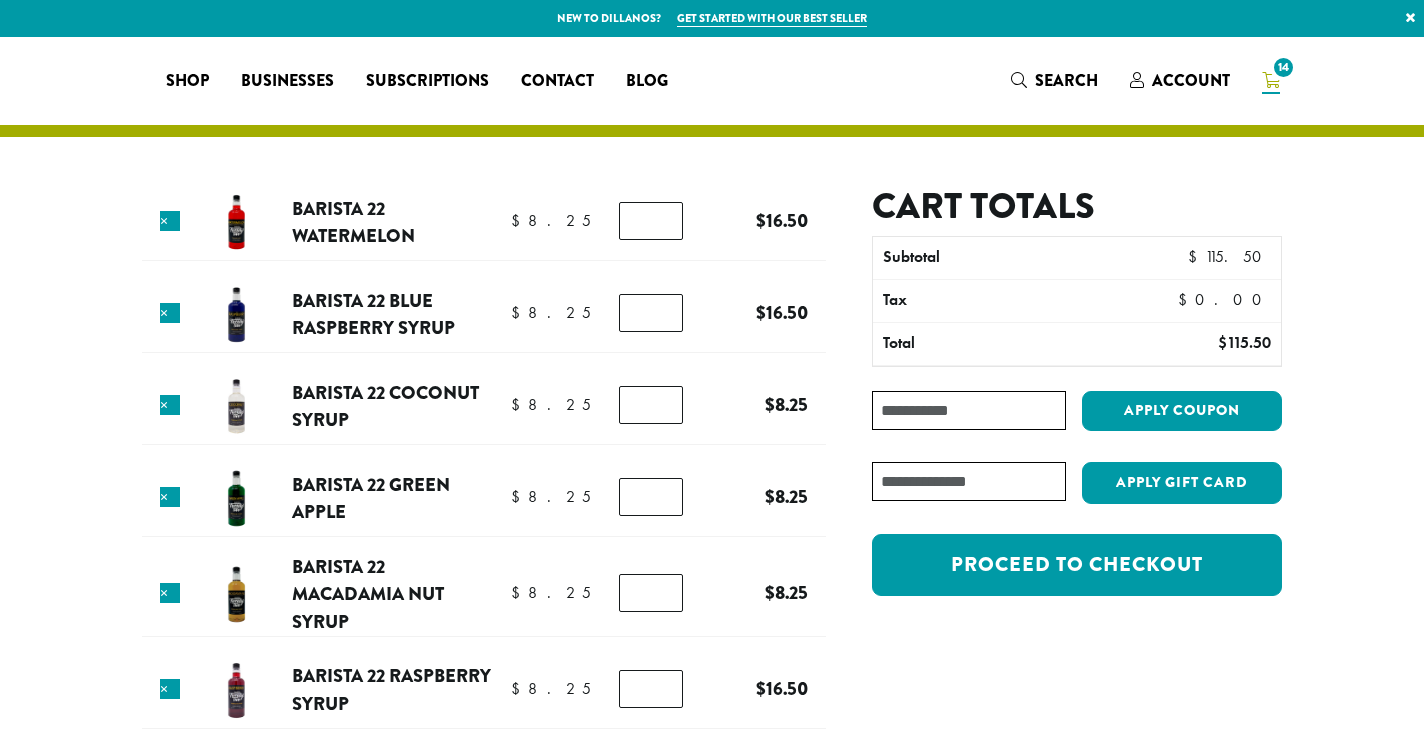 scroll, scrollTop: 0, scrollLeft: 0, axis: both 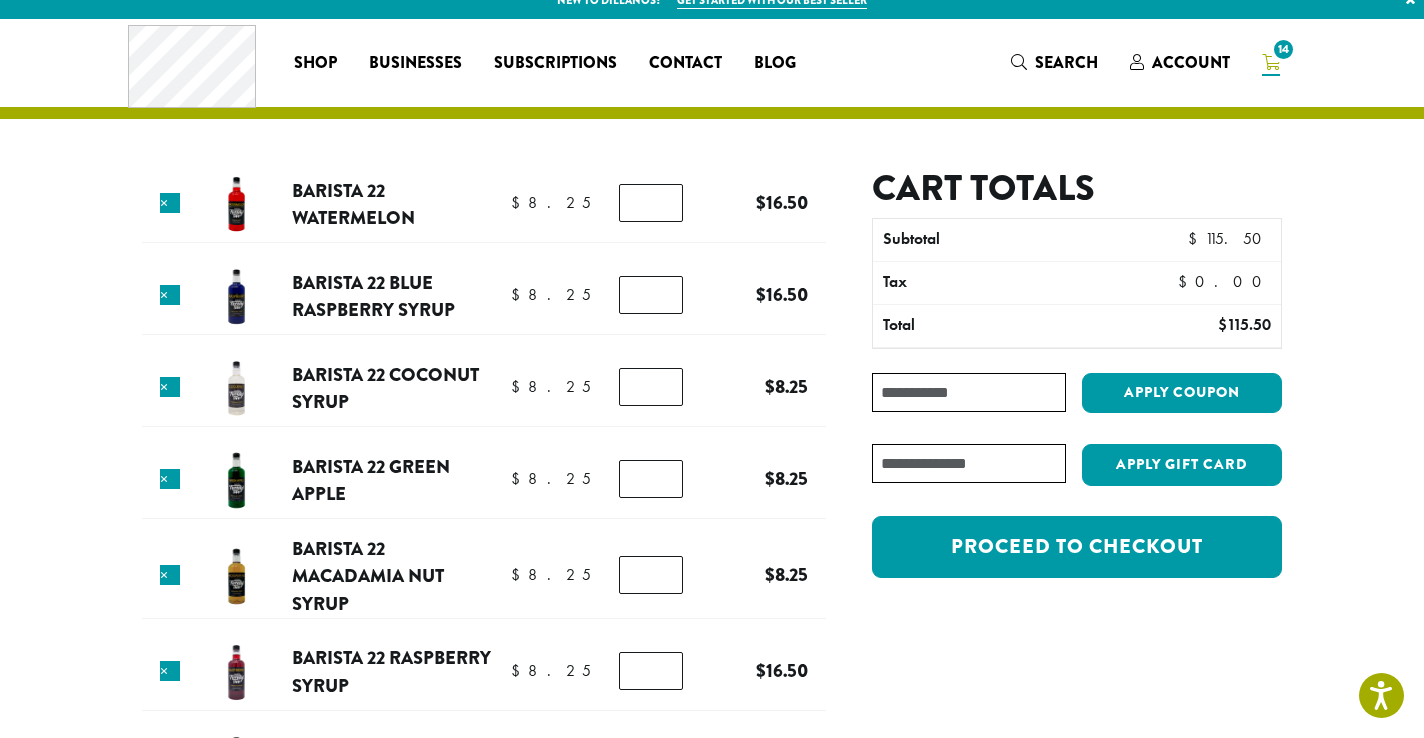 type on "*" 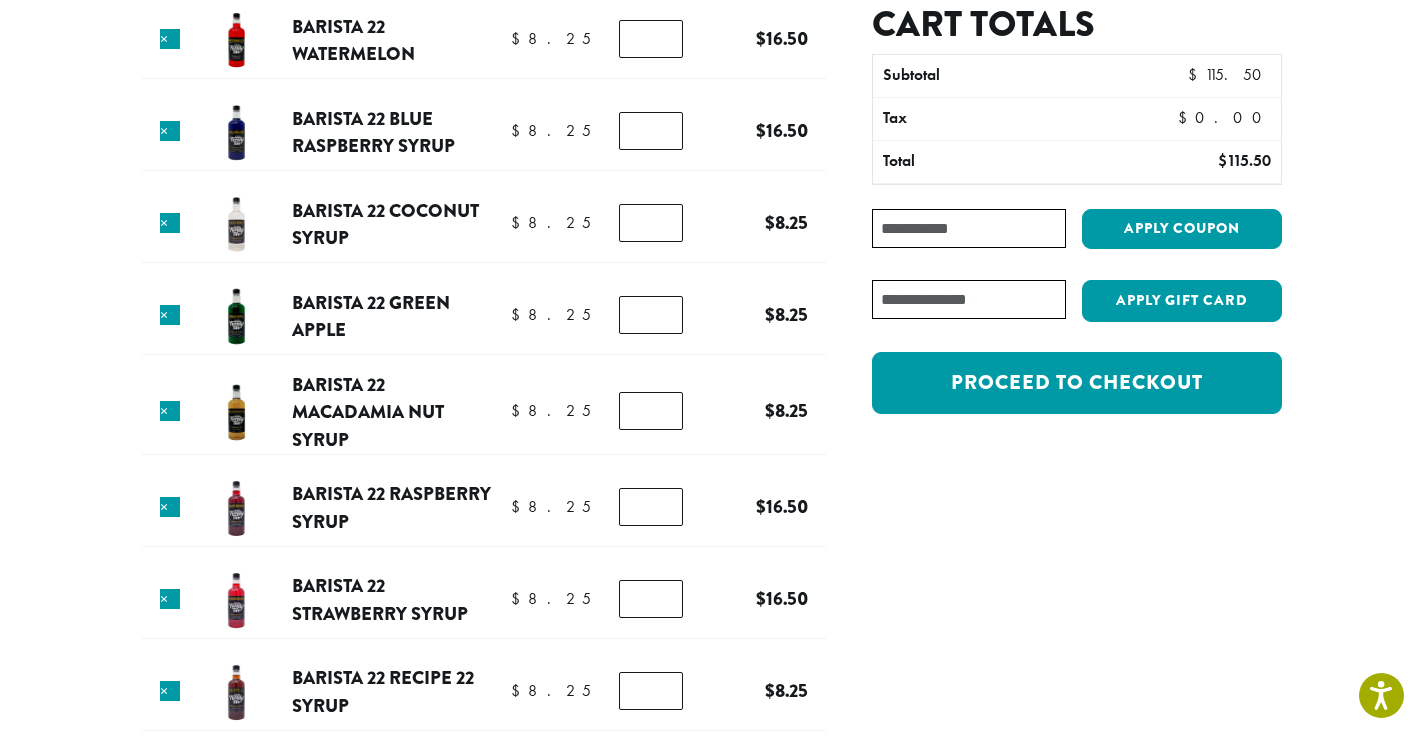 scroll, scrollTop: 183, scrollLeft: 0, axis: vertical 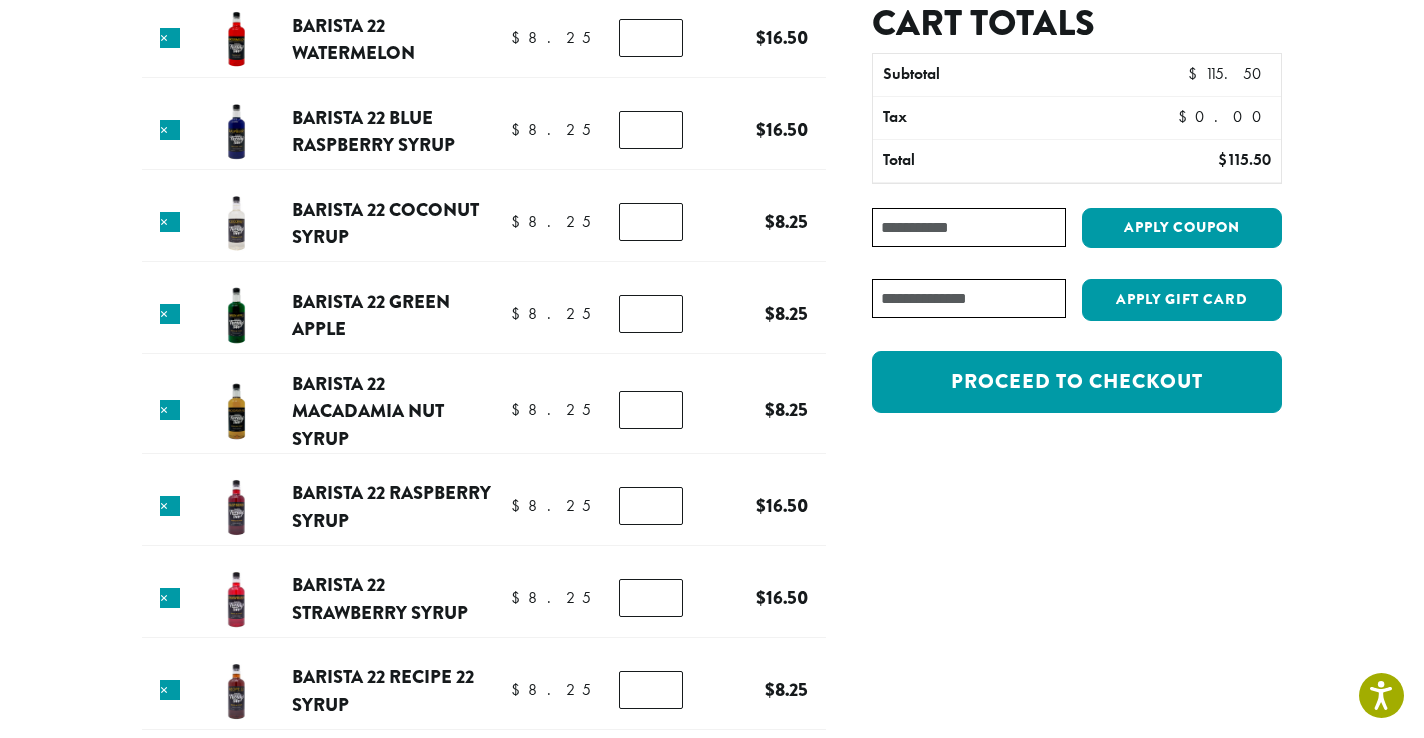type on "*" 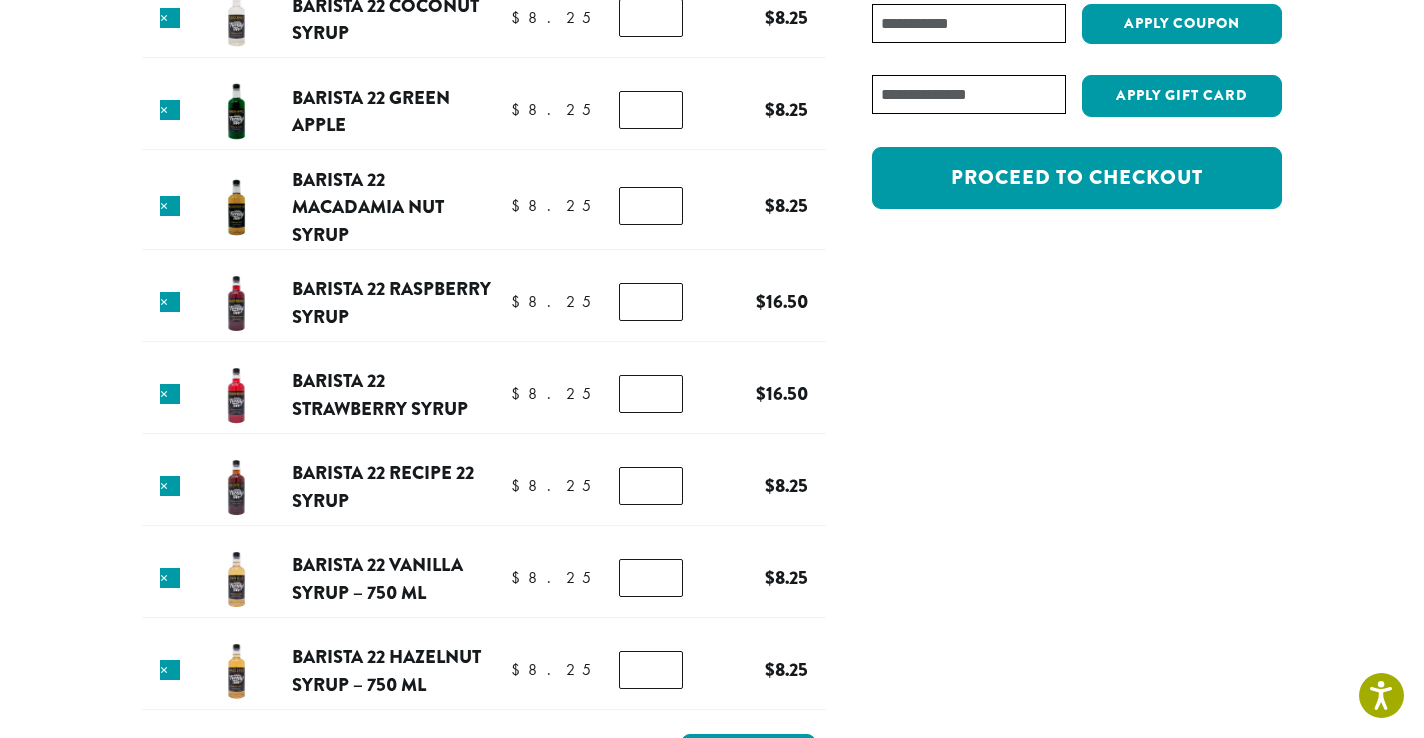 scroll, scrollTop: 386, scrollLeft: 0, axis: vertical 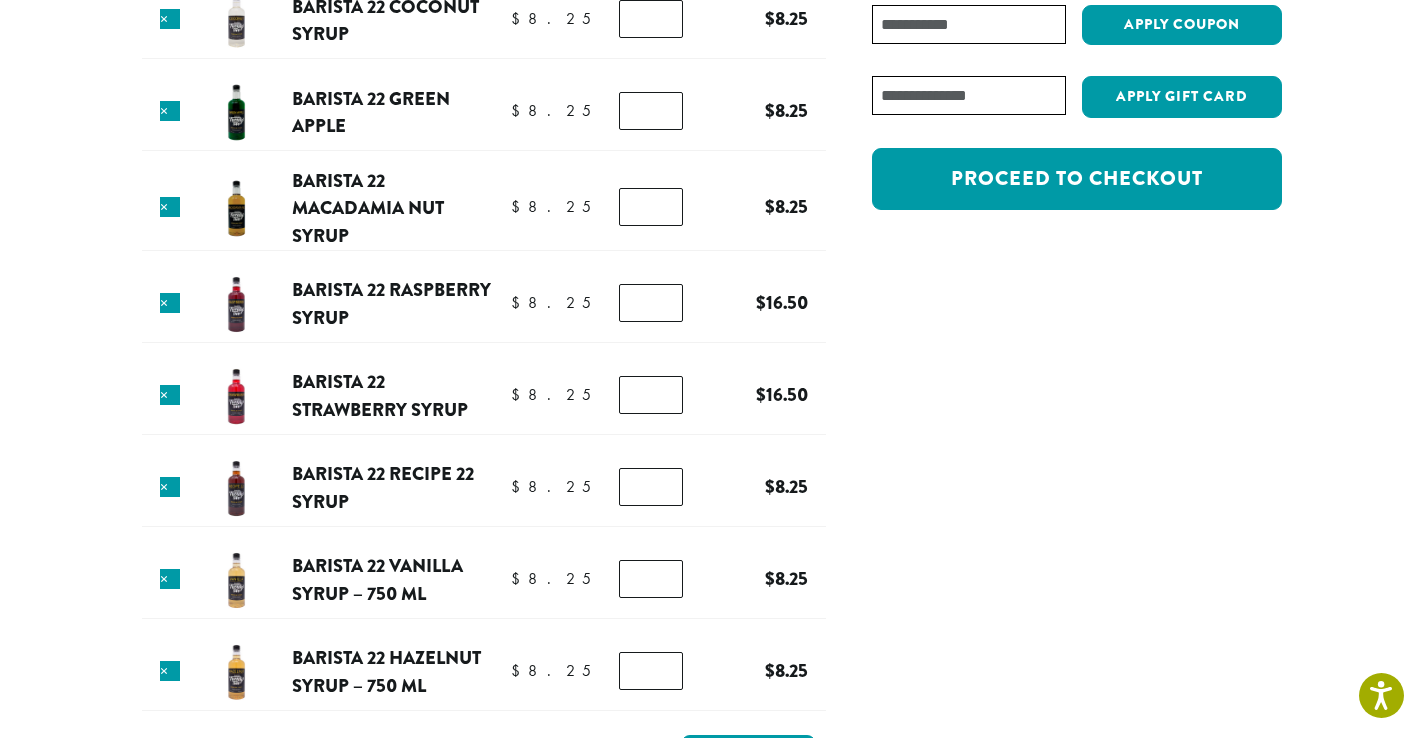 type on "*" 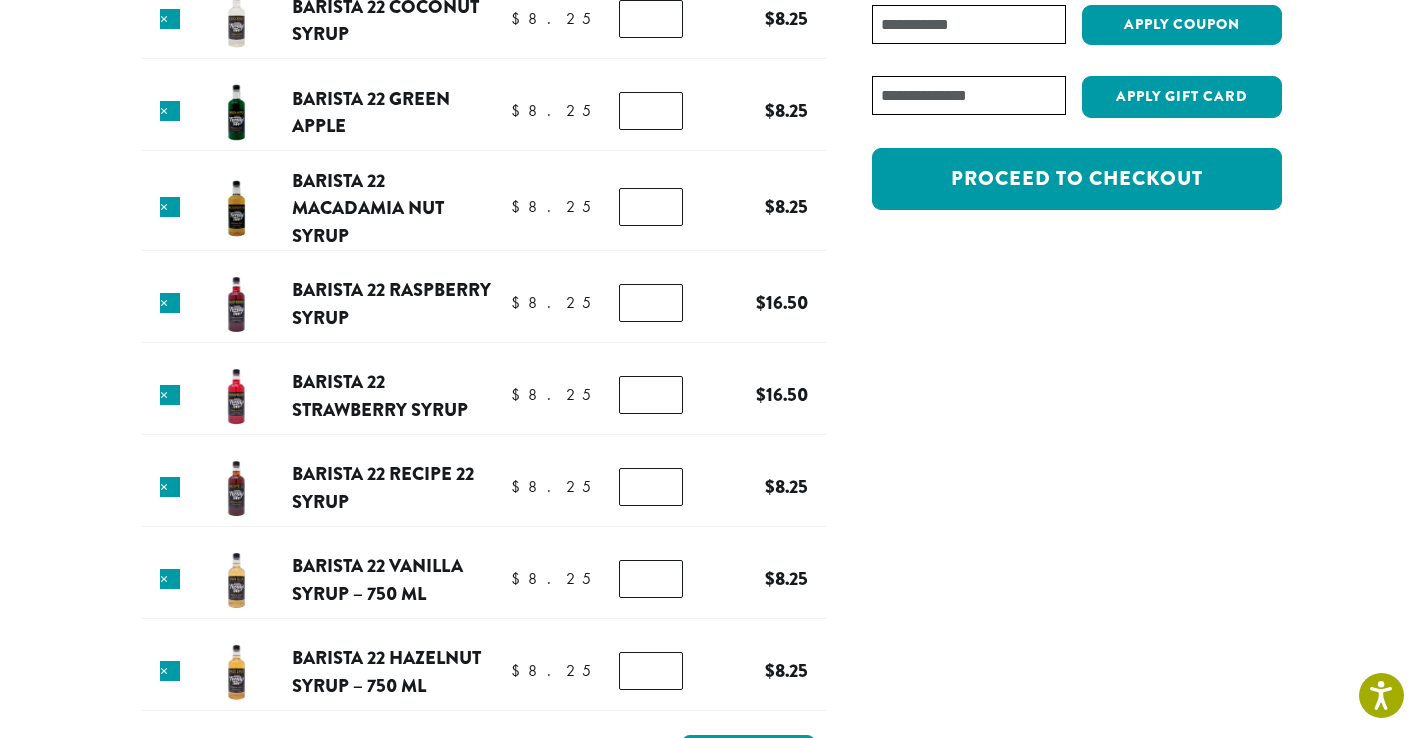 type on "*" 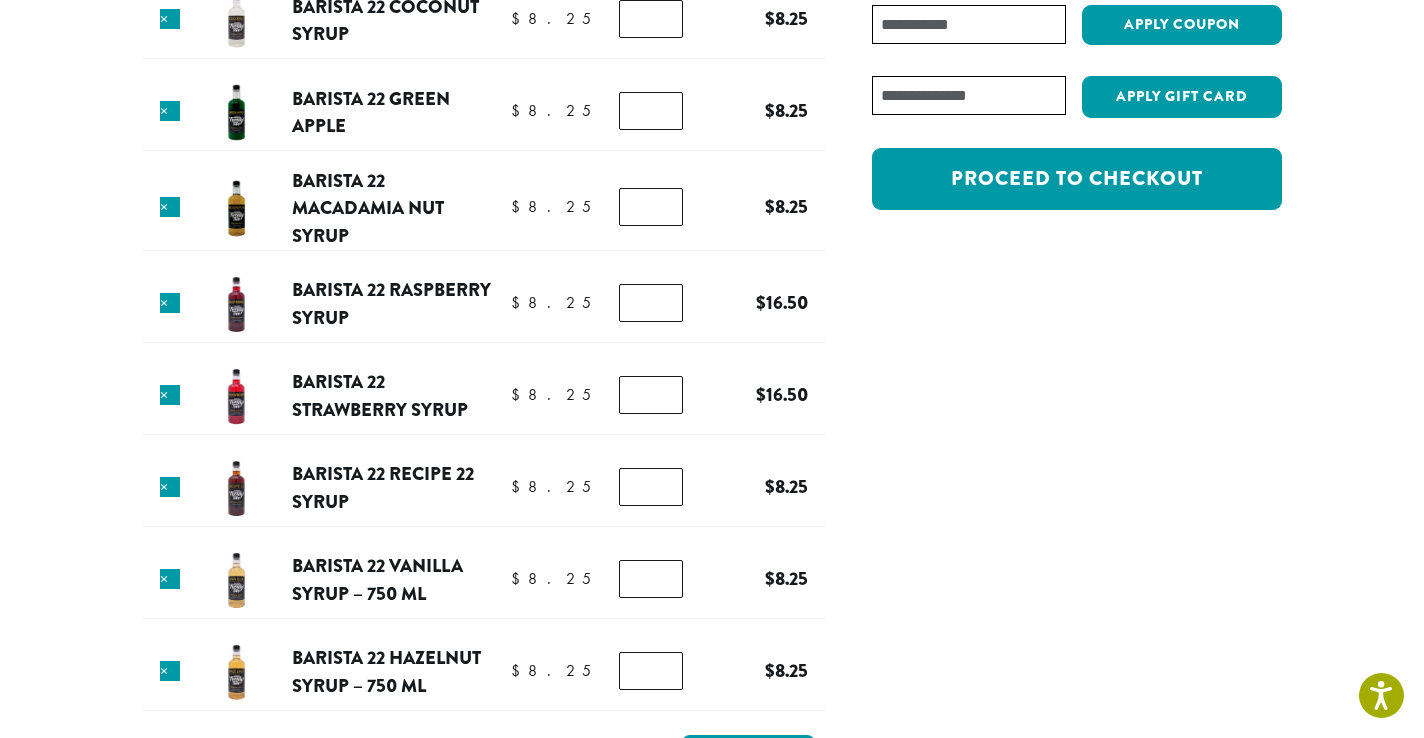 click on "*" at bounding box center (651, 303) 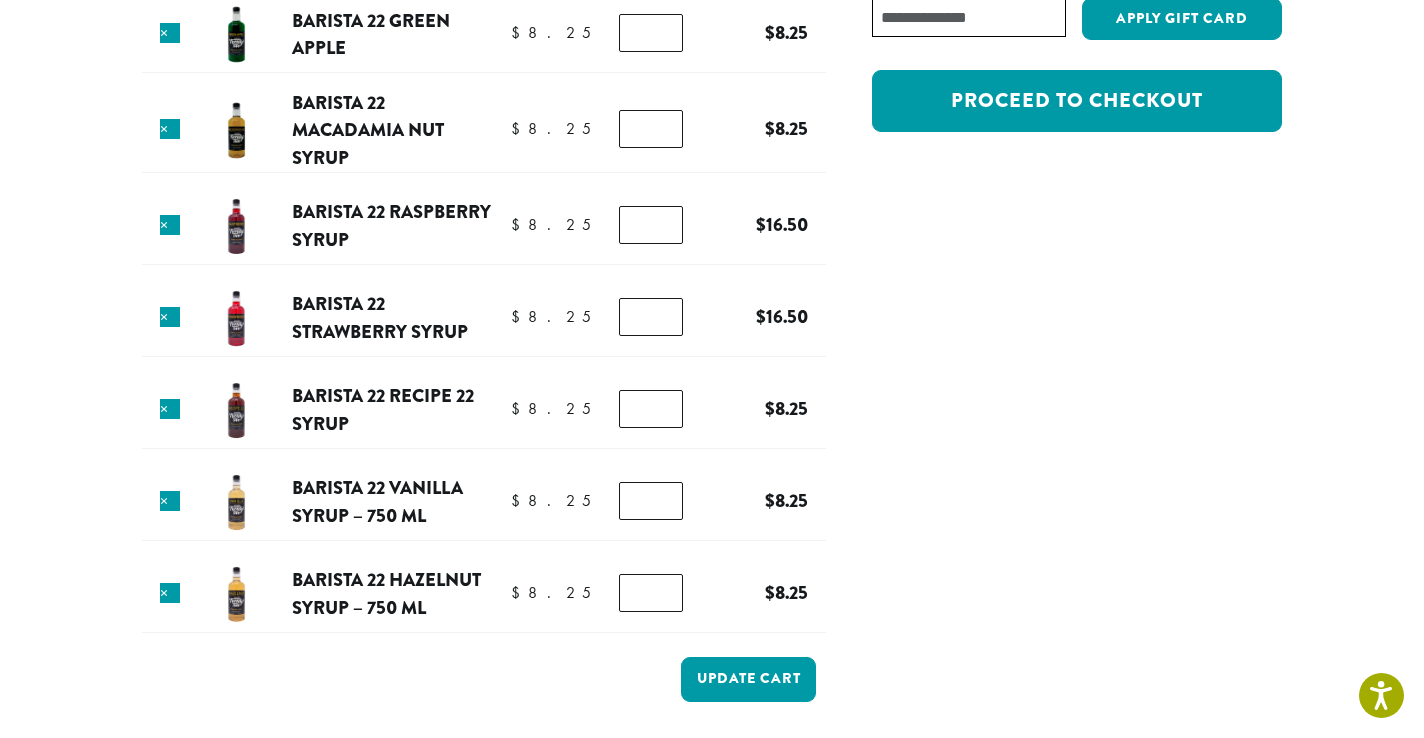 scroll, scrollTop: 469, scrollLeft: 0, axis: vertical 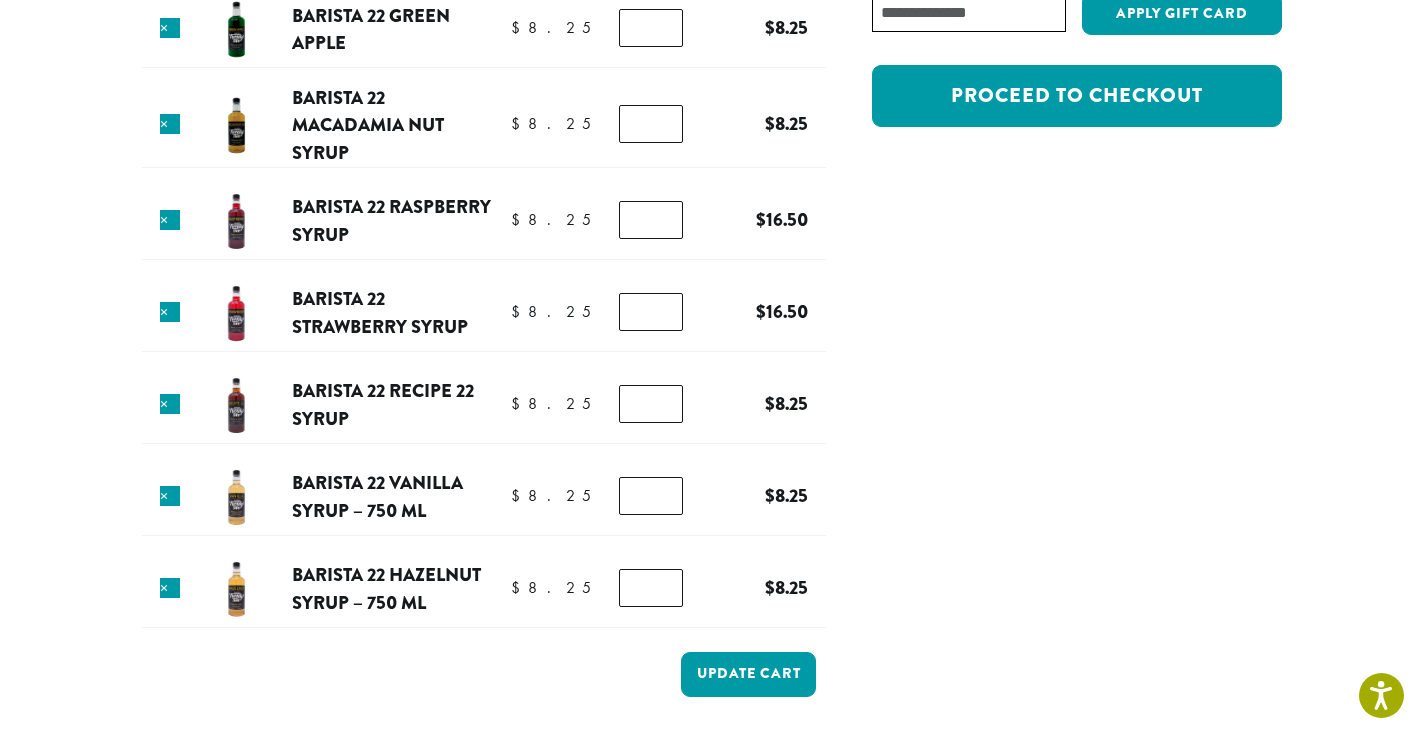 type on "*" 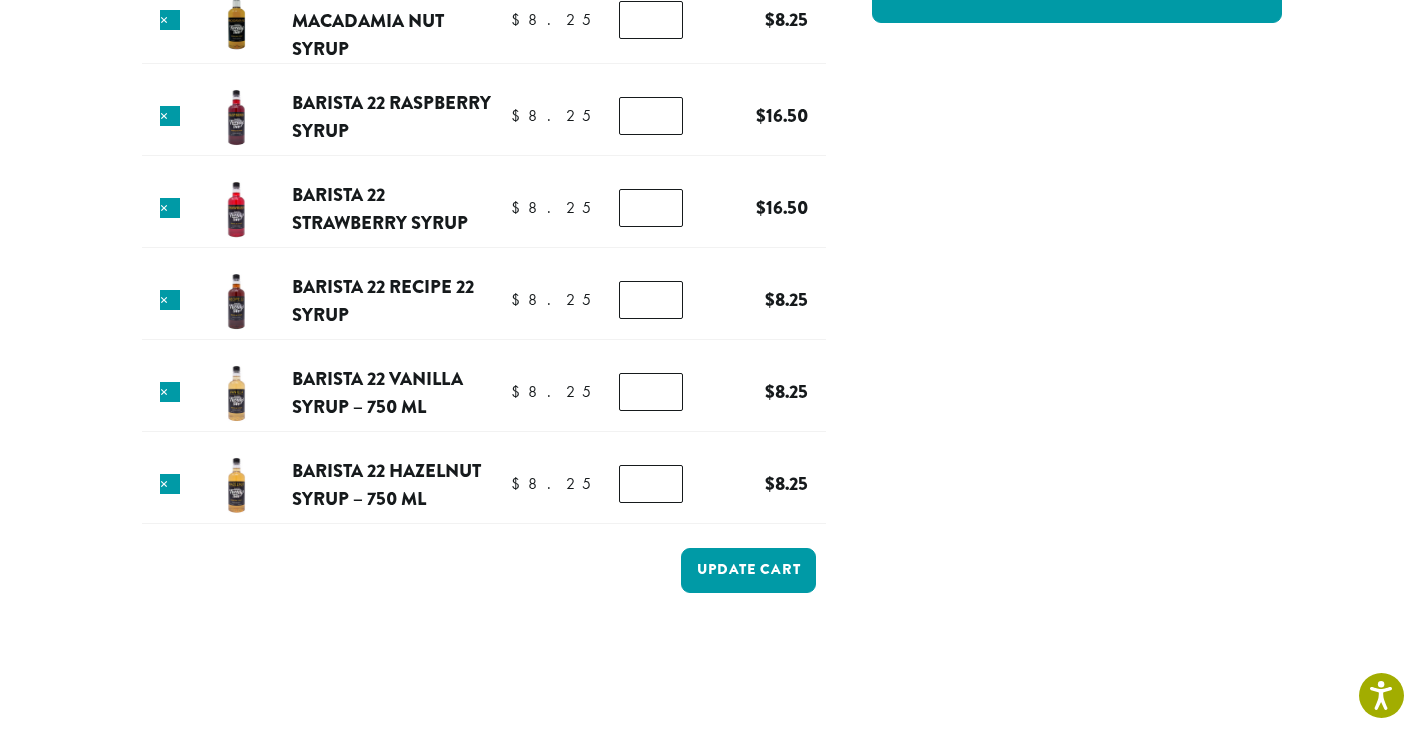 scroll, scrollTop: 583, scrollLeft: 0, axis: vertical 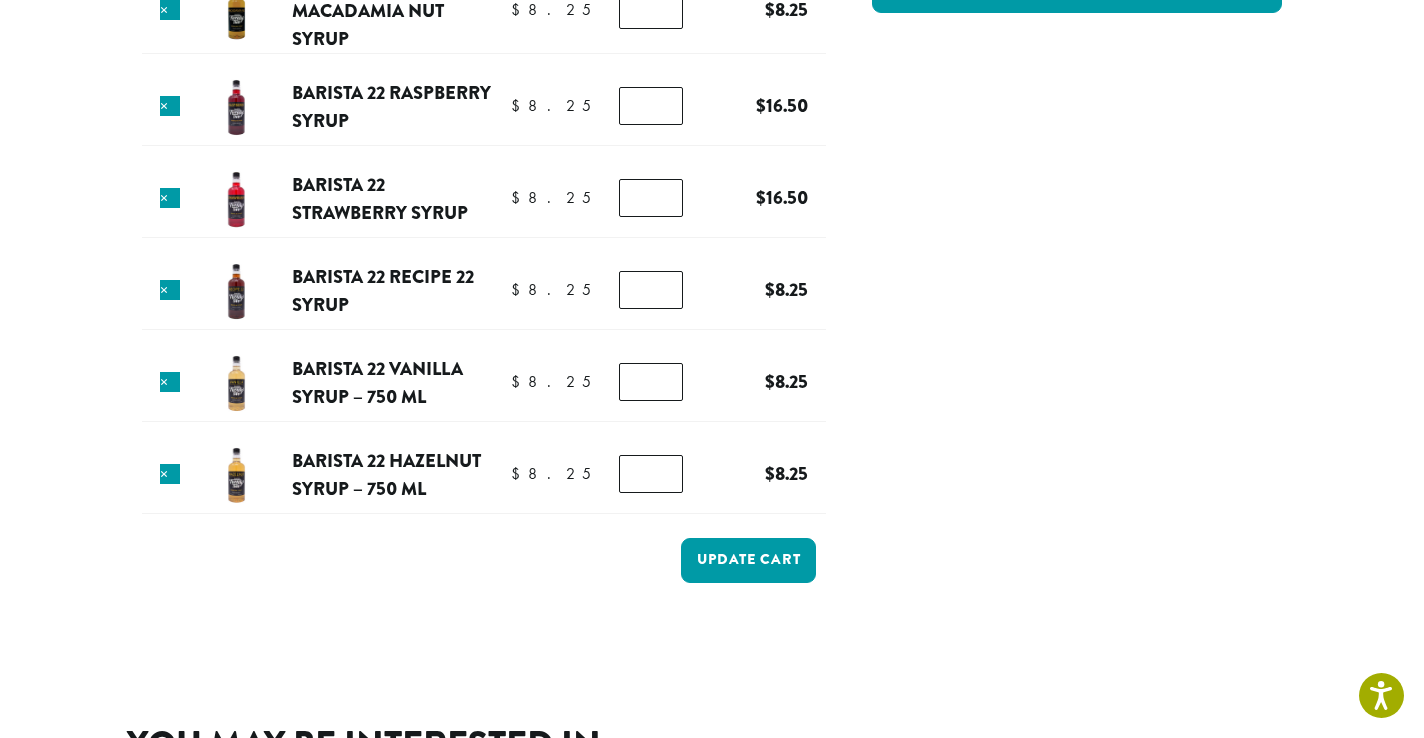 type on "*" 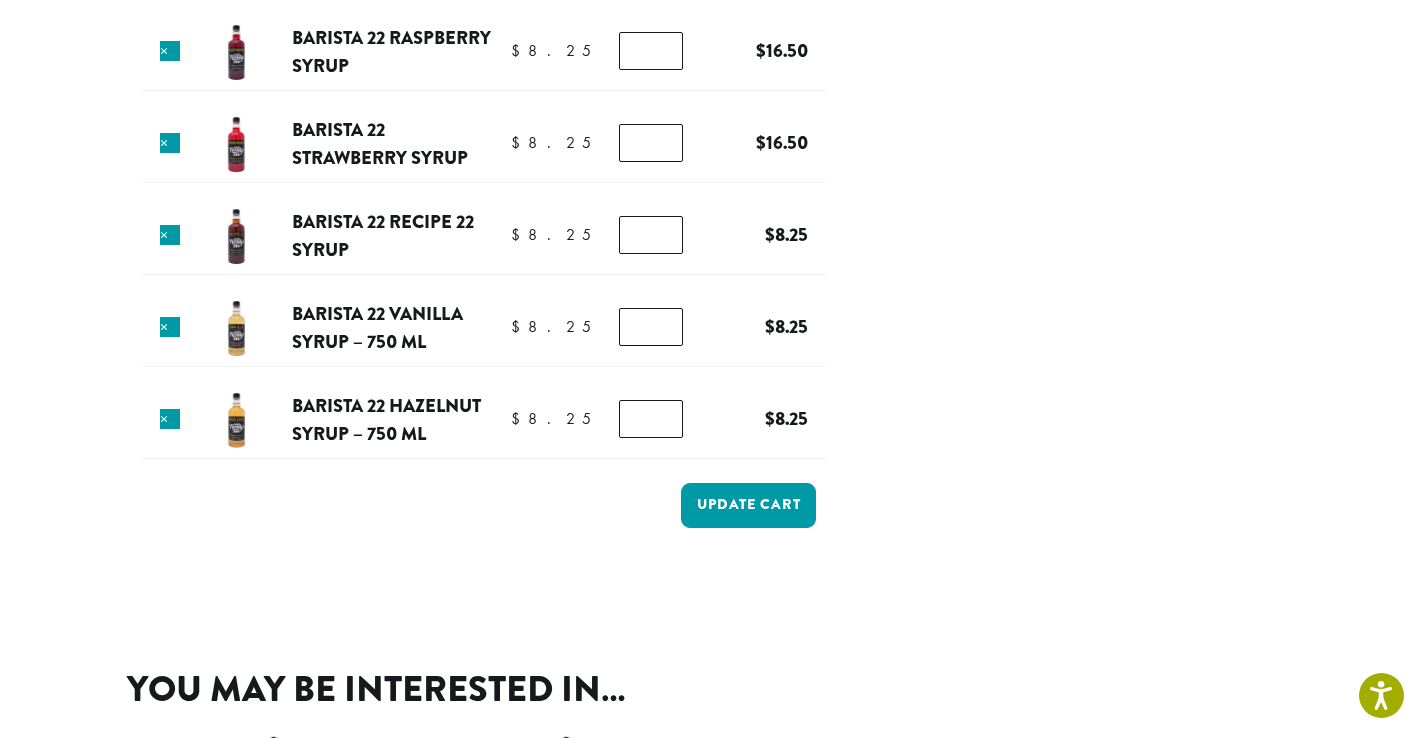 scroll, scrollTop: 636, scrollLeft: 0, axis: vertical 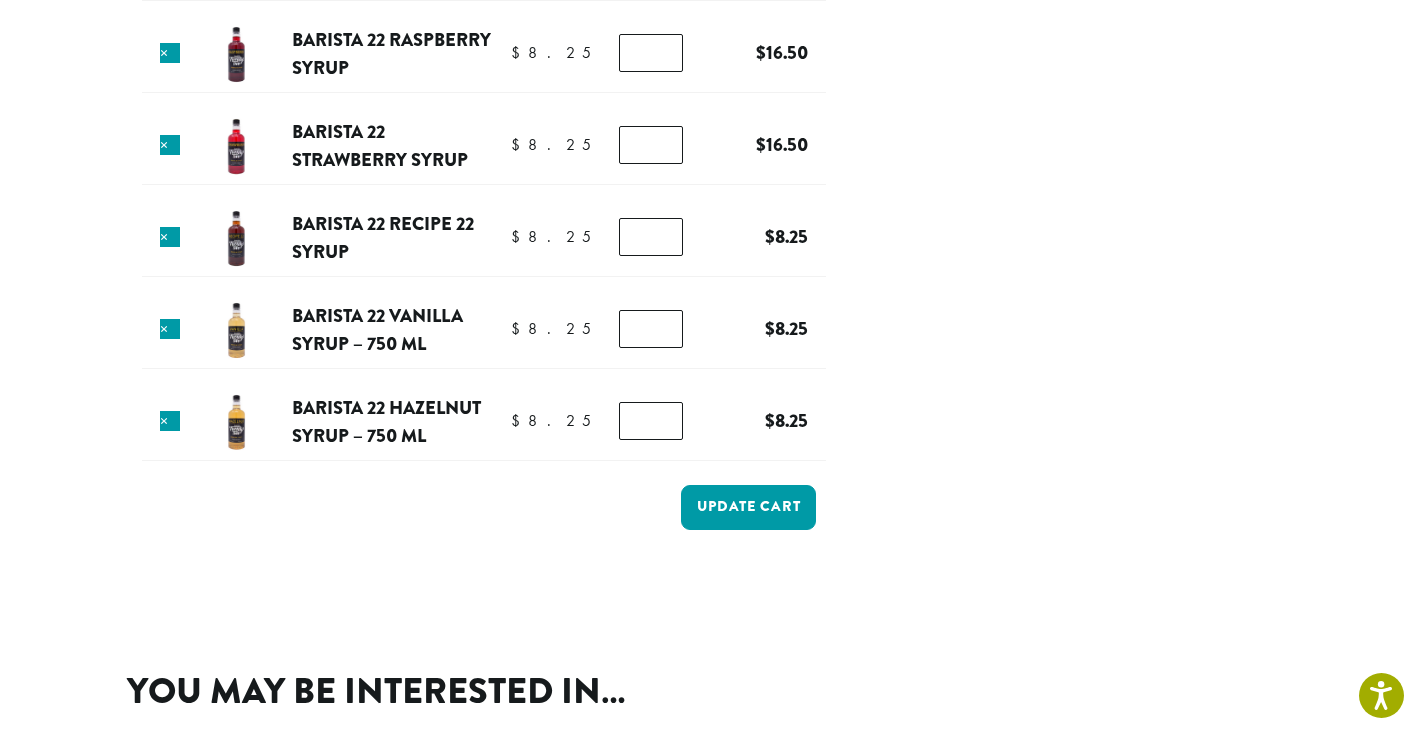 type on "*" 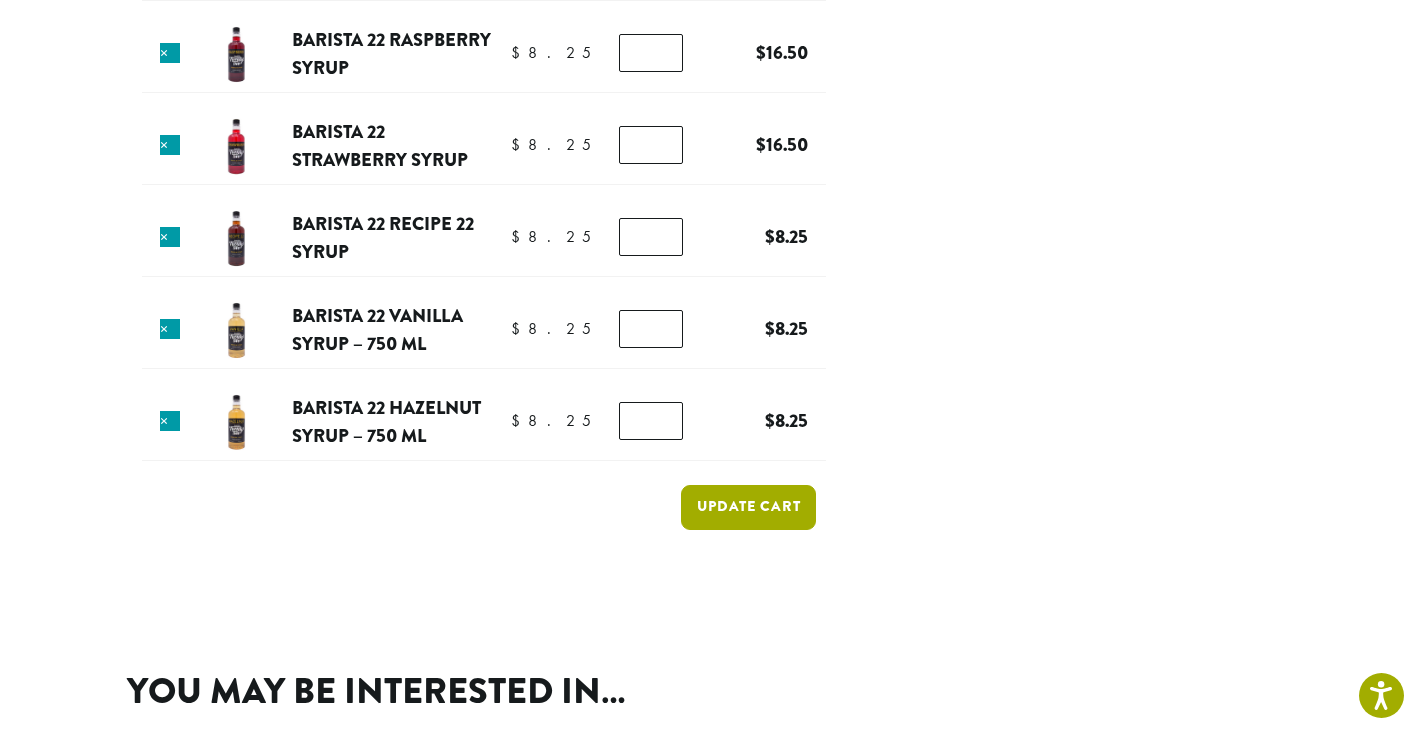 click on "Update cart" at bounding box center (748, 507) 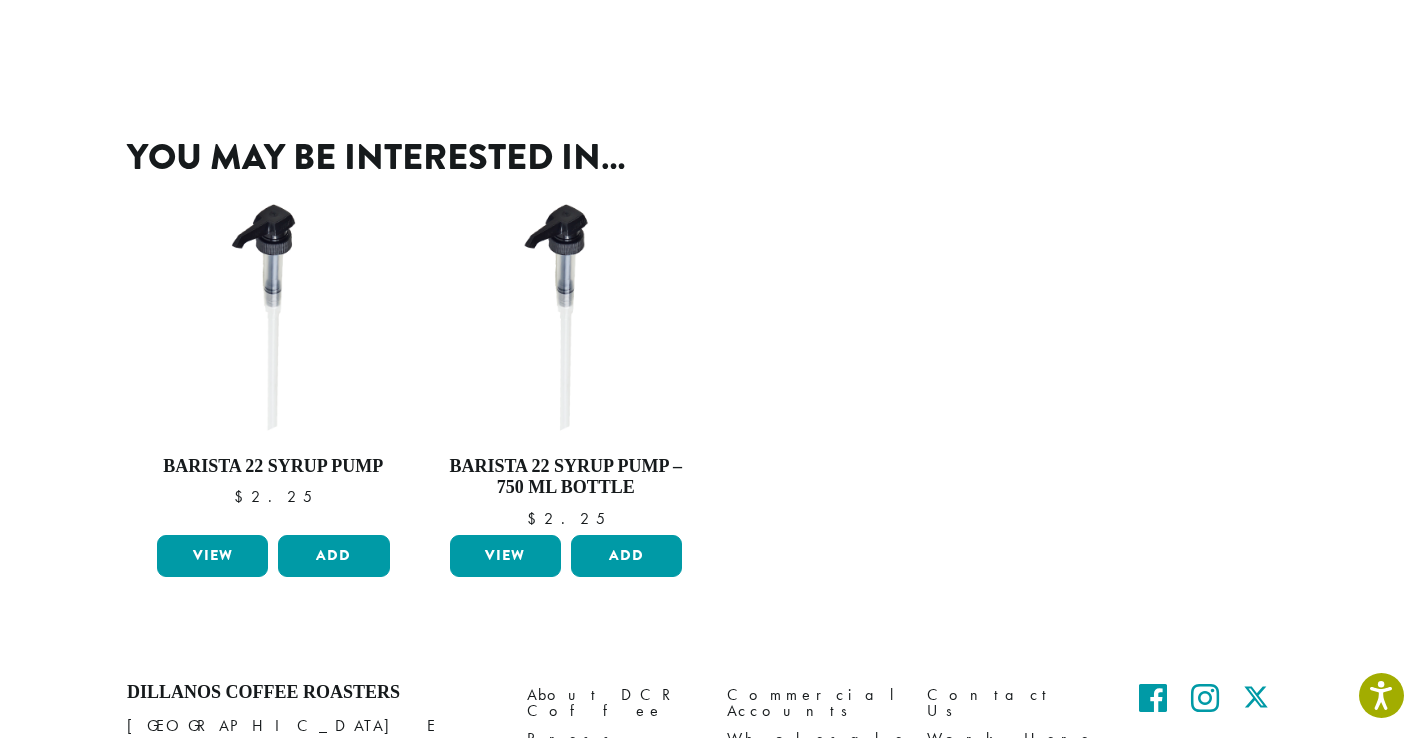 scroll, scrollTop: 801, scrollLeft: 0, axis: vertical 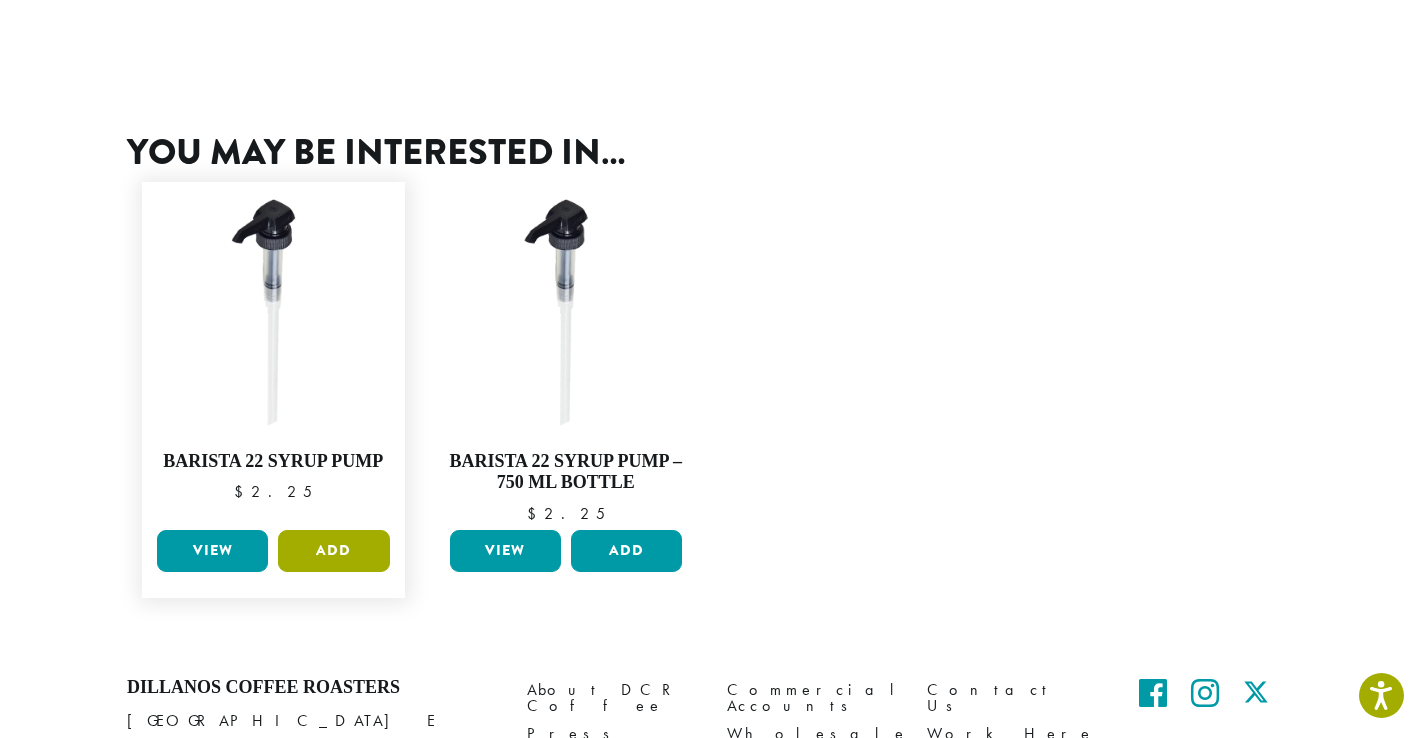 click on "Add" at bounding box center (333, 551) 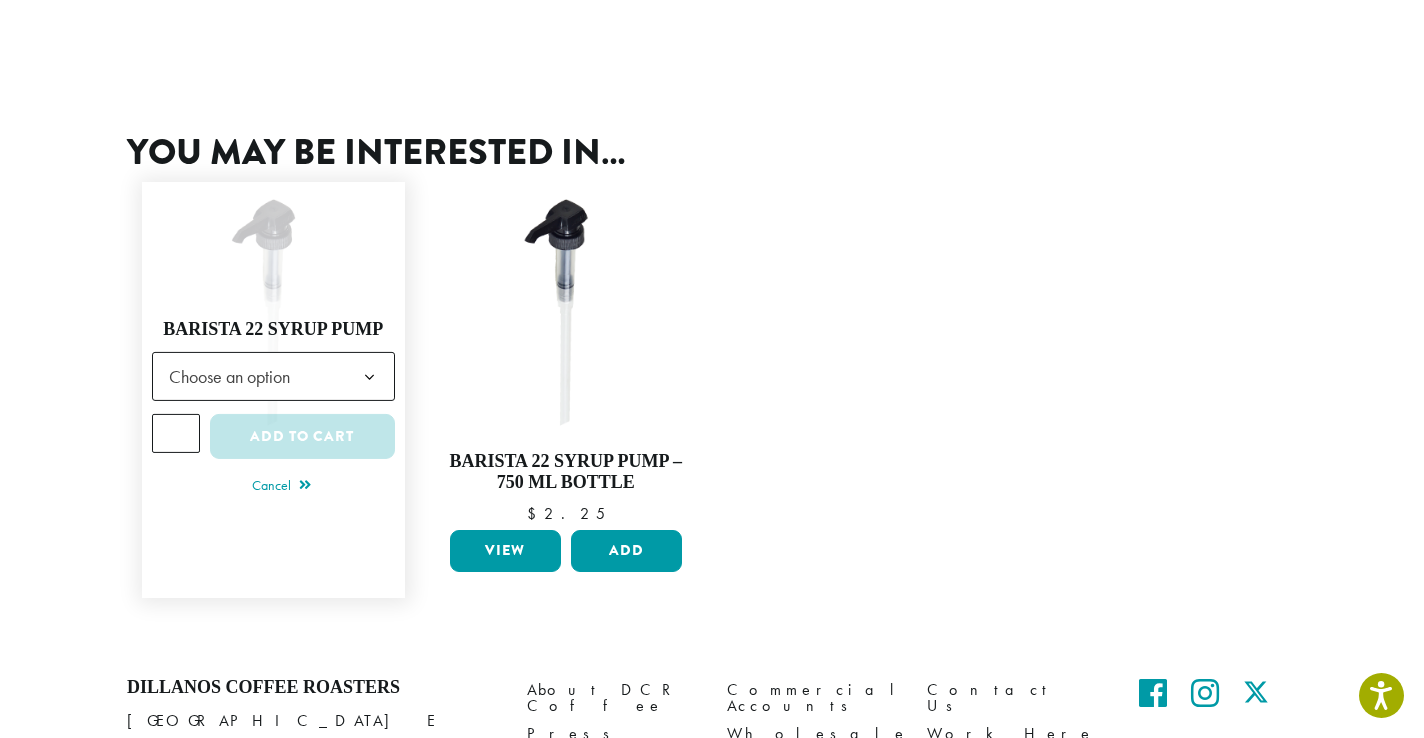 click on "*" 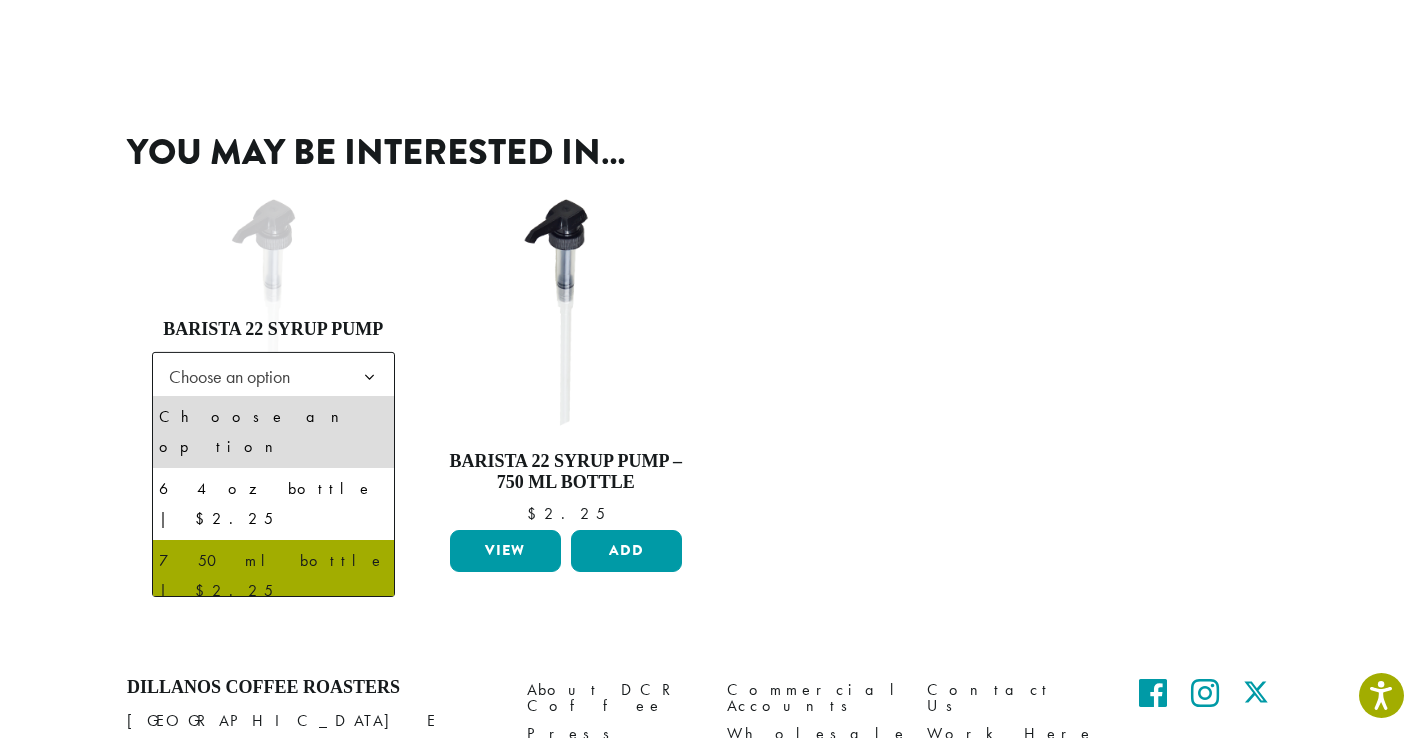 select on "**********" 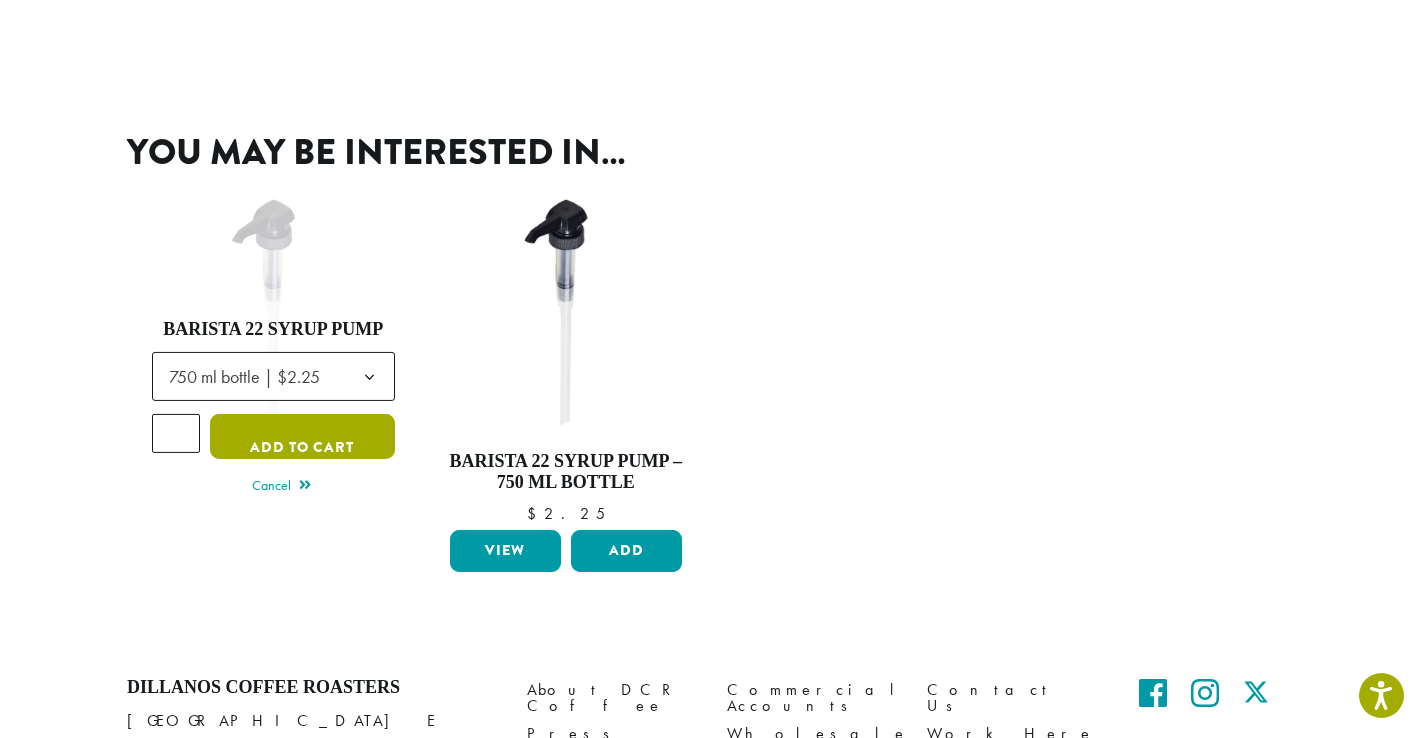 click on "Add to cart" 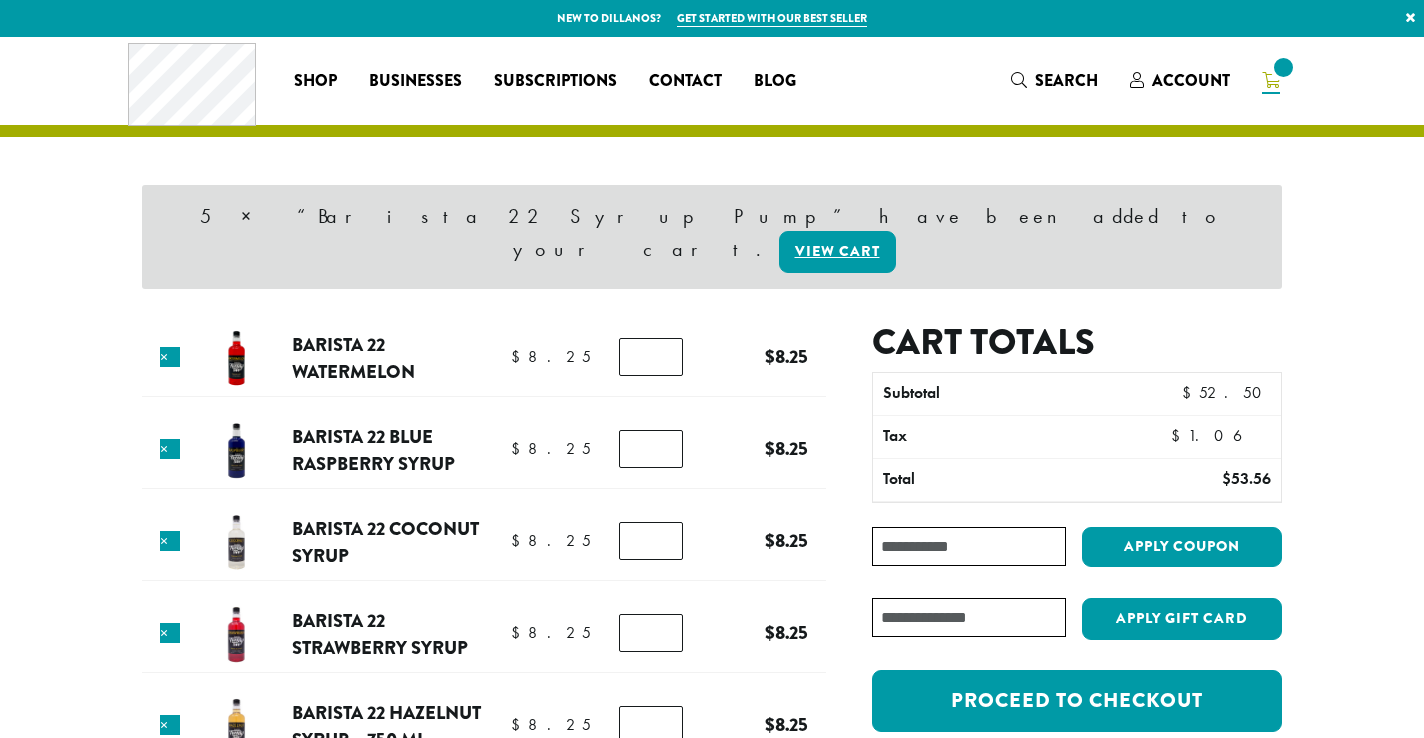 scroll, scrollTop: 0, scrollLeft: 0, axis: both 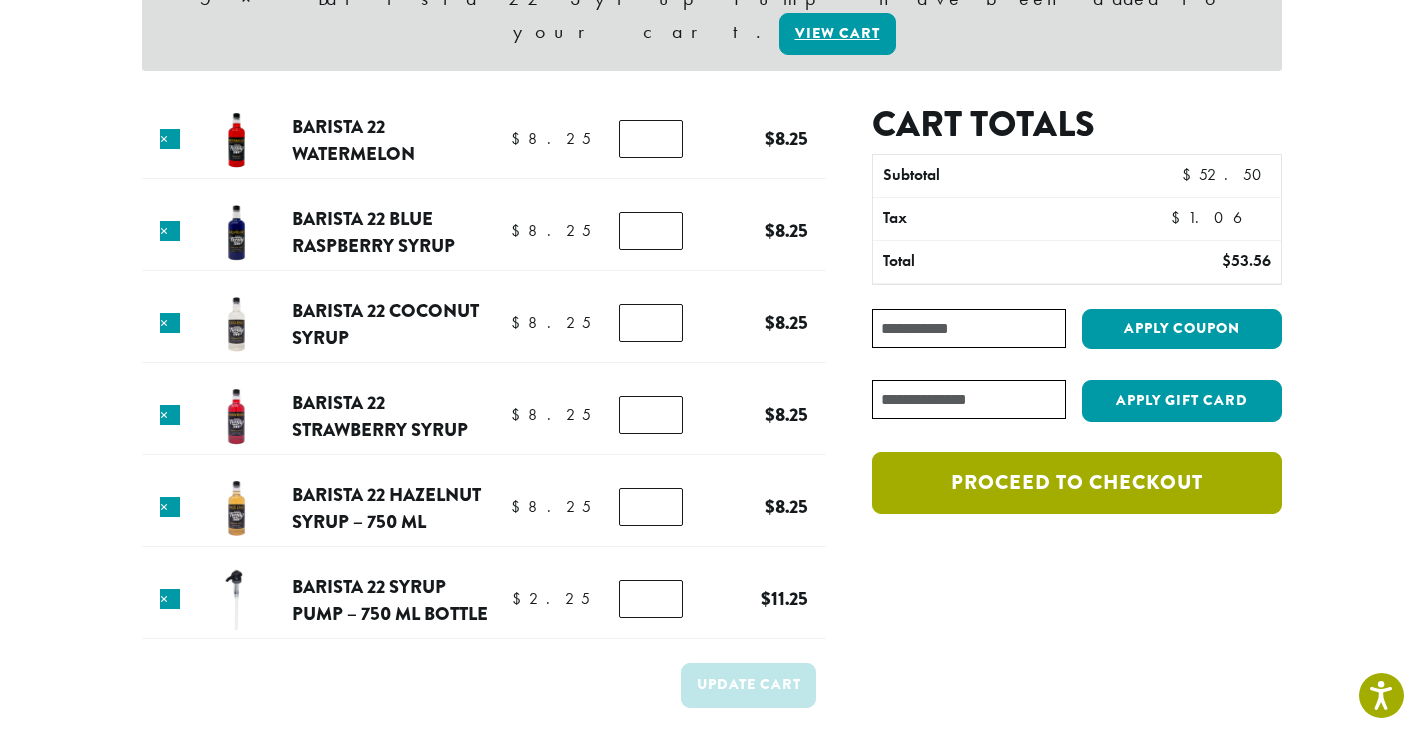 click on "Proceed to checkout" at bounding box center [1077, 483] 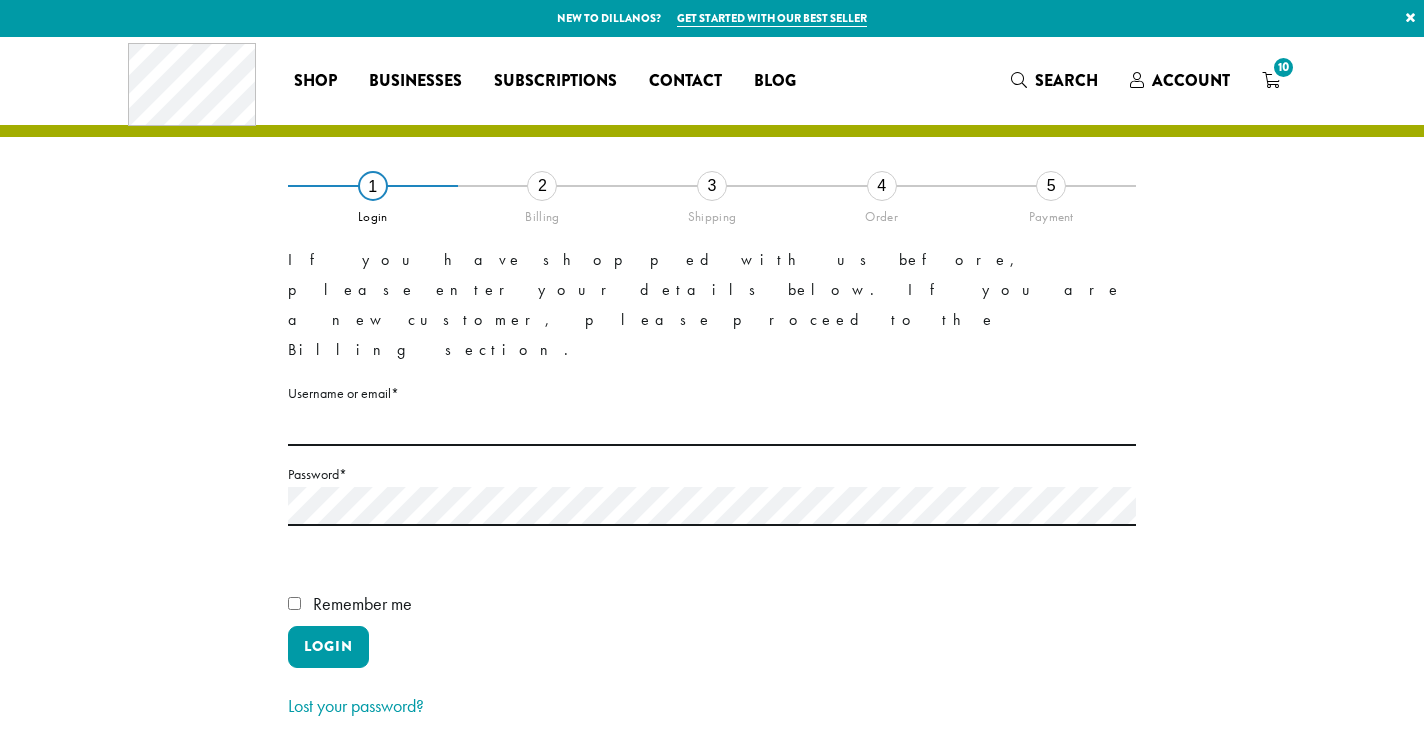 scroll, scrollTop: 0, scrollLeft: 0, axis: both 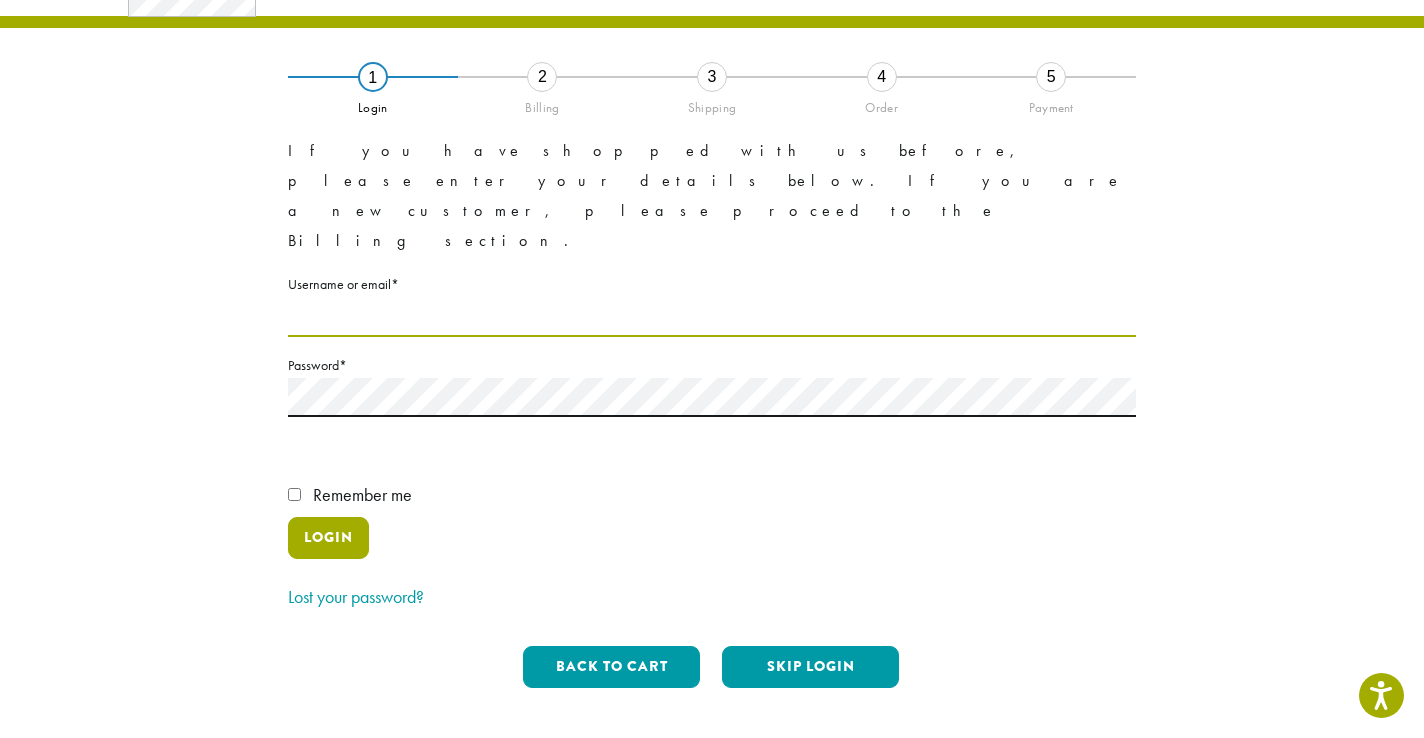 type on "**********" 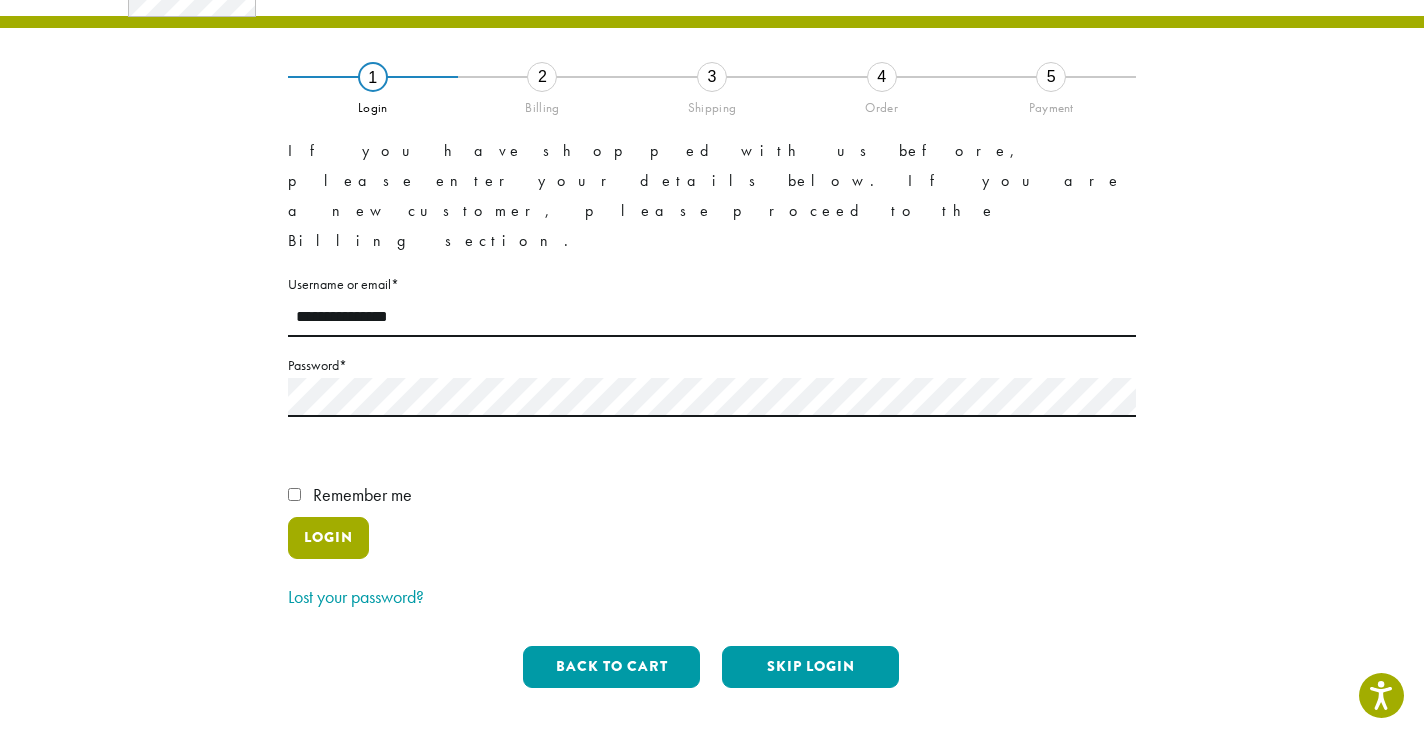 click on "Login" at bounding box center [328, 538] 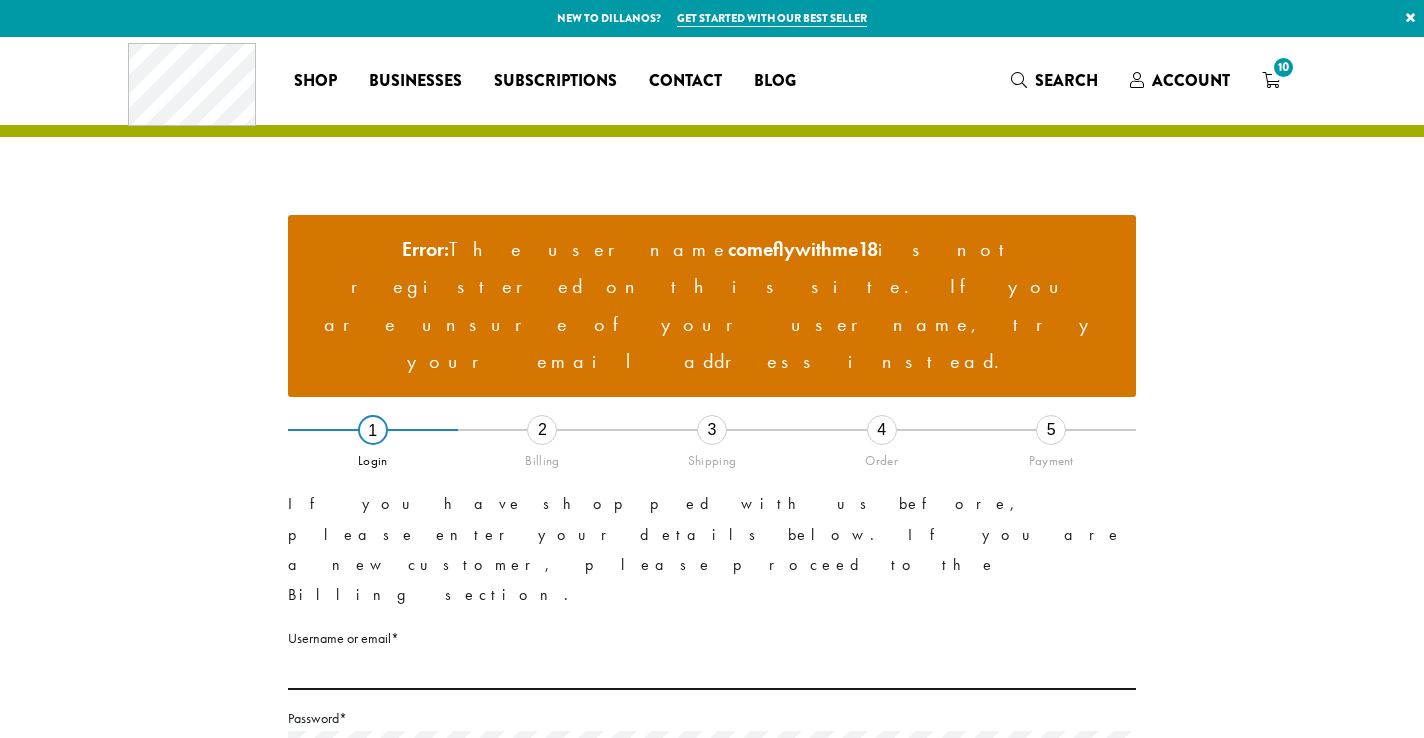 scroll, scrollTop: 0, scrollLeft: 0, axis: both 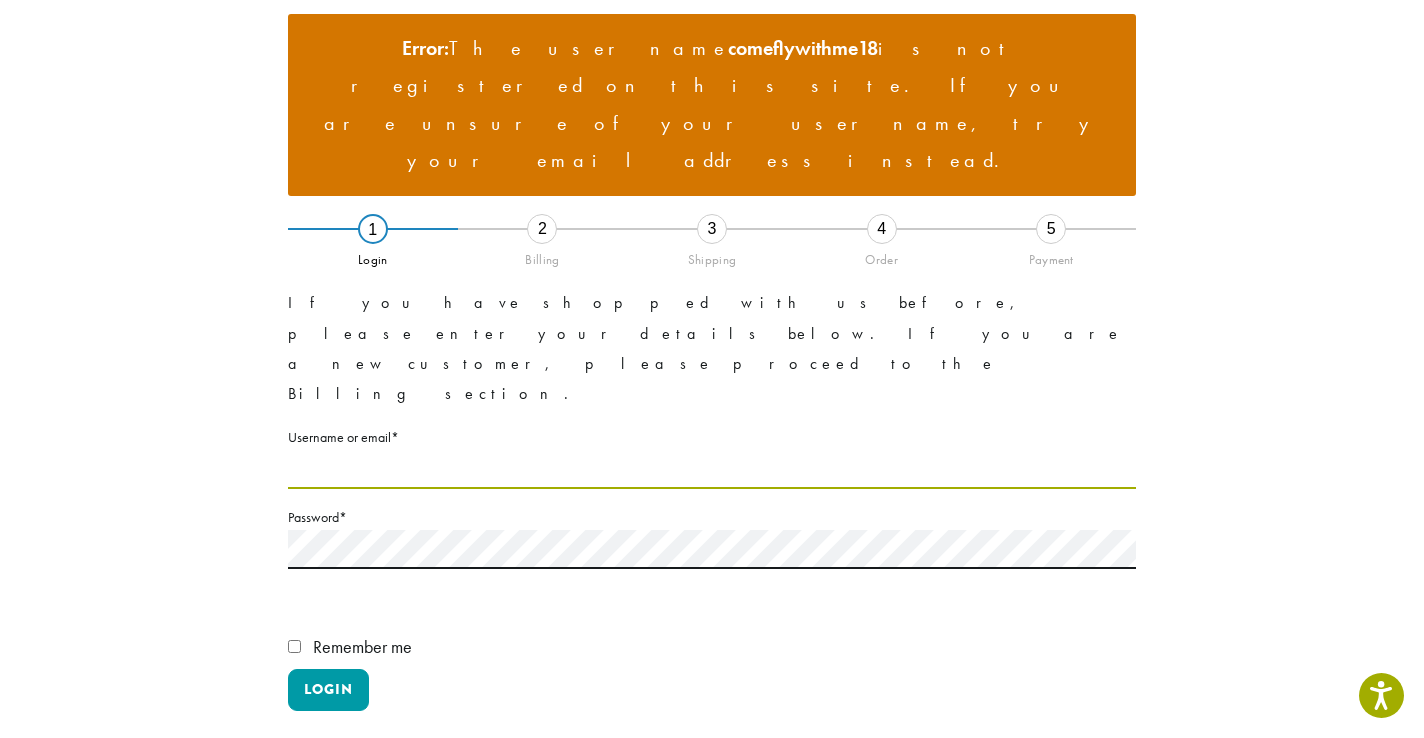 type on "**********" 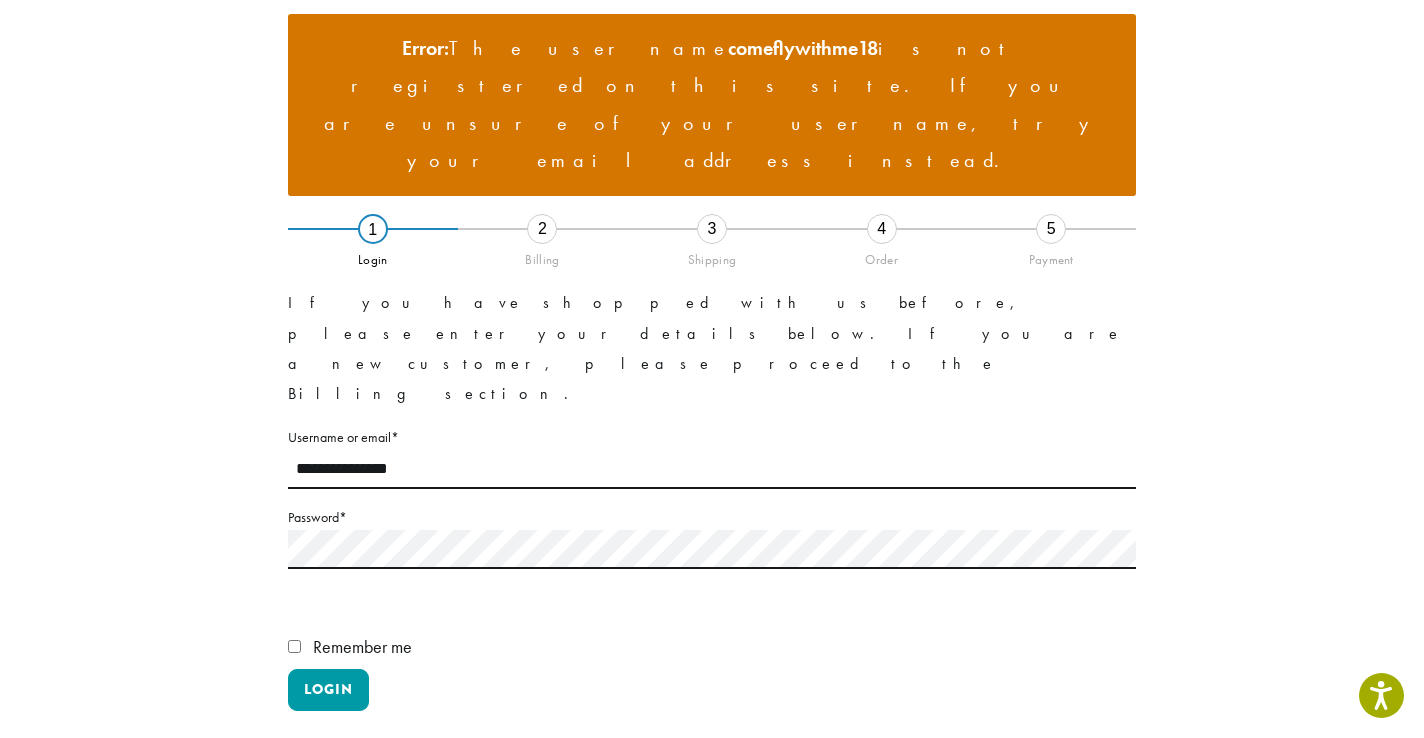 click on "Skip Login" at bounding box center [810, 819] 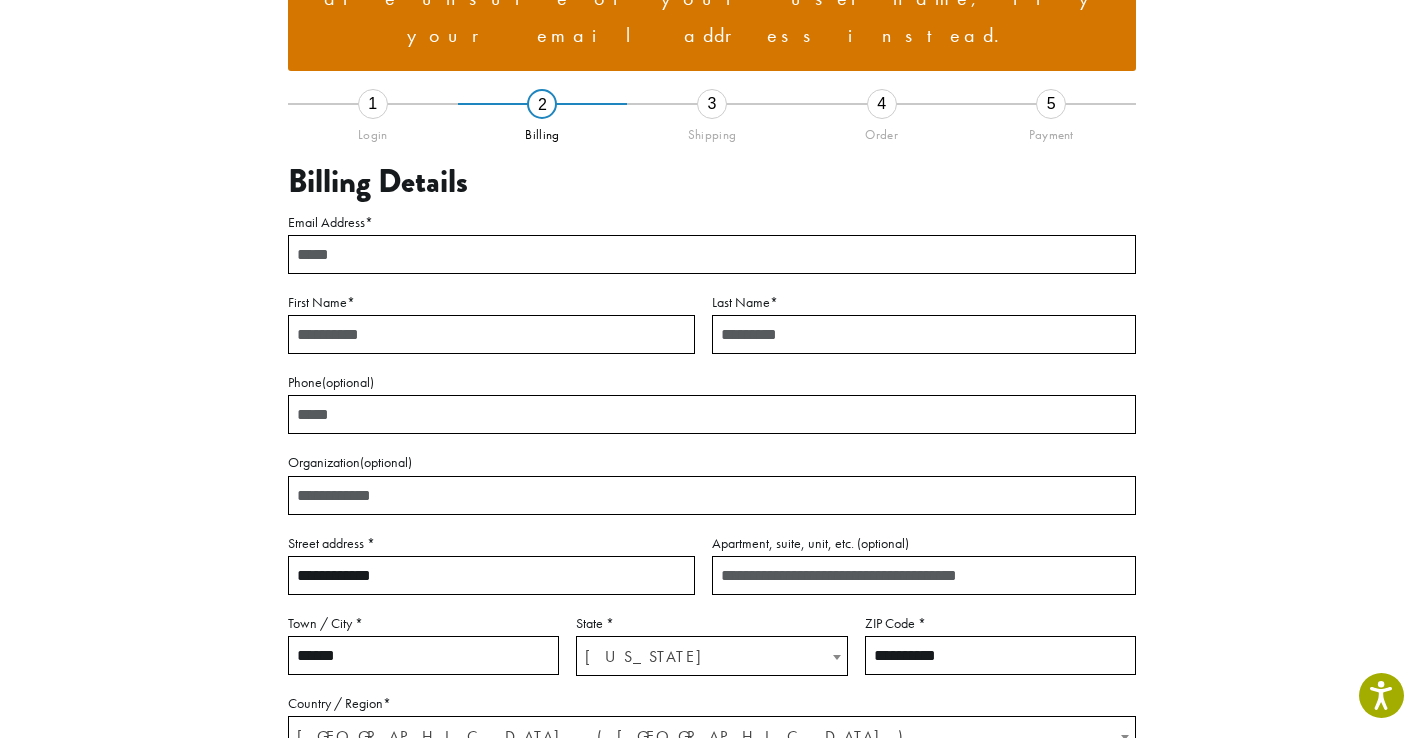 scroll, scrollTop: 243, scrollLeft: 0, axis: vertical 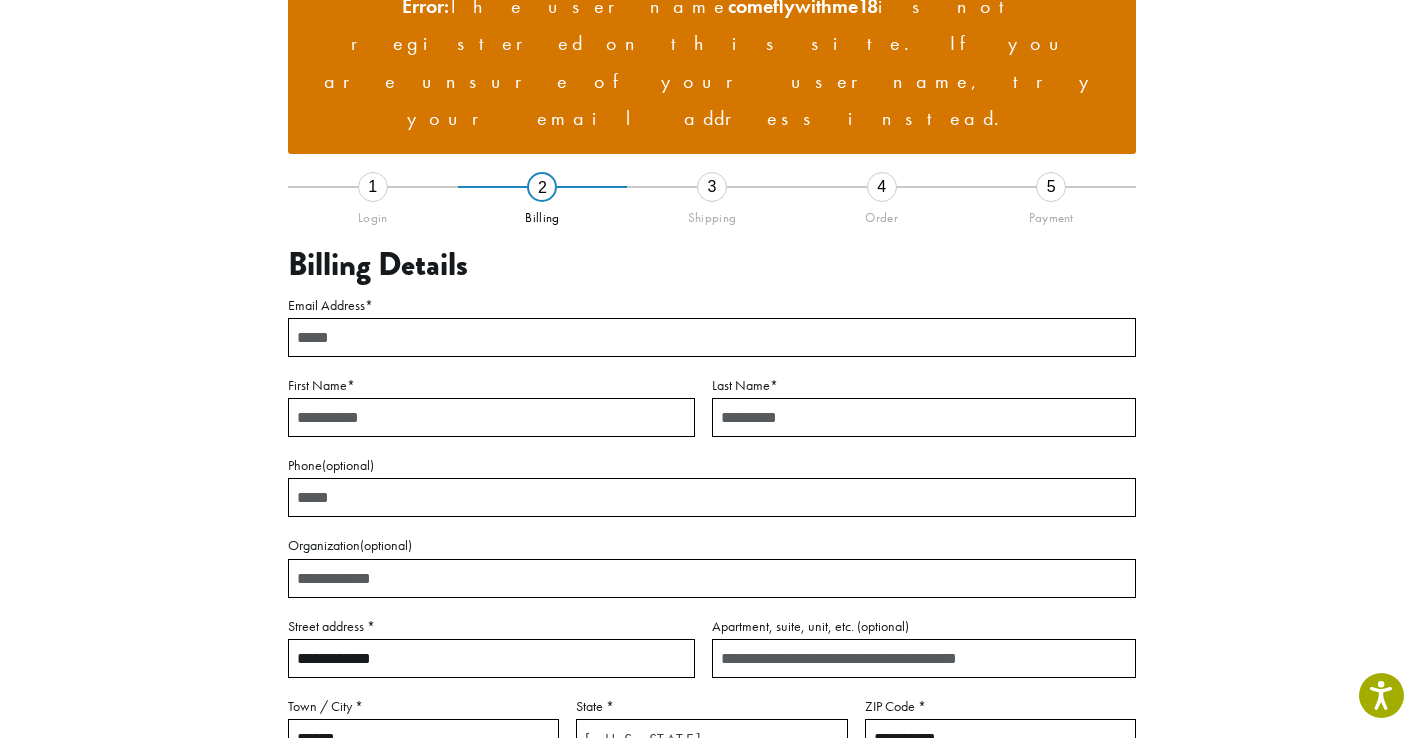 click on "Email Address  *" at bounding box center (712, 337) 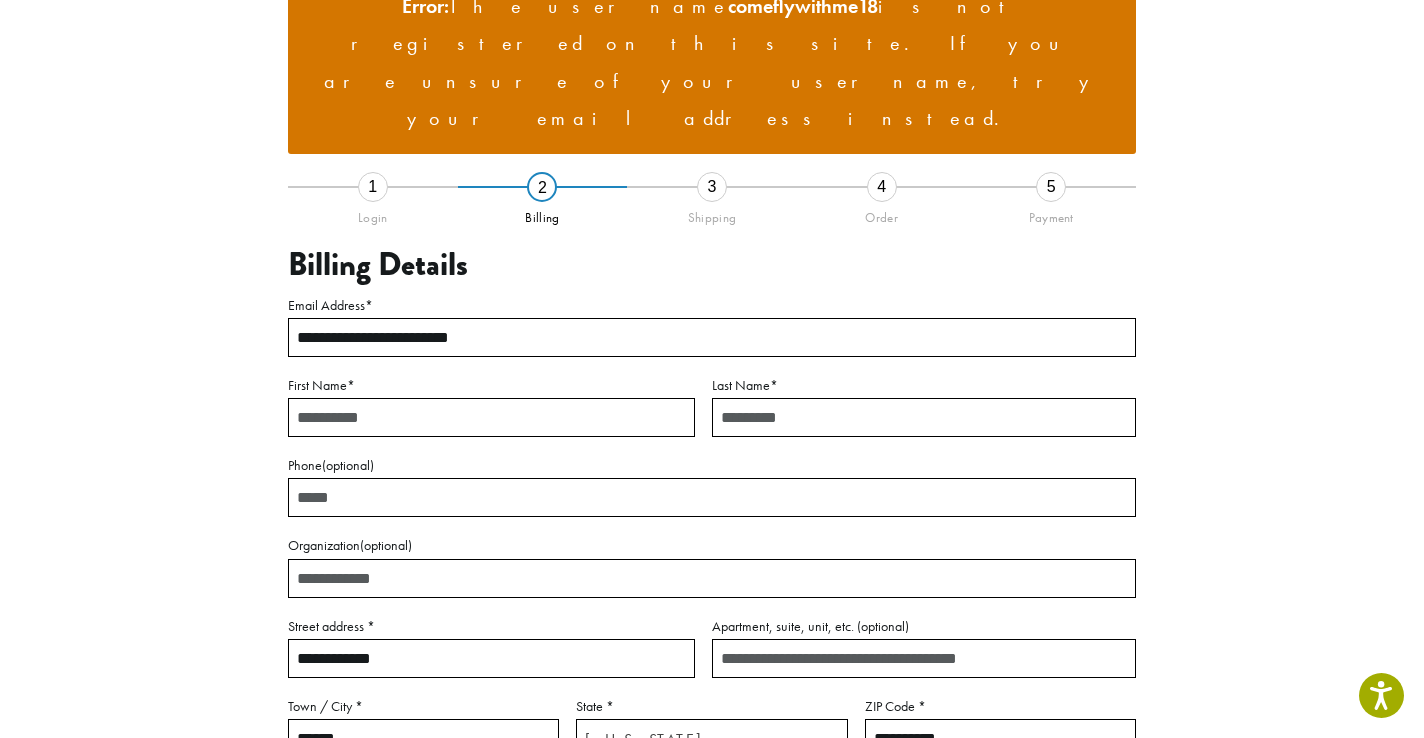 type on "******" 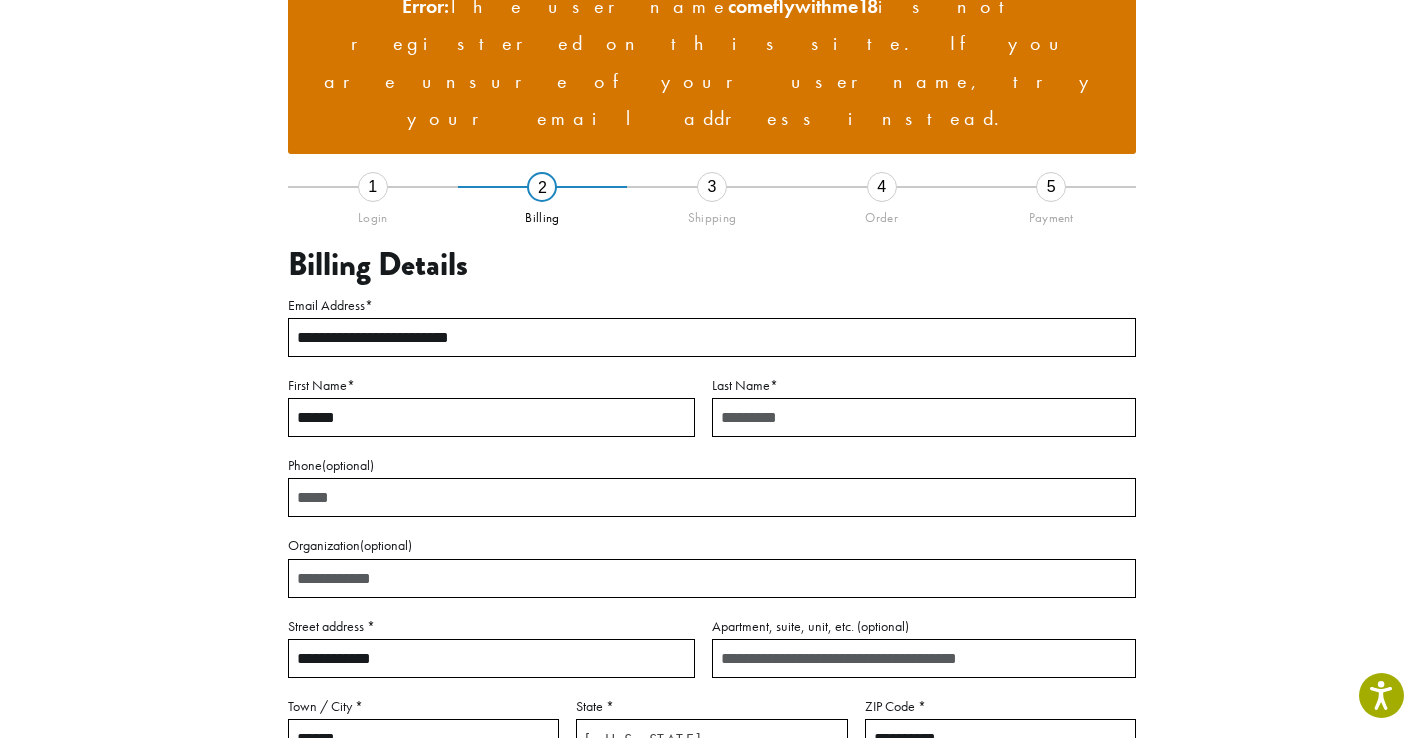 type on "******" 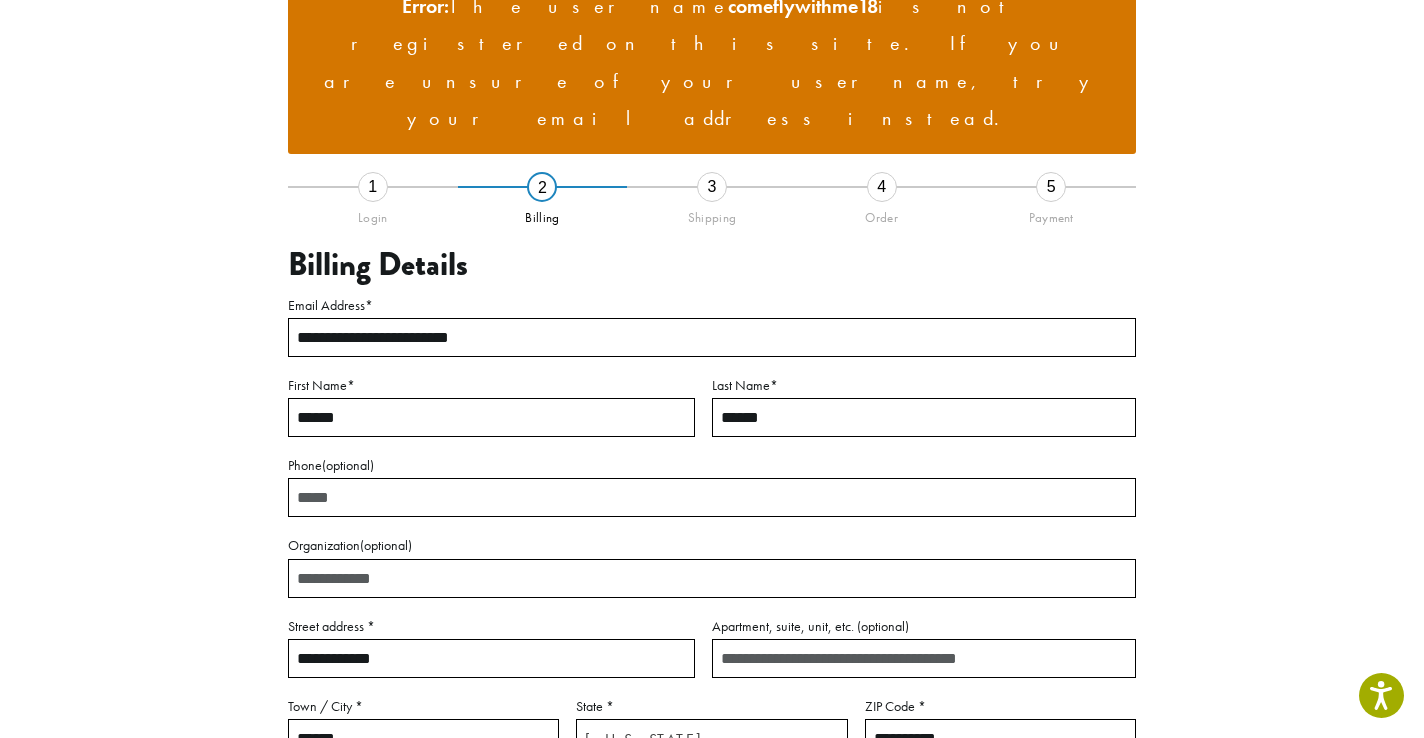 type on "**********" 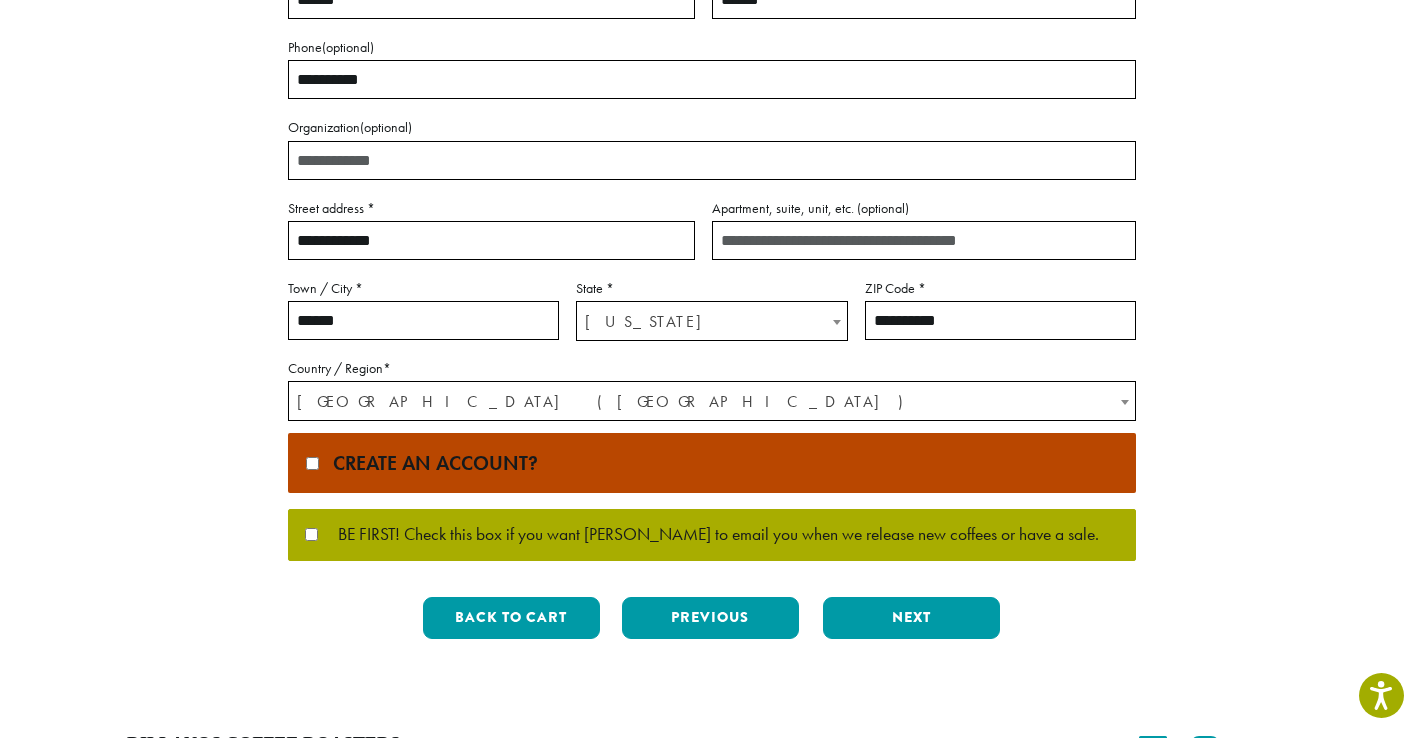 scroll, scrollTop: 697, scrollLeft: 0, axis: vertical 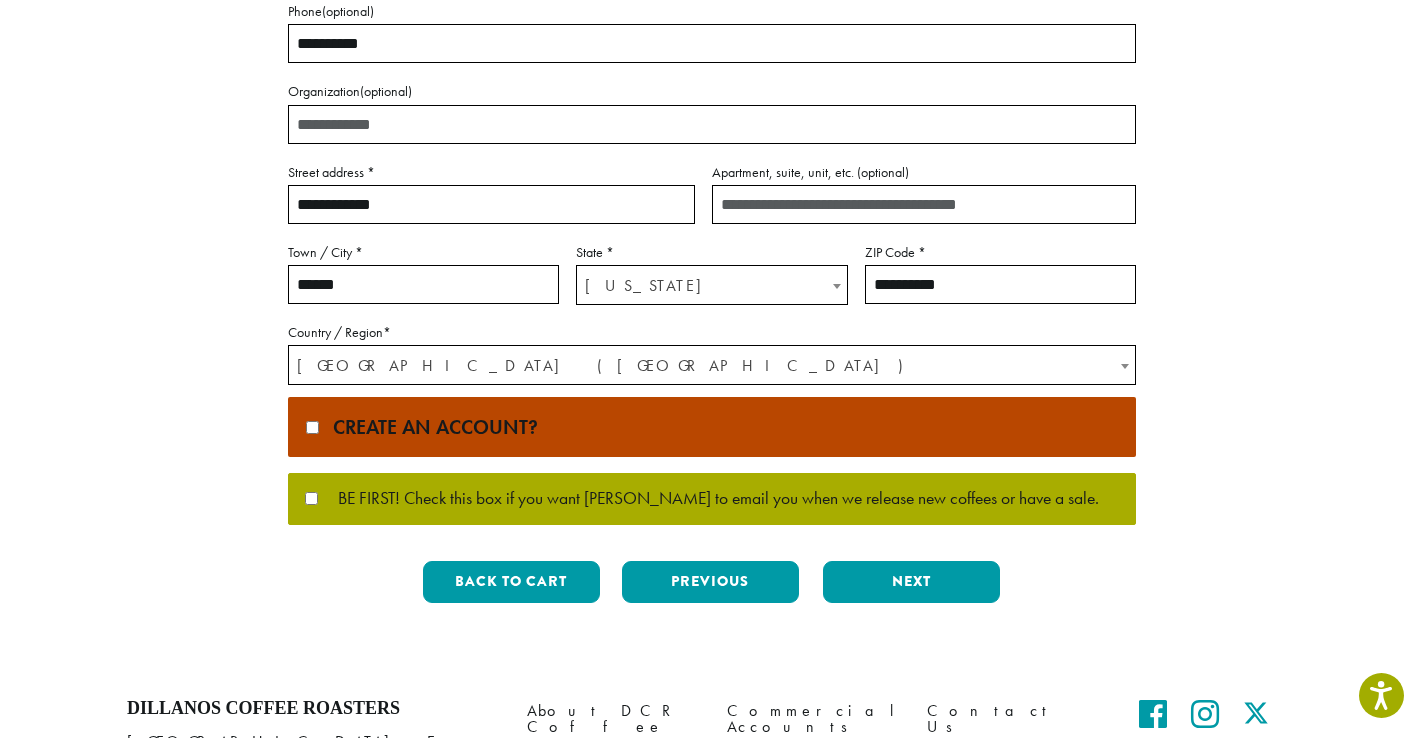 click on "Create an account?" at bounding box center [430, 427] 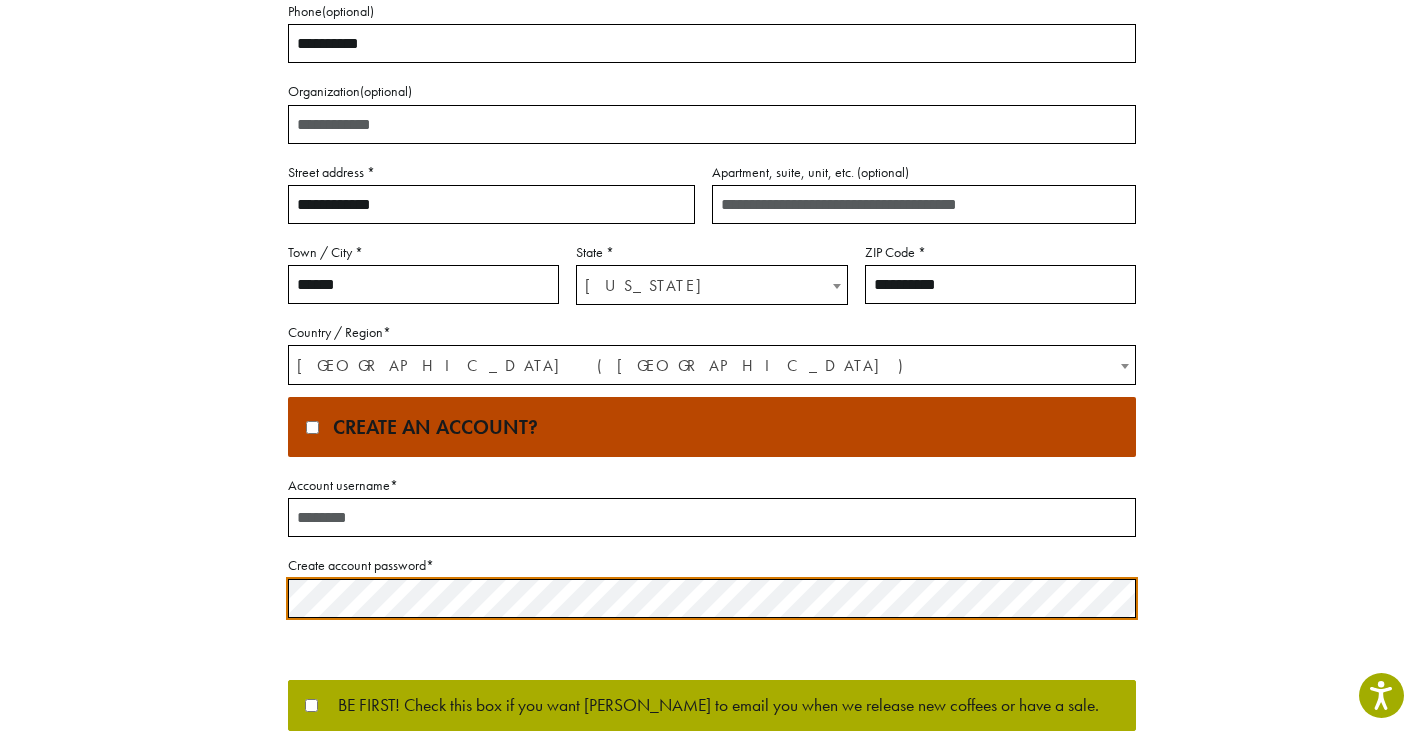click on "Account username  *" at bounding box center (712, 517) 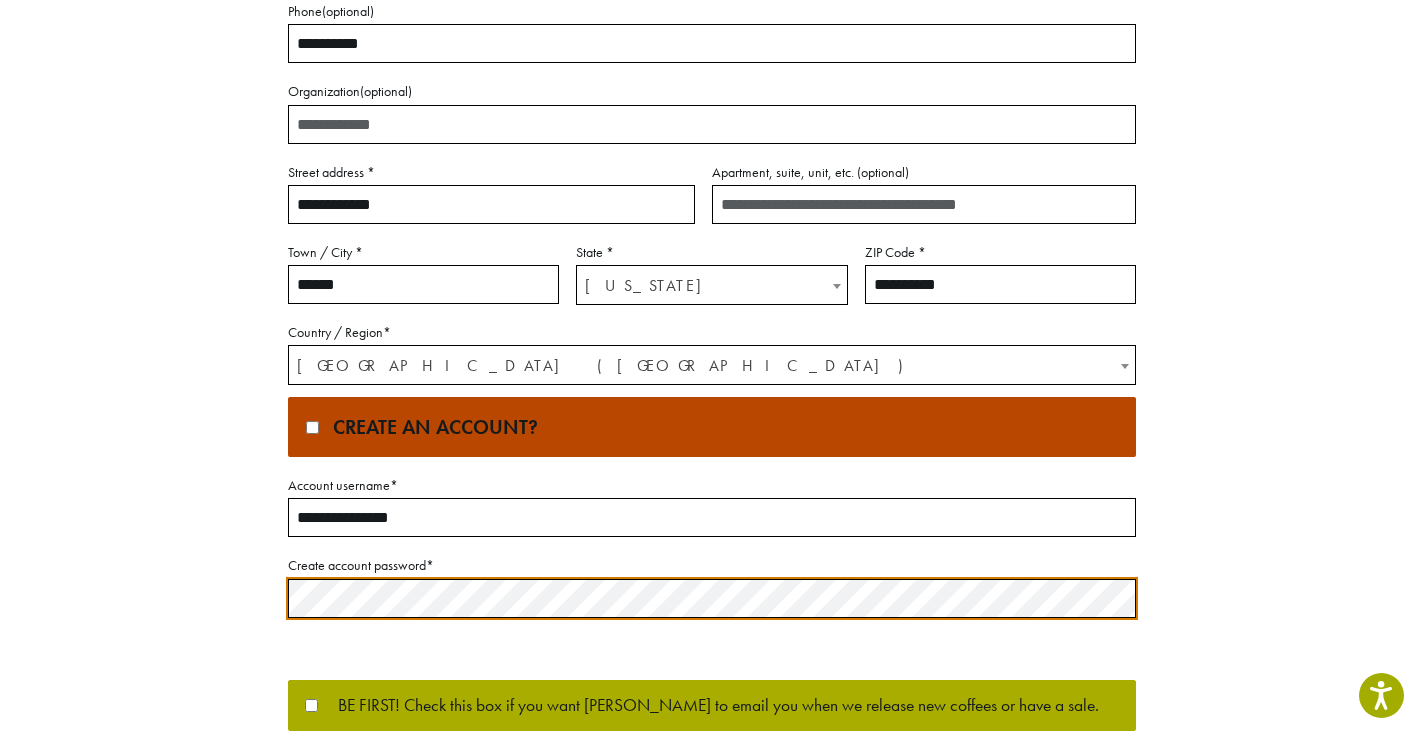 type on "**********" 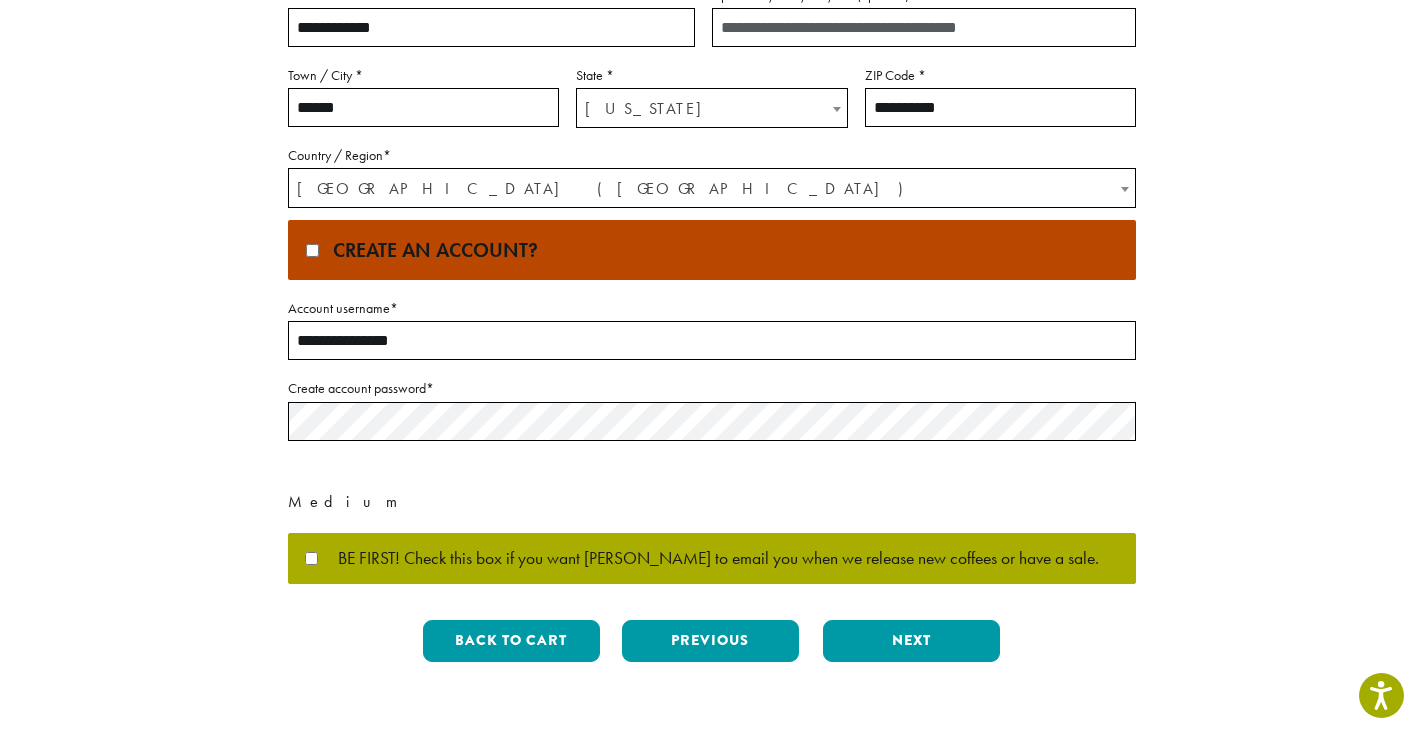 scroll, scrollTop: 910, scrollLeft: 0, axis: vertical 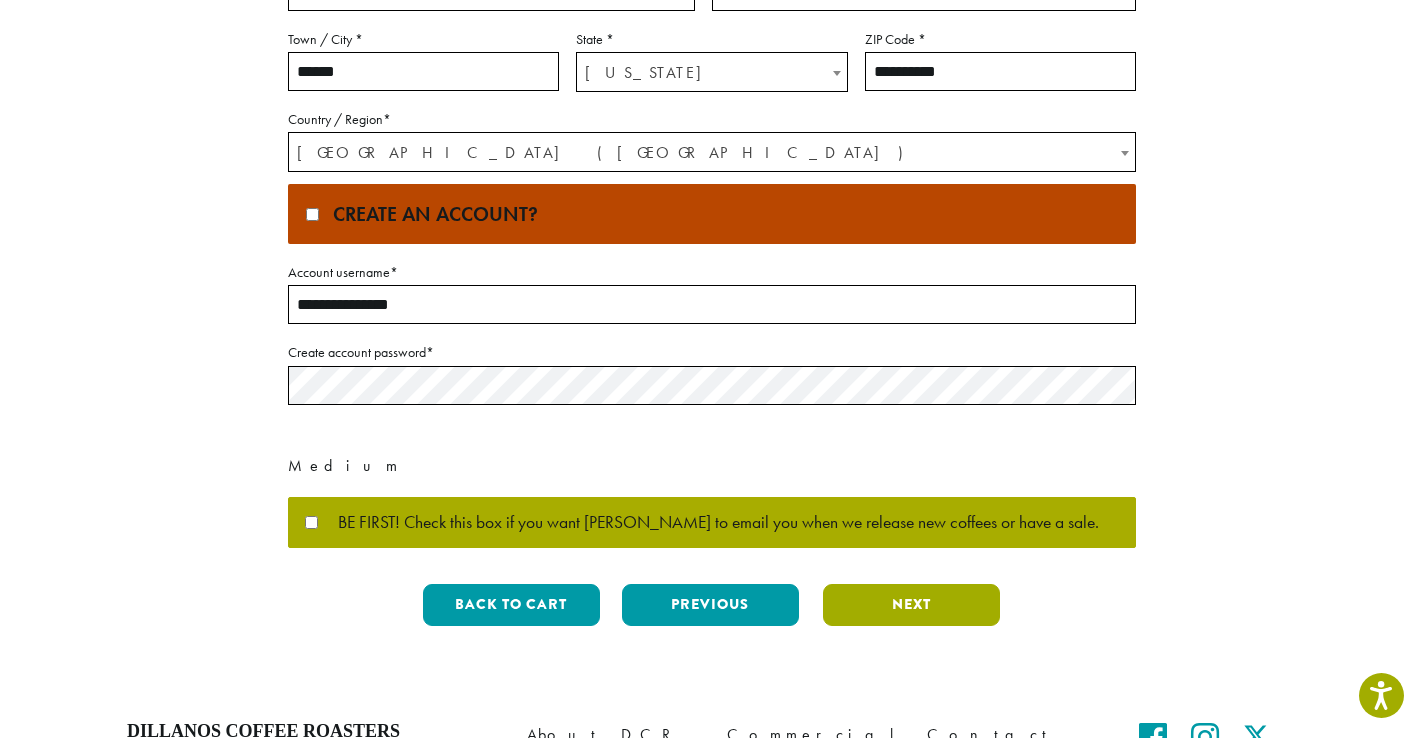 click on "Next" at bounding box center [911, 605] 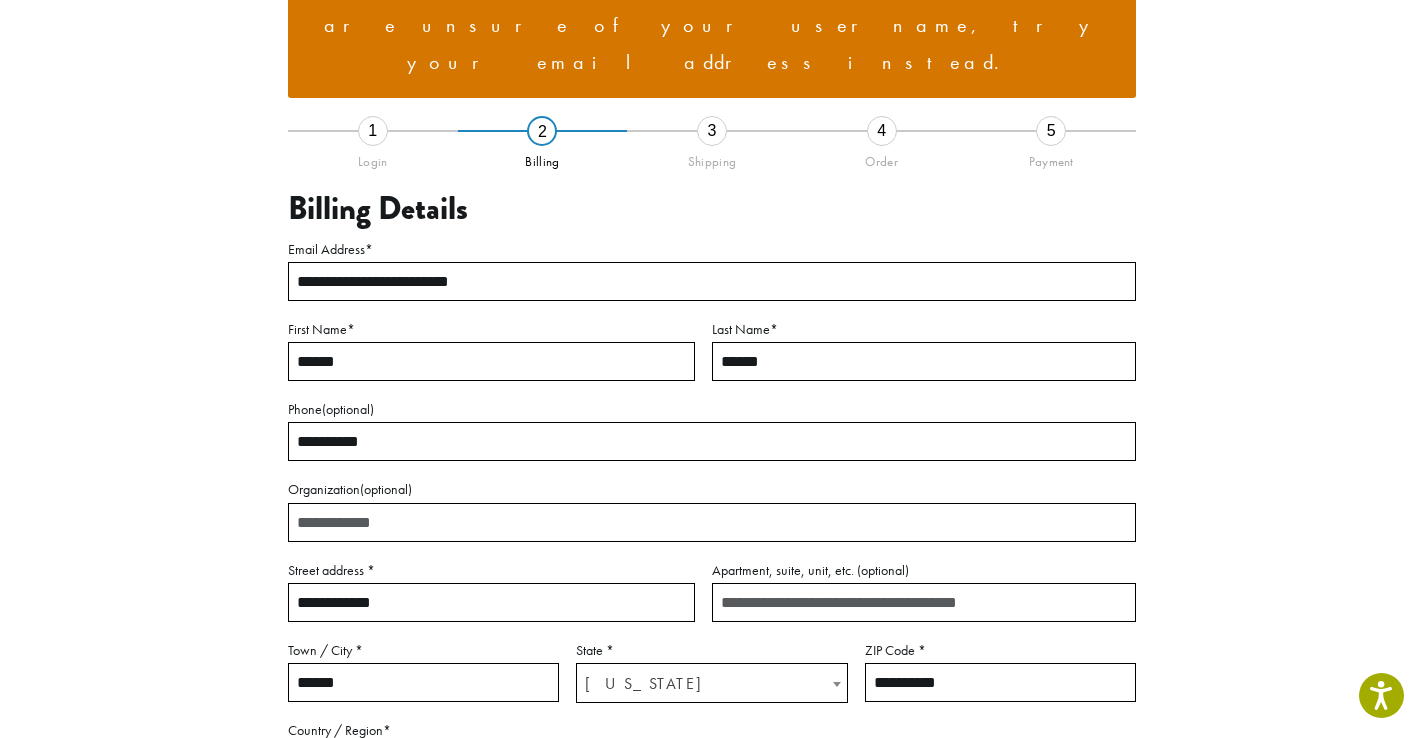 scroll, scrollTop: 275, scrollLeft: 0, axis: vertical 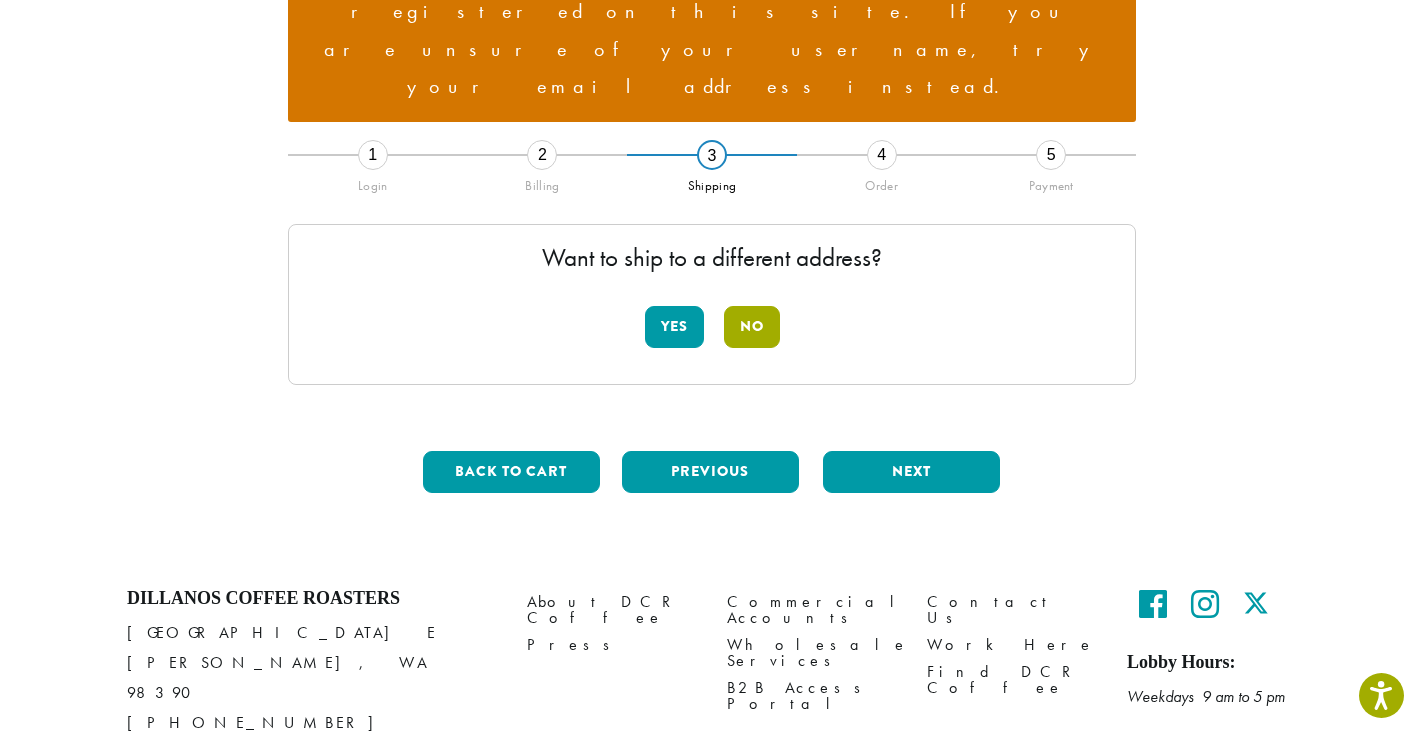 click on "No" at bounding box center (752, 327) 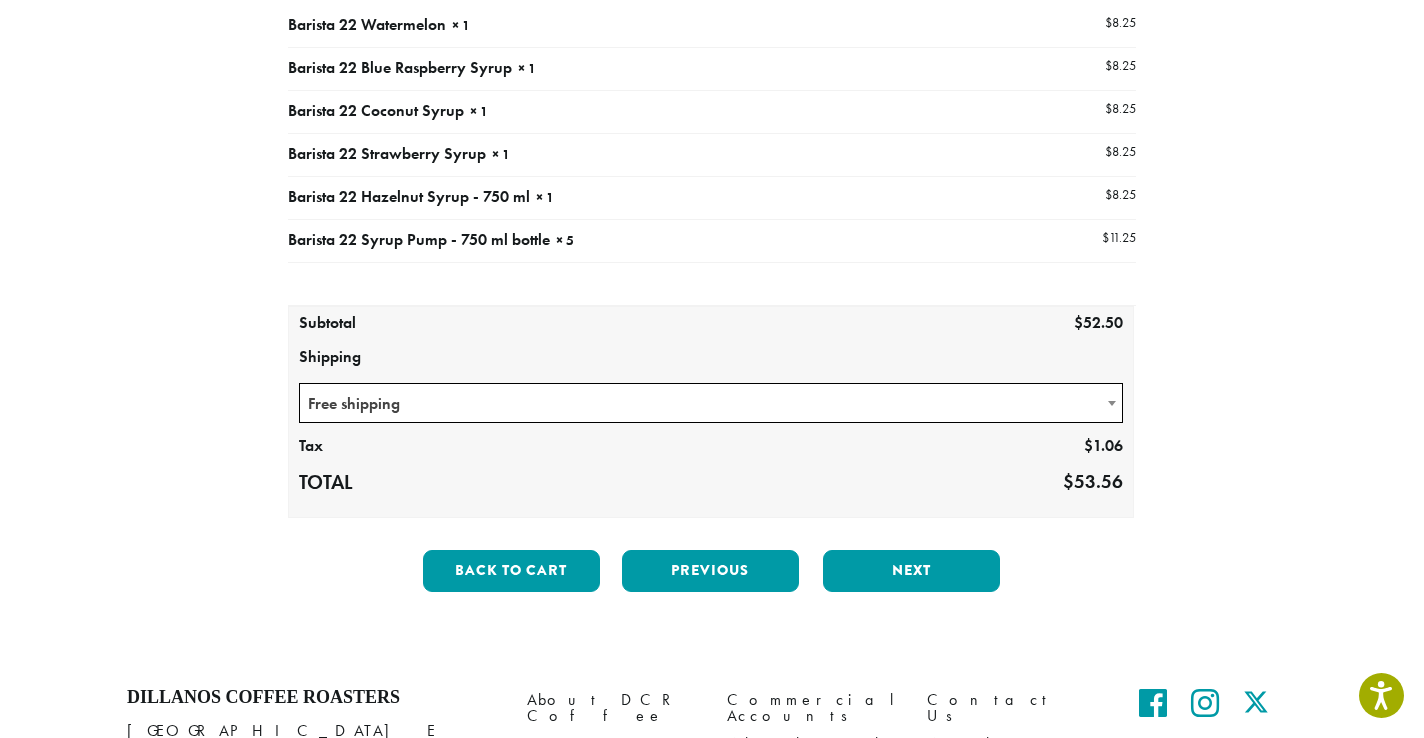 scroll, scrollTop: 537, scrollLeft: 0, axis: vertical 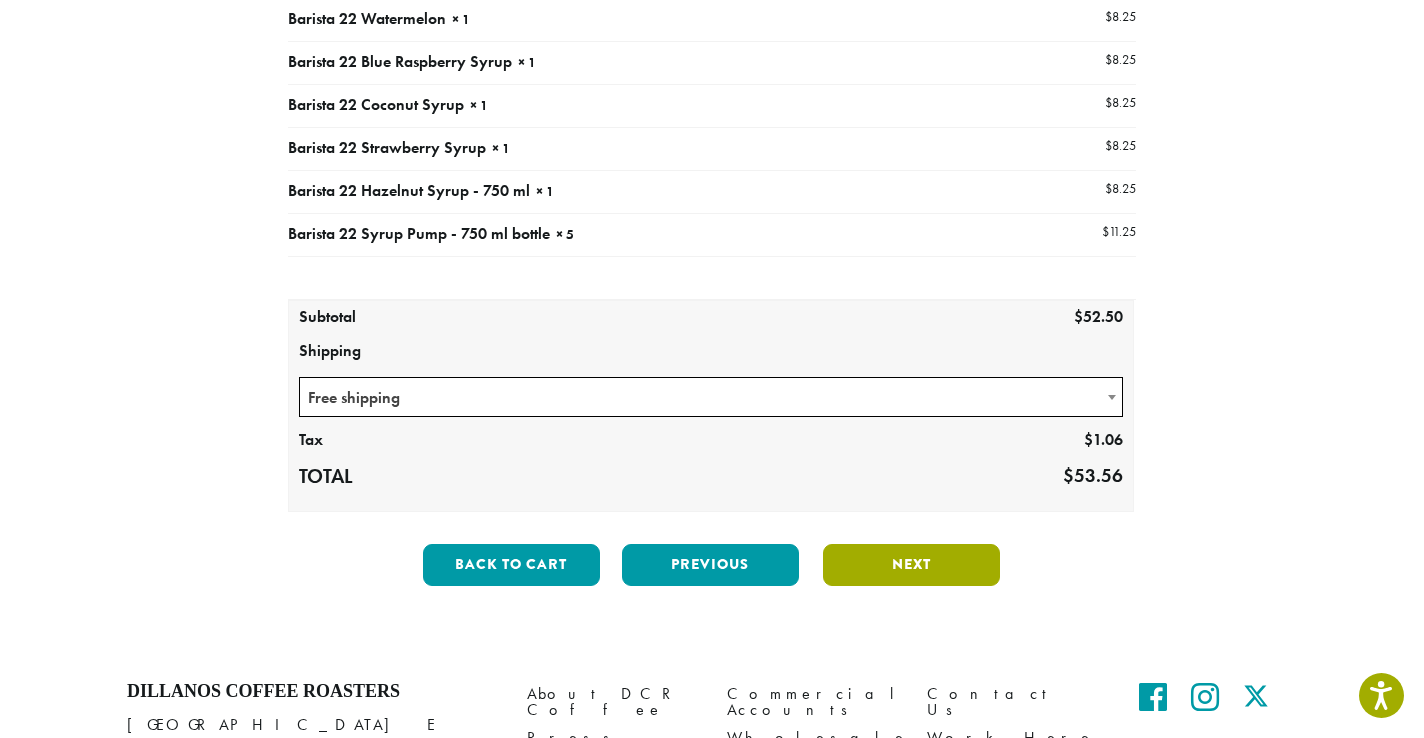 click on "Next" at bounding box center [911, 565] 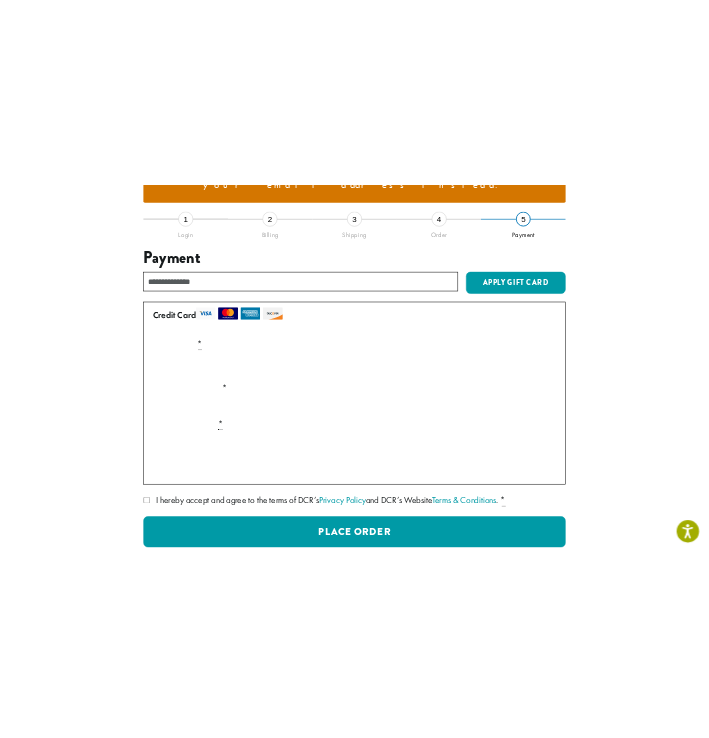 scroll, scrollTop: 367, scrollLeft: 0, axis: vertical 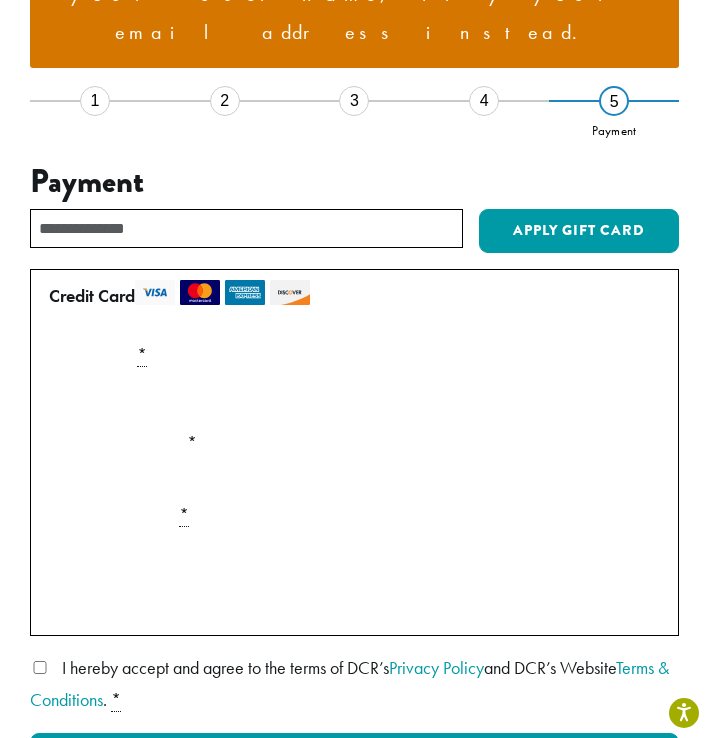 click on "Securely Save to Account" at bounding box center (150, 602) 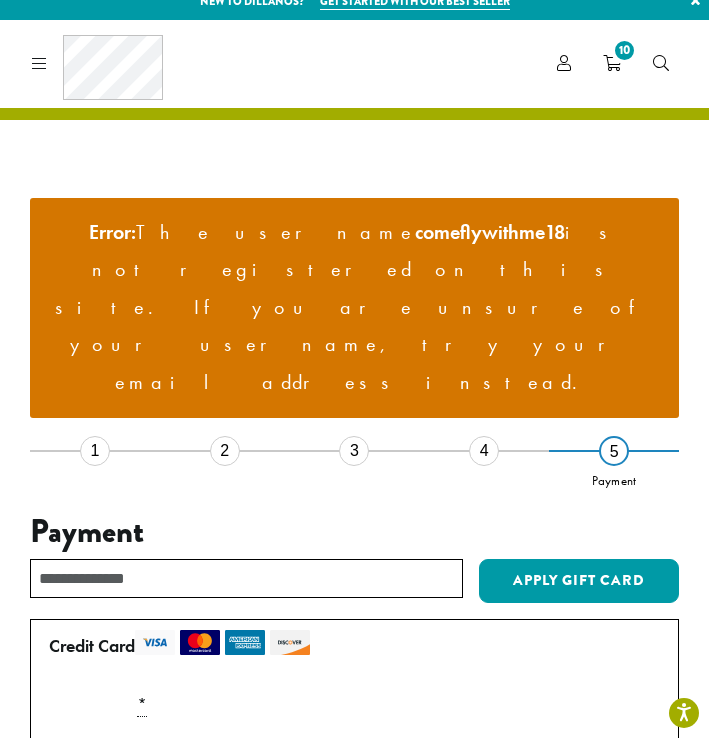 scroll, scrollTop: 20, scrollLeft: 0, axis: vertical 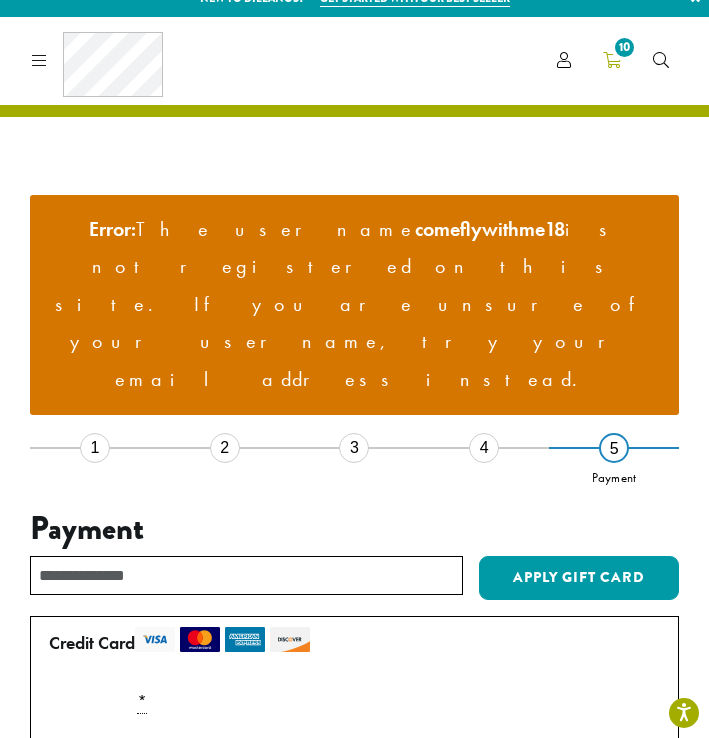 click on "10" at bounding box center [624, 47] 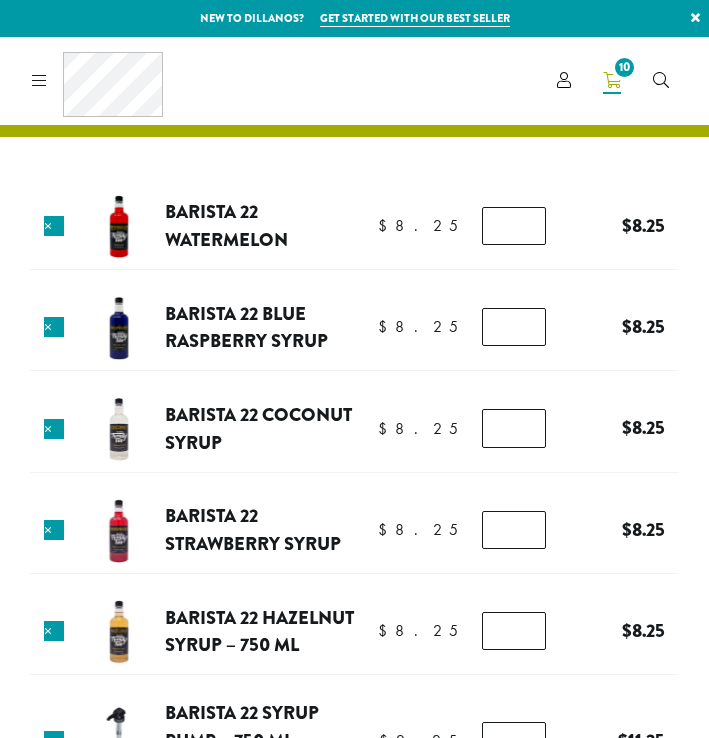 scroll, scrollTop: 0, scrollLeft: 0, axis: both 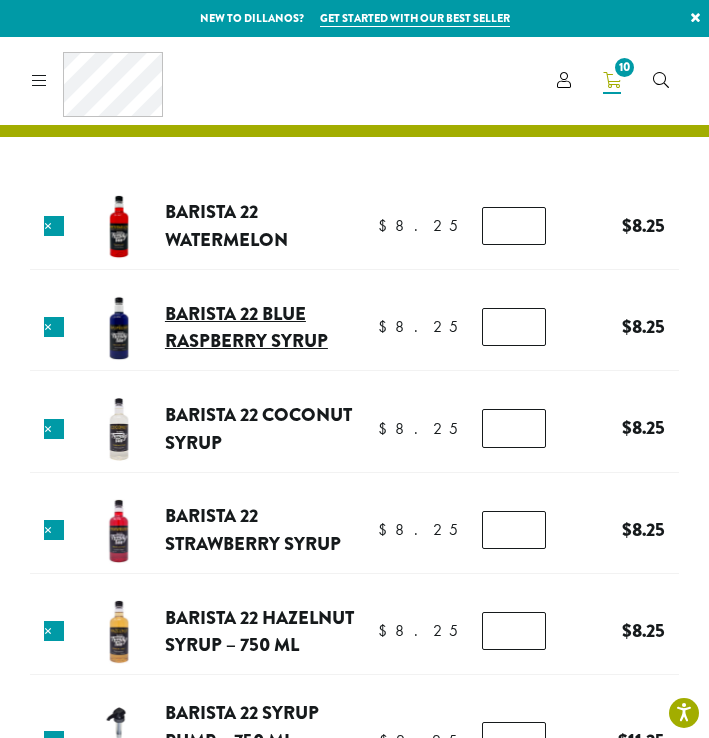 click on "Barista 22 Blue Raspberry Syrup" at bounding box center (246, 327) 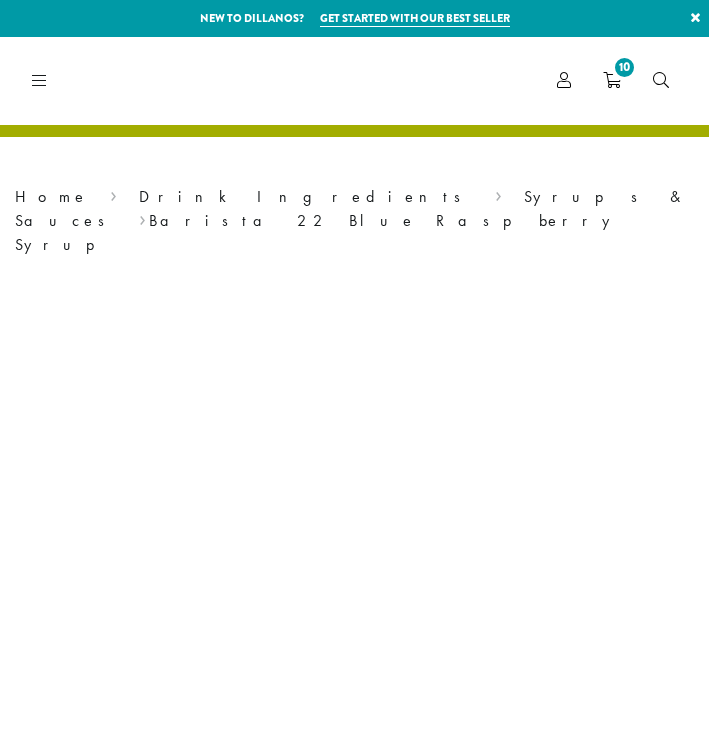 scroll, scrollTop: 0, scrollLeft: 0, axis: both 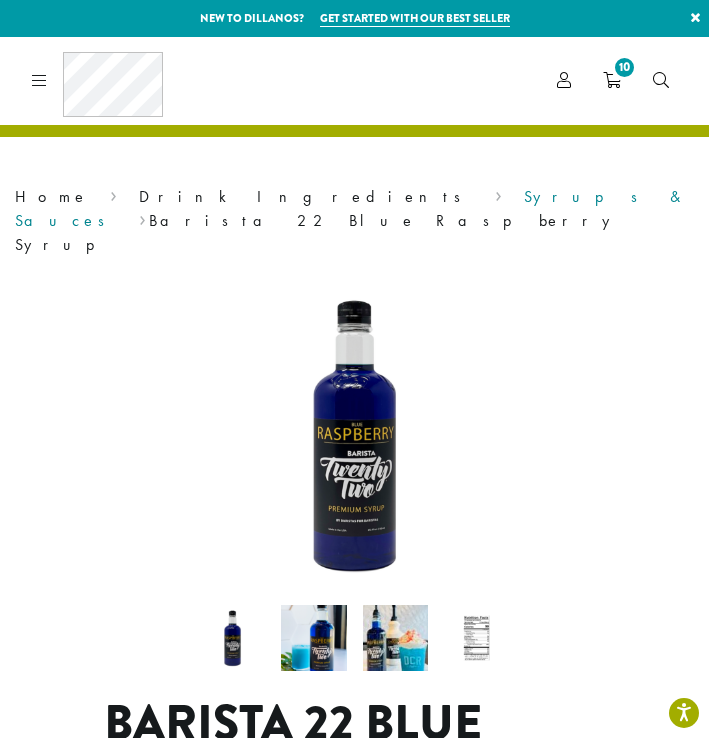 click on "Syrups & Sauces" at bounding box center [351, 208] 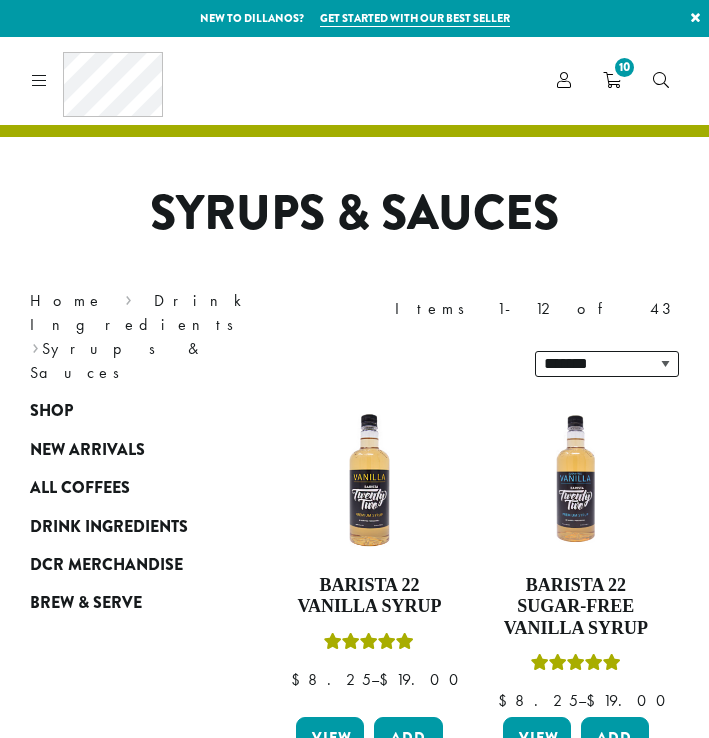 scroll, scrollTop: 0, scrollLeft: 0, axis: both 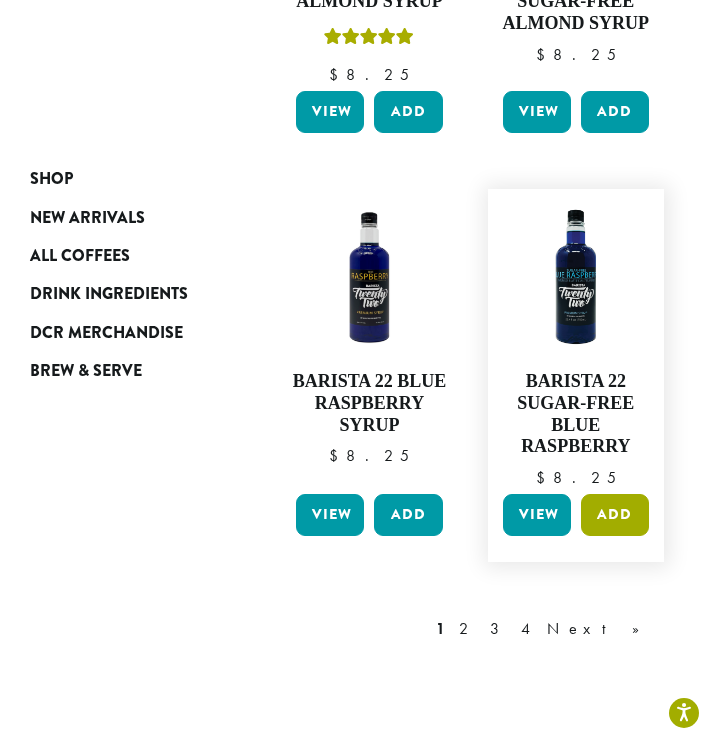 click on "Add" at bounding box center (615, 515) 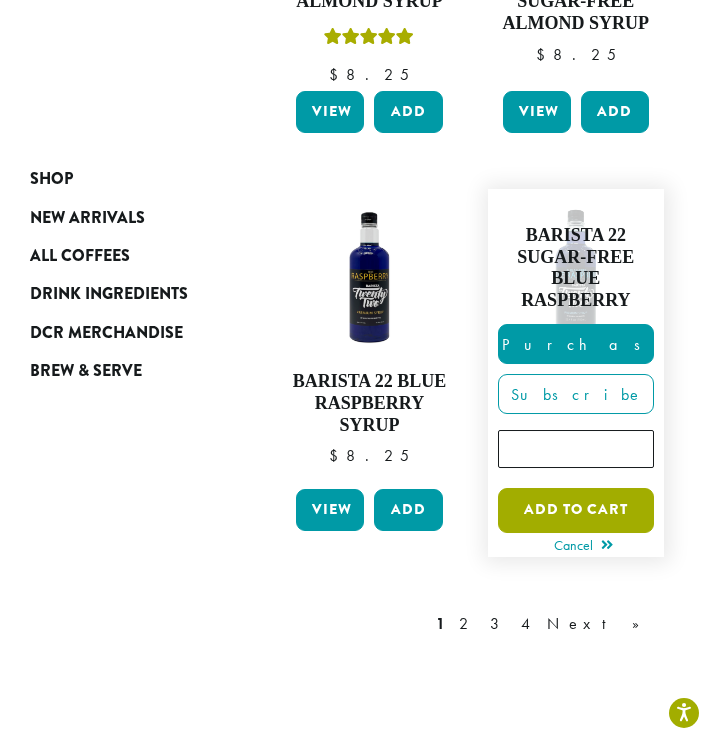 click on "Add to cart" at bounding box center [576, 510] 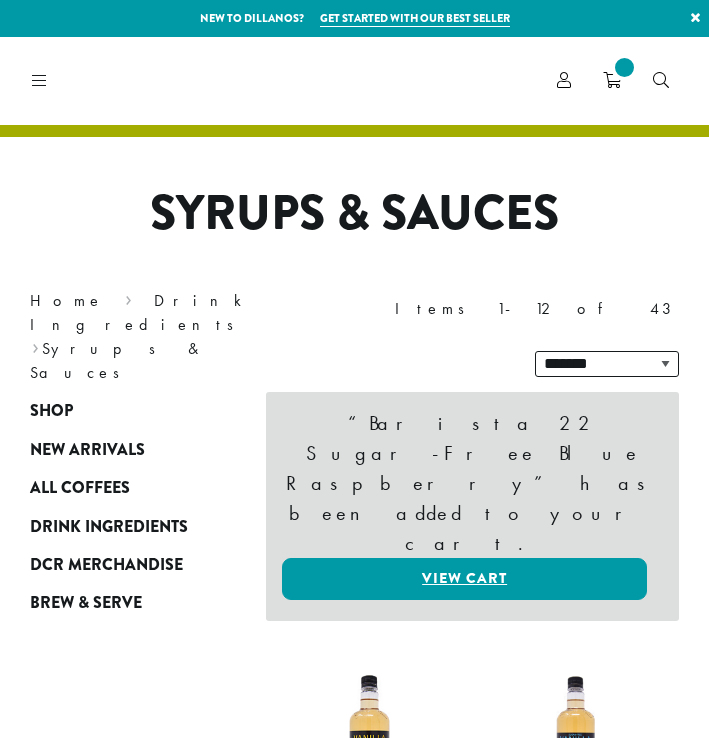 scroll, scrollTop: 0, scrollLeft: 0, axis: both 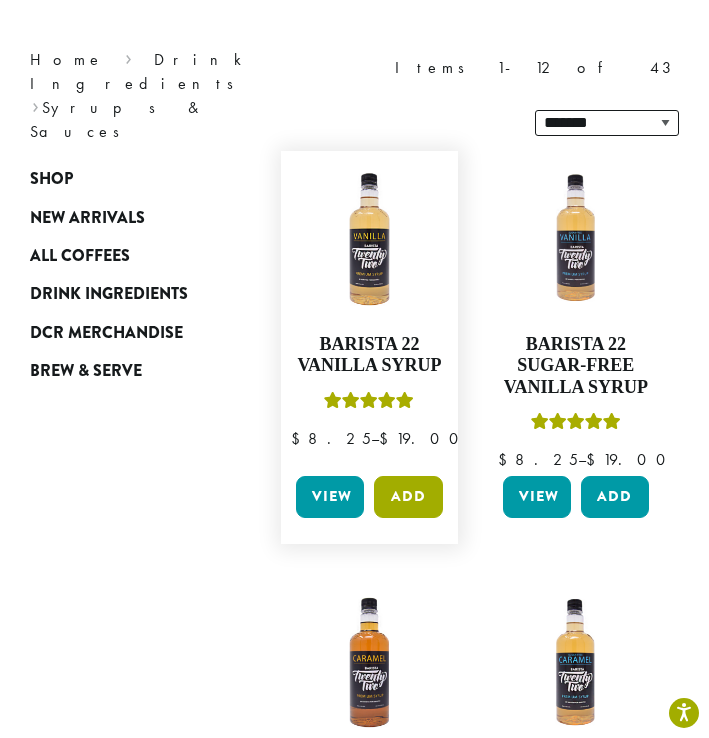 click on "Add" at bounding box center (408, 497) 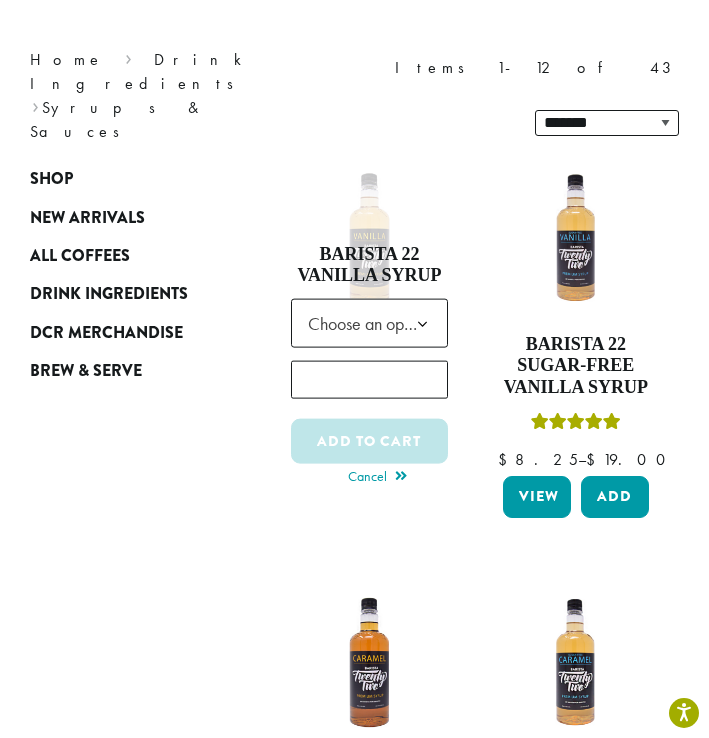 click on "**********" at bounding box center (354, 1441) 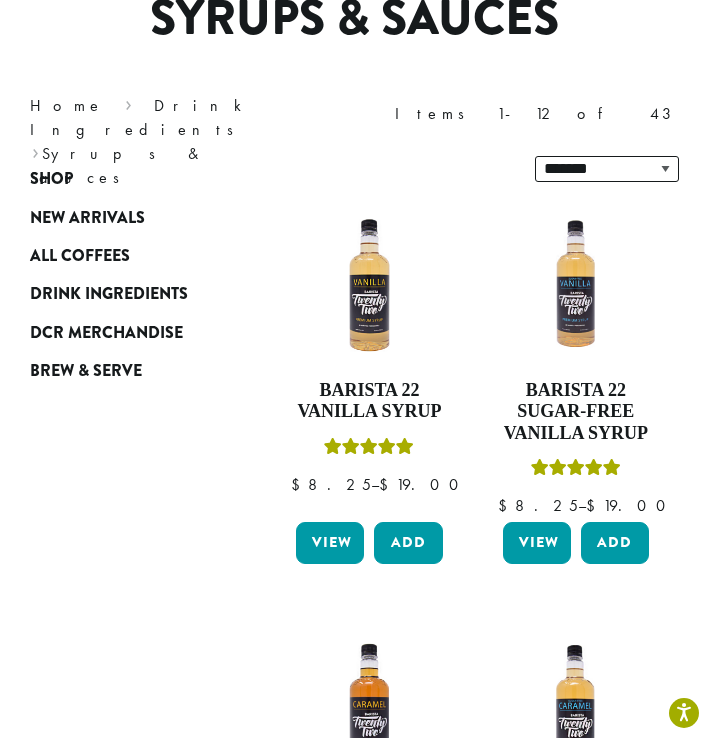 scroll, scrollTop: 41, scrollLeft: 0, axis: vertical 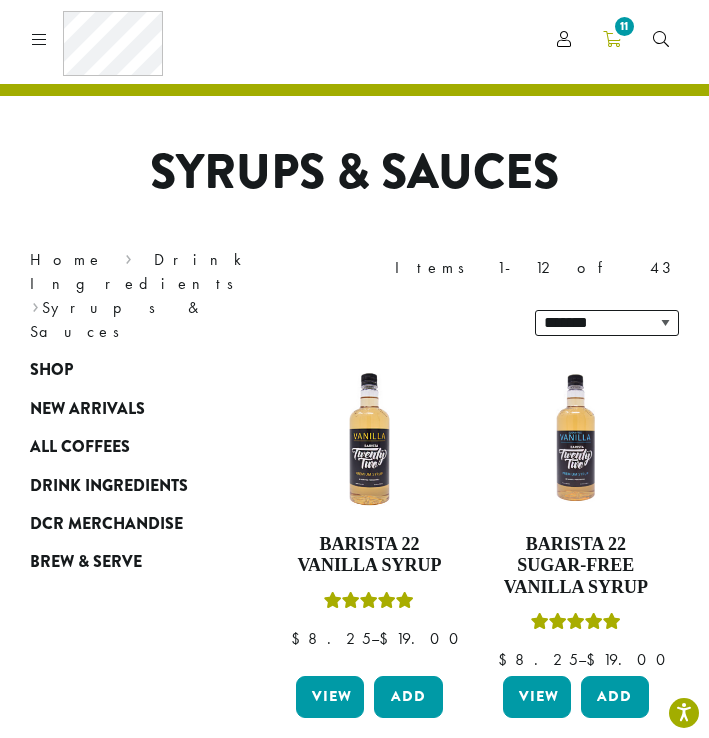 click on "11" at bounding box center [612, 39] 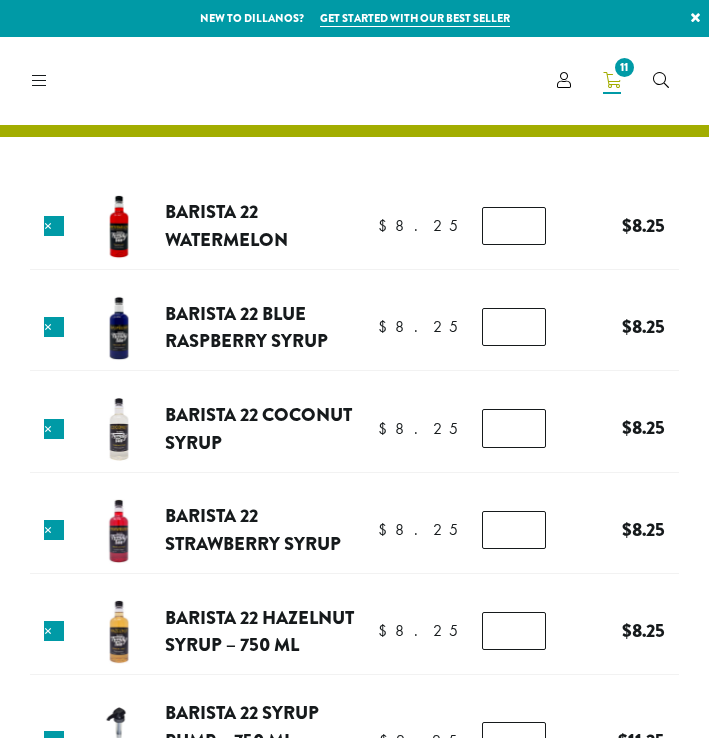 scroll, scrollTop: 0, scrollLeft: 0, axis: both 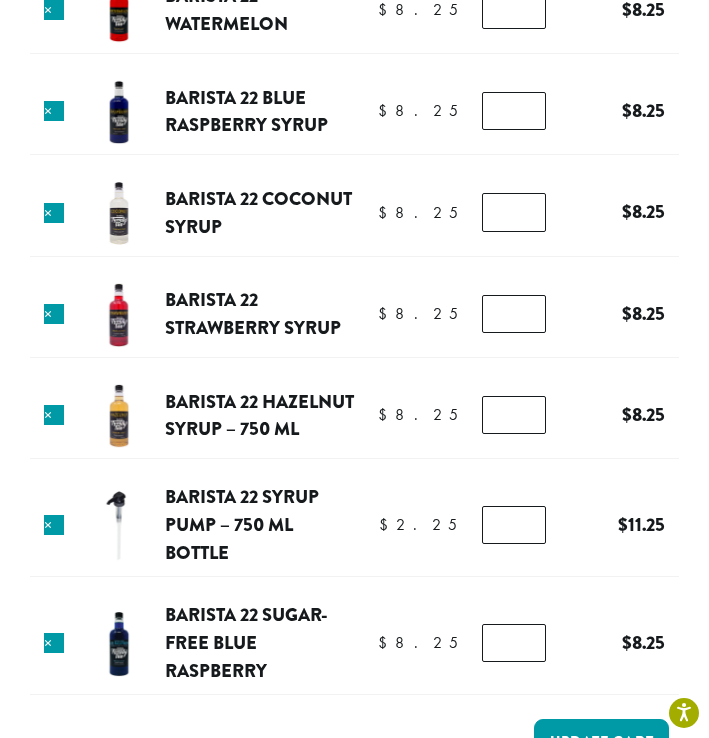 type on "*" 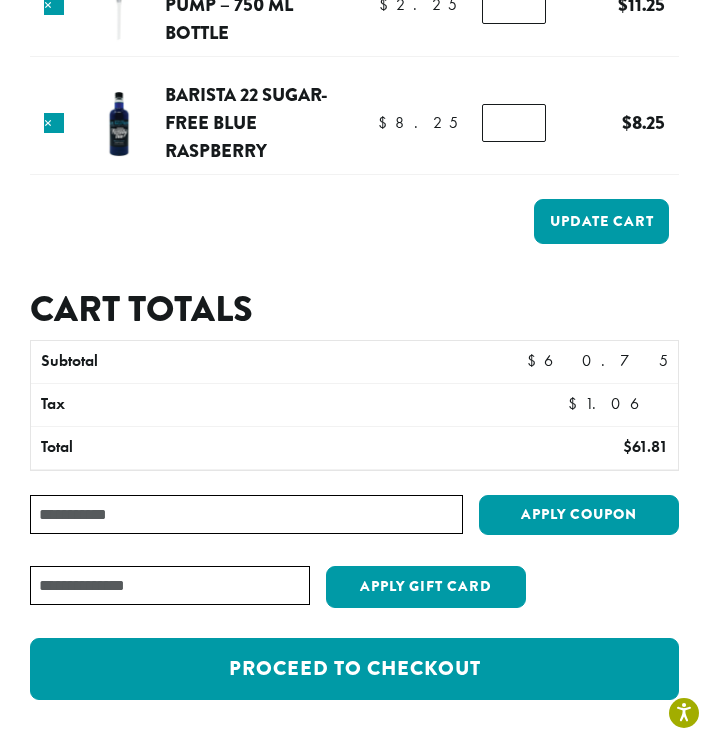 scroll, scrollTop: 817, scrollLeft: 0, axis: vertical 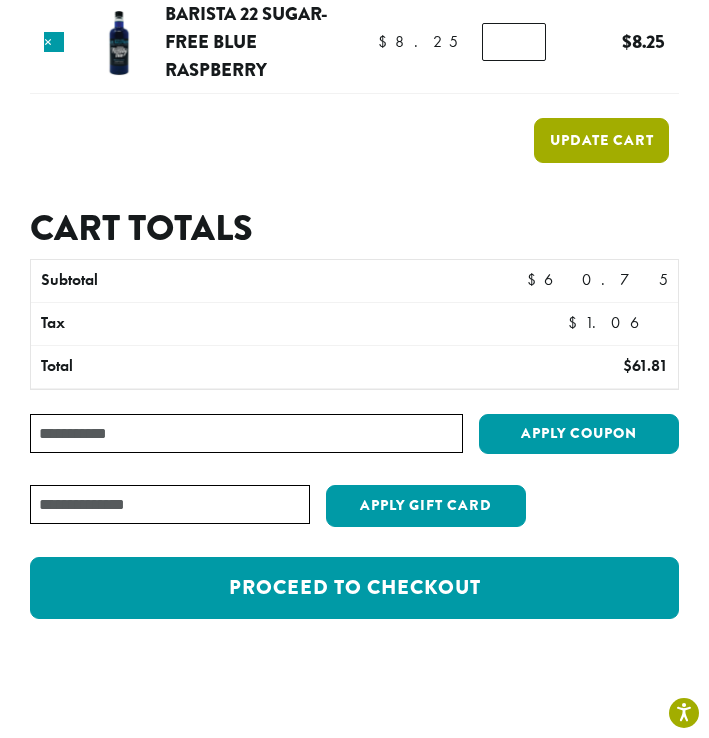 click on "Update cart" at bounding box center [601, 140] 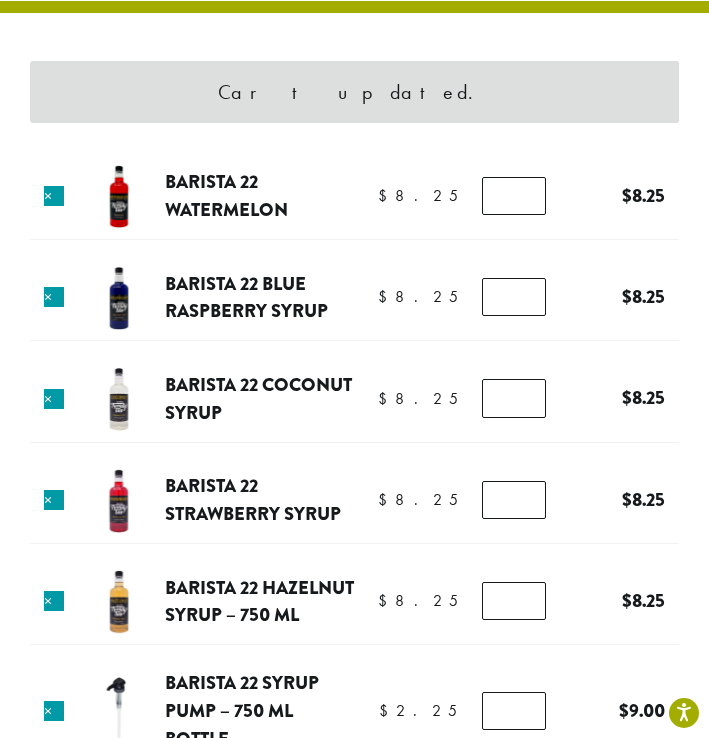 scroll, scrollTop: 119, scrollLeft: 0, axis: vertical 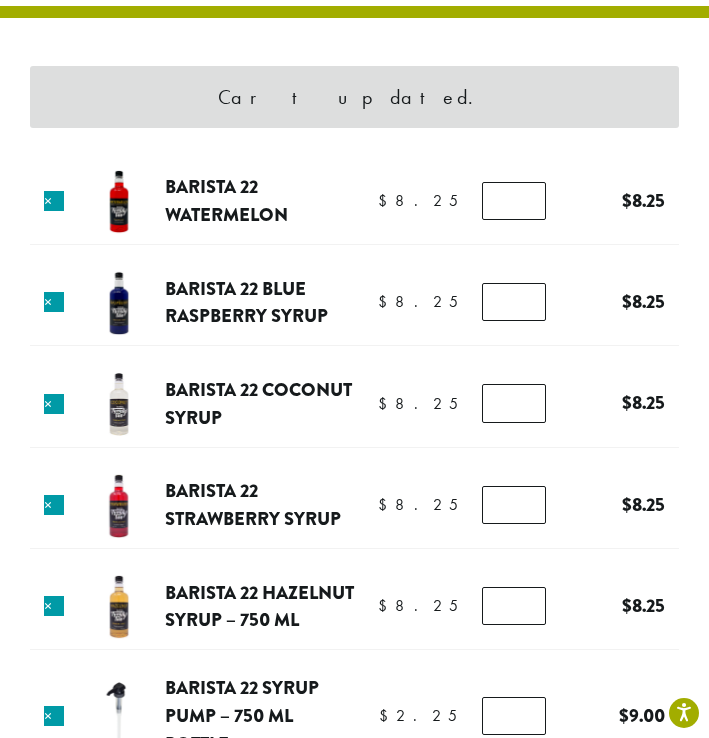 type on "*" 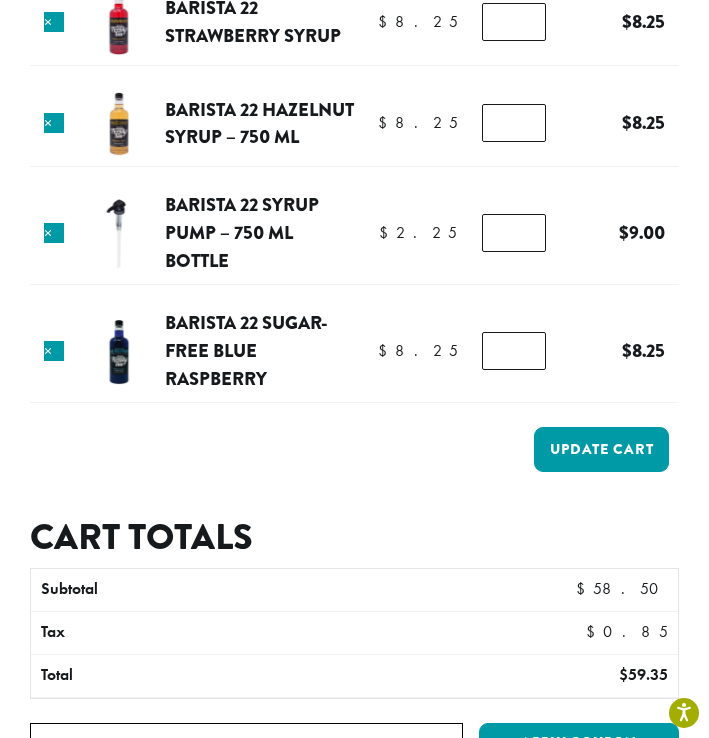 scroll, scrollTop: 605, scrollLeft: 0, axis: vertical 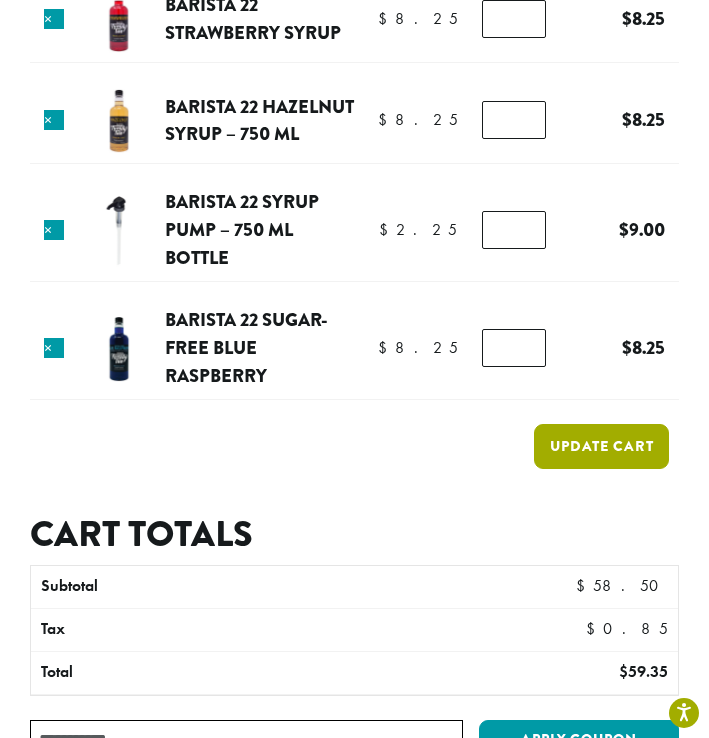 click on "Update cart" at bounding box center (601, 446) 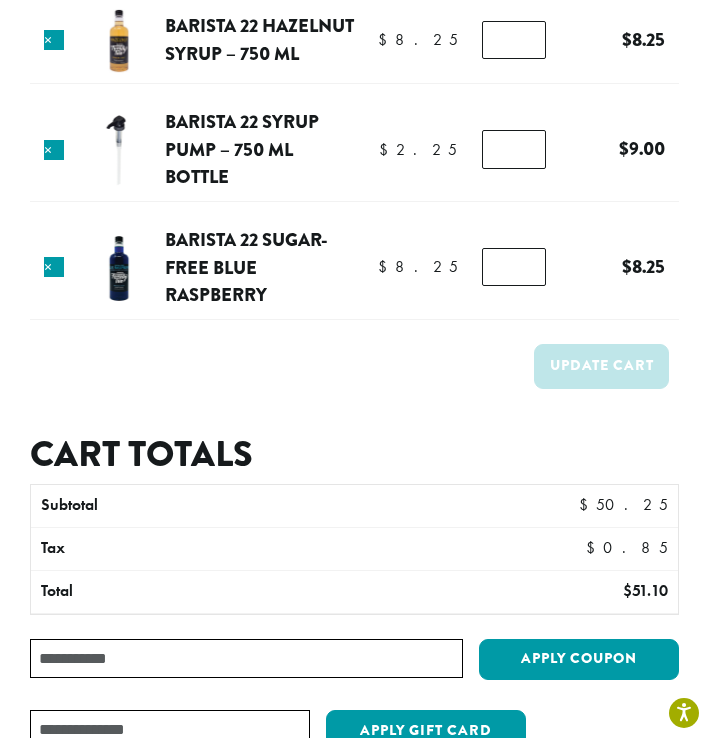 scroll, scrollTop: 1073, scrollLeft: 0, axis: vertical 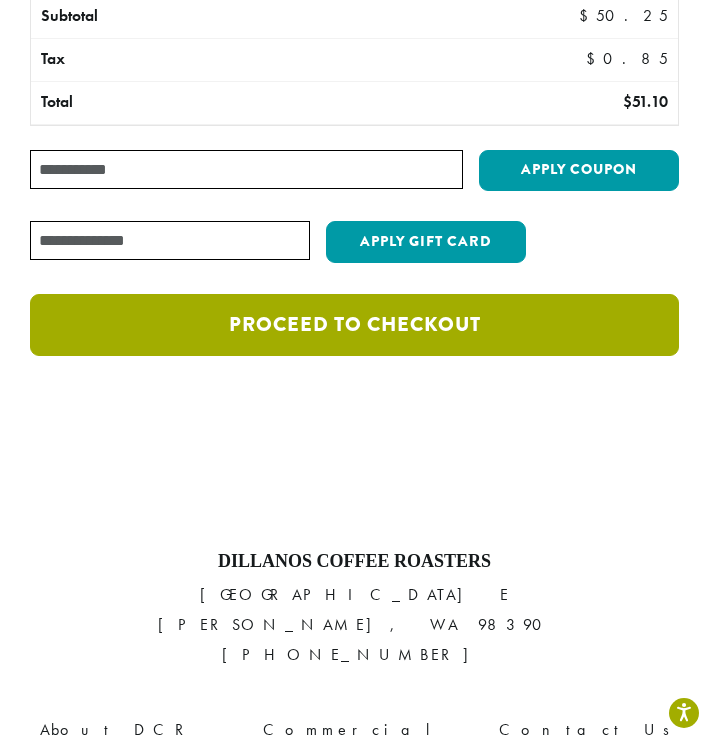 click on "Proceed to checkout" at bounding box center [354, 325] 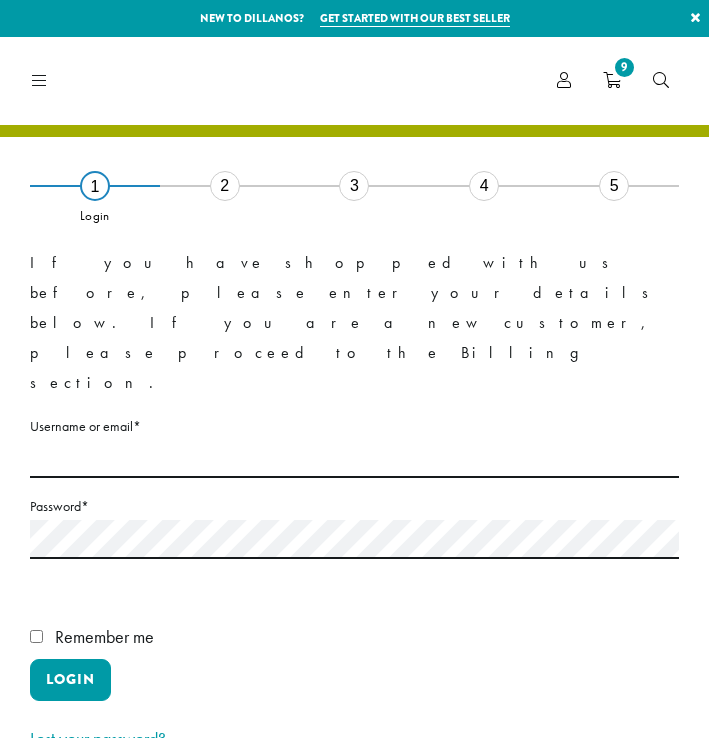 scroll, scrollTop: 0, scrollLeft: 0, axis: both 